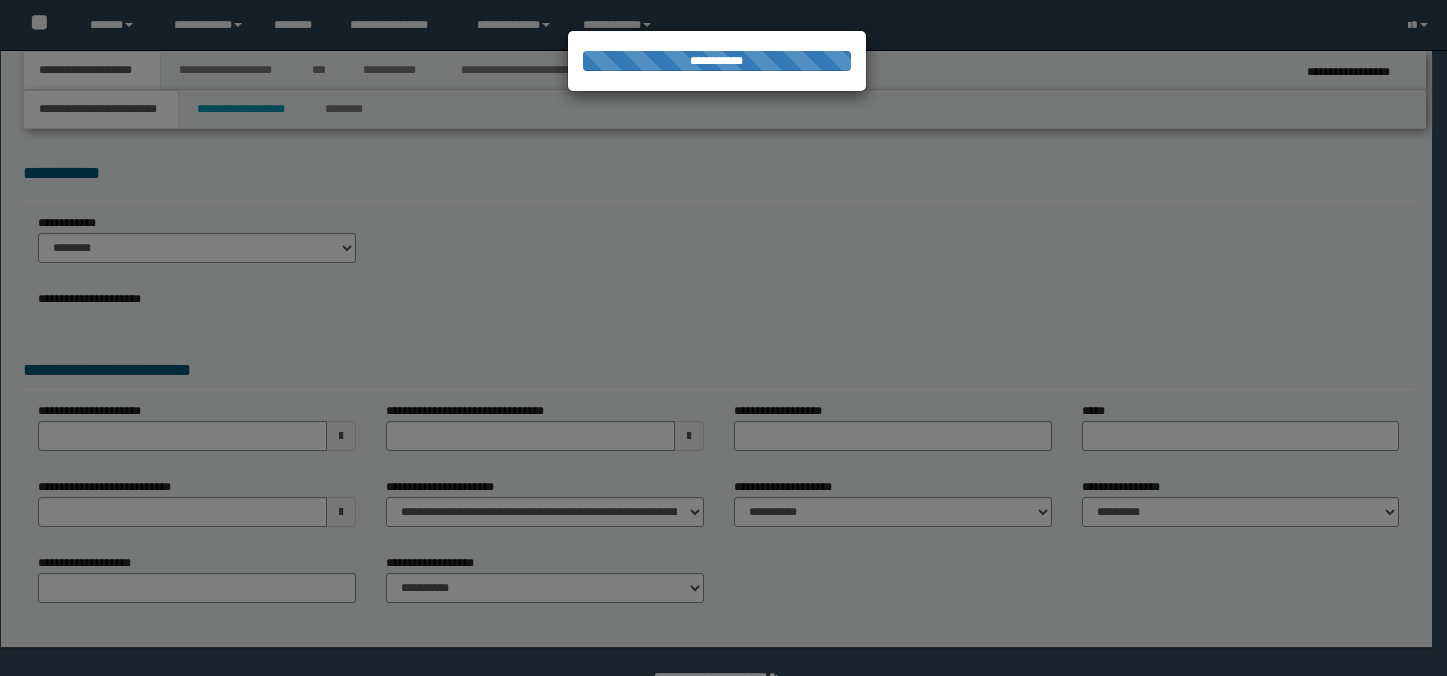 scroll, scrollTop: 0, scrollLeft: 0, axis: both 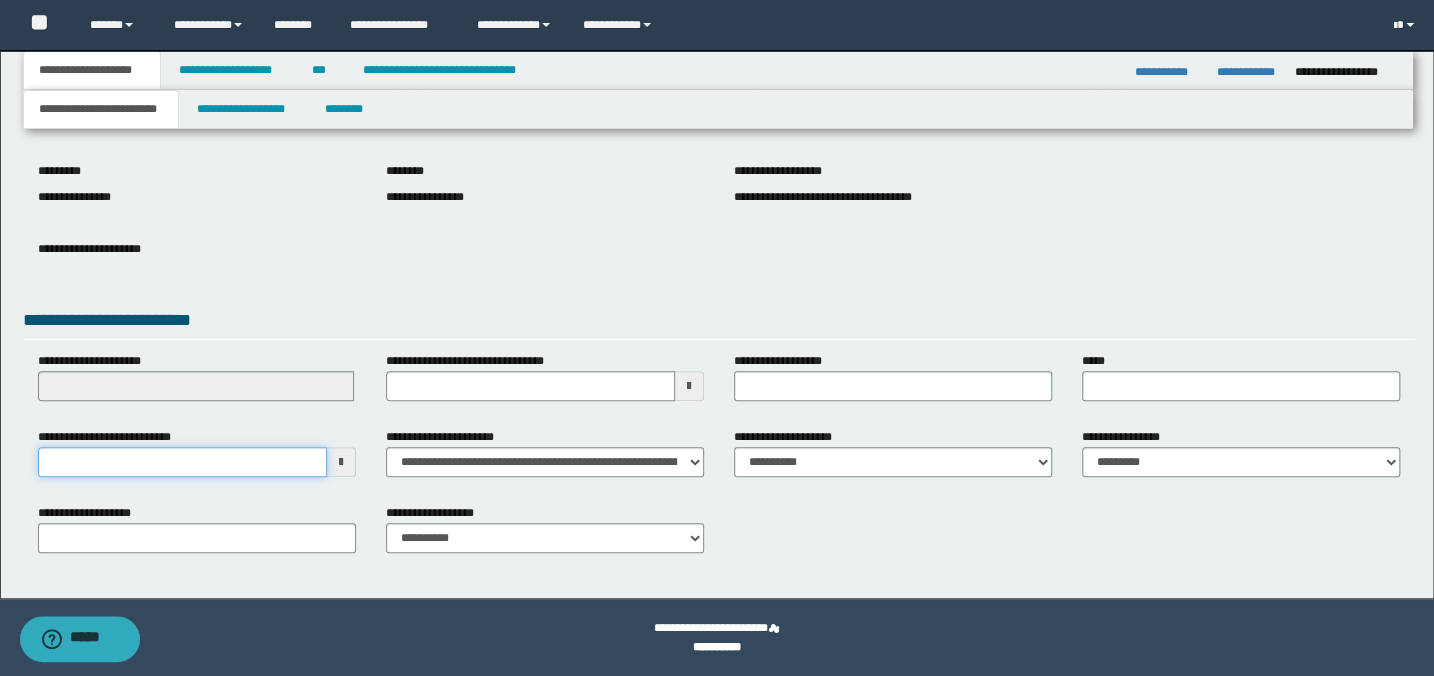 click on "**********" at bounding box center (182, 462) 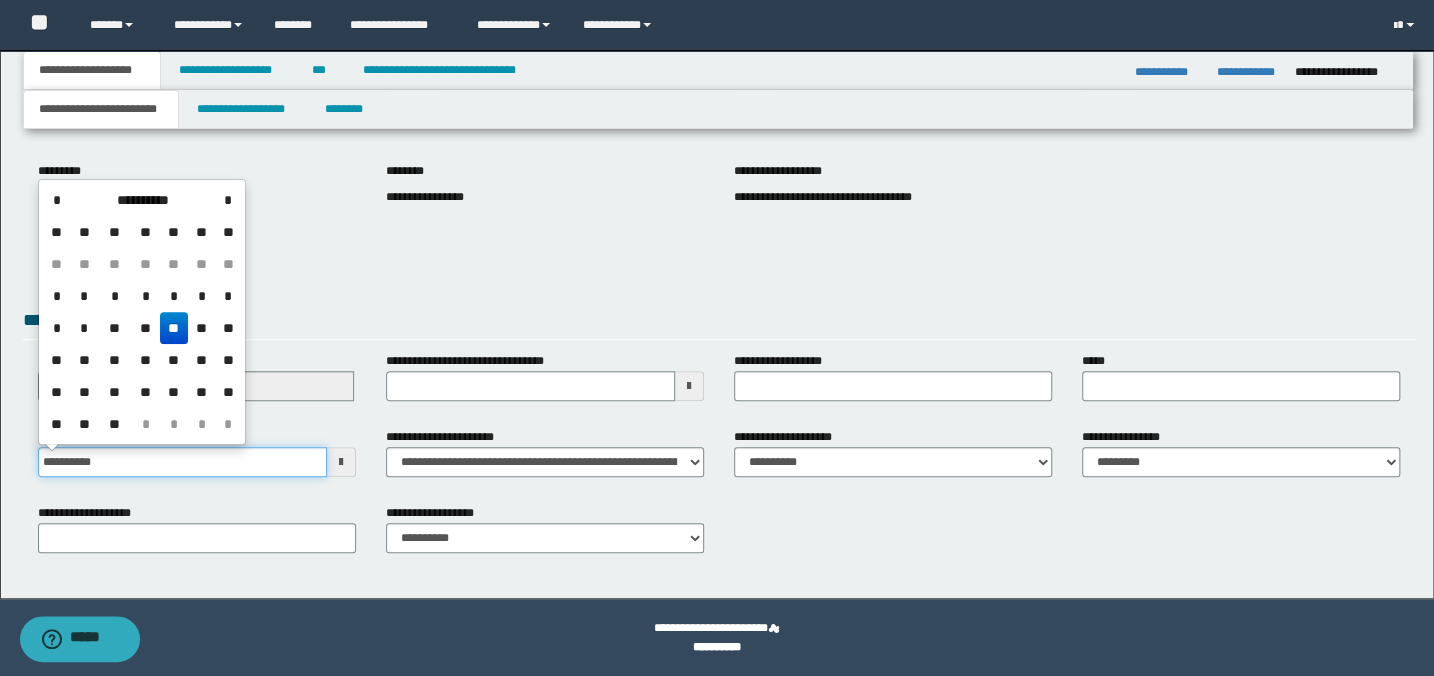 type on "**********" 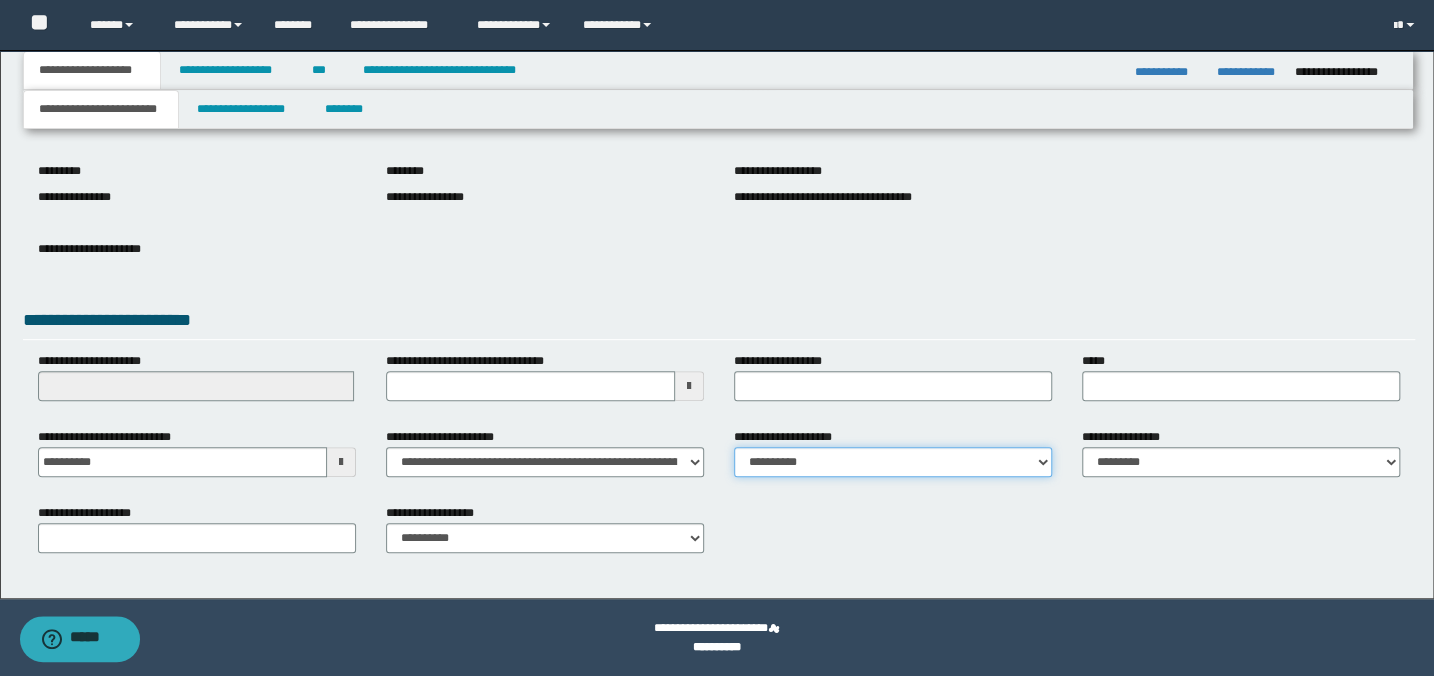 click on "**********" at bounding box center [893, 462] 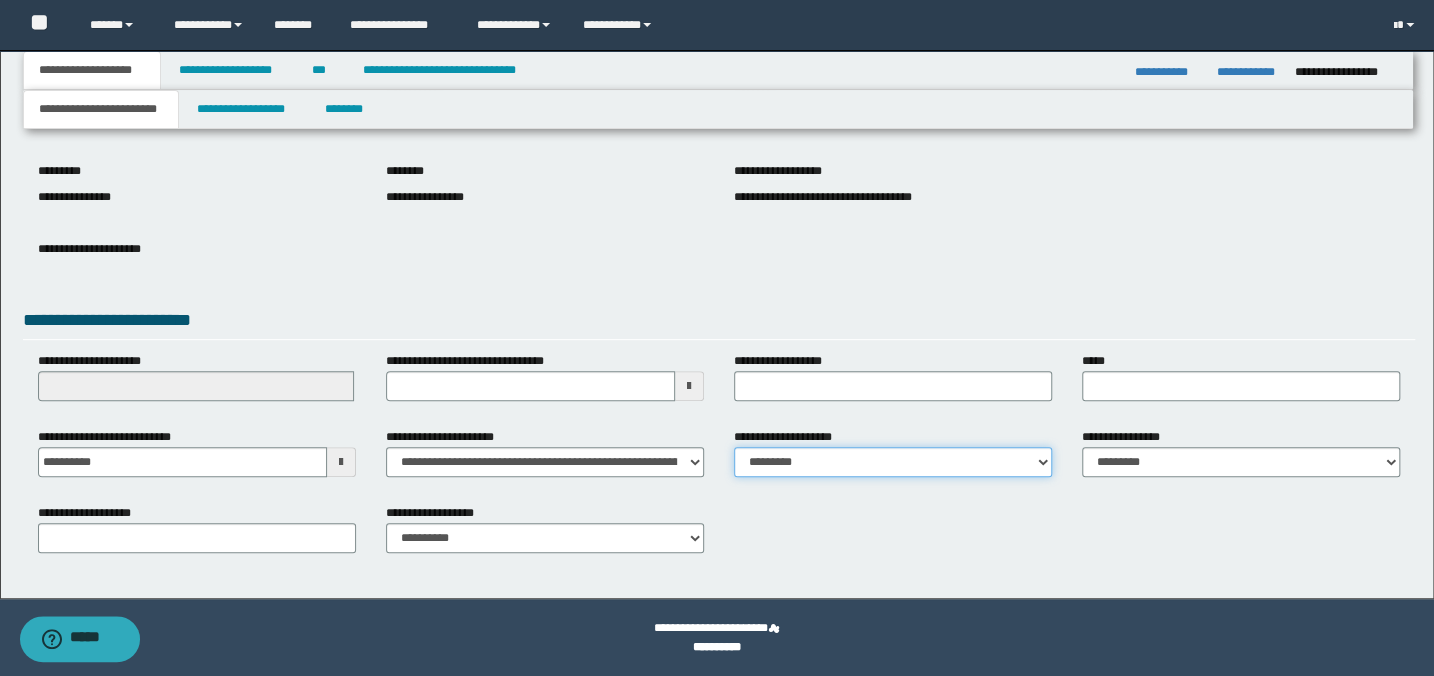click on "**********" at bounding box center (893, 462) 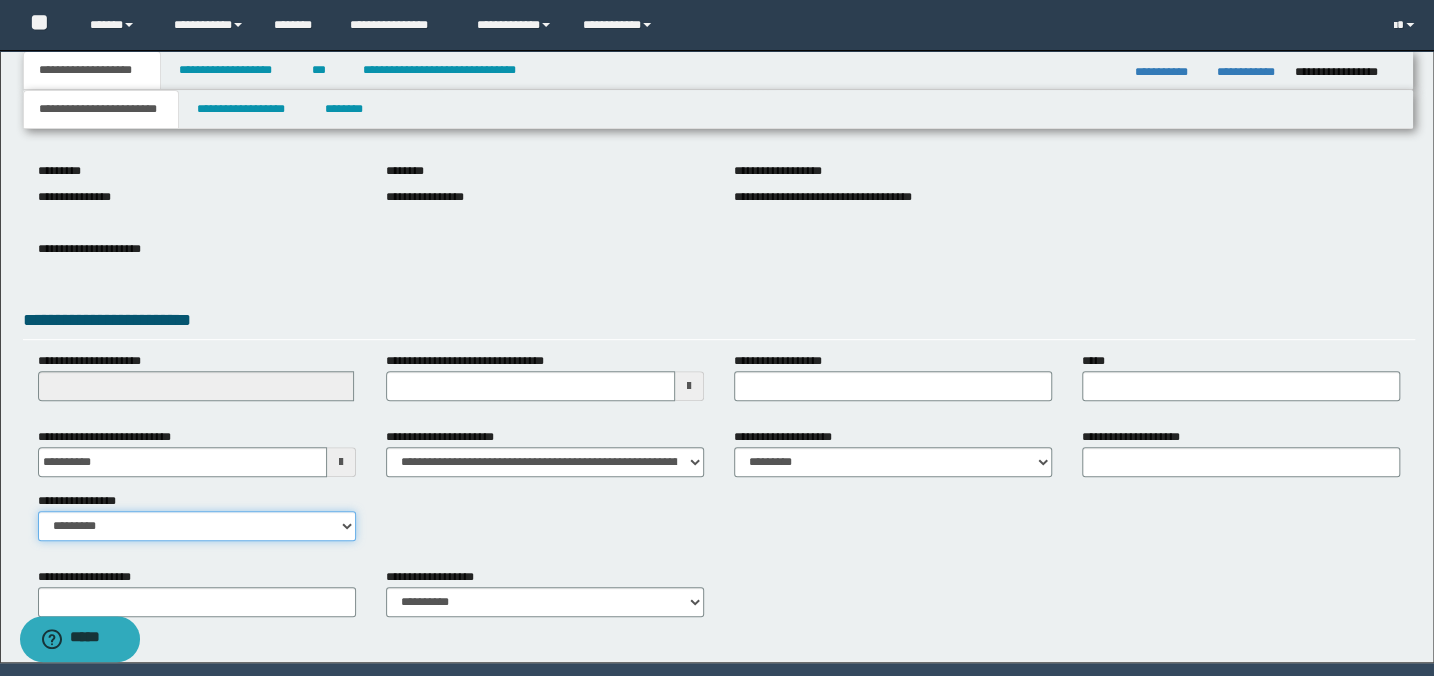click on "**********" at bounding box center (197, 526) 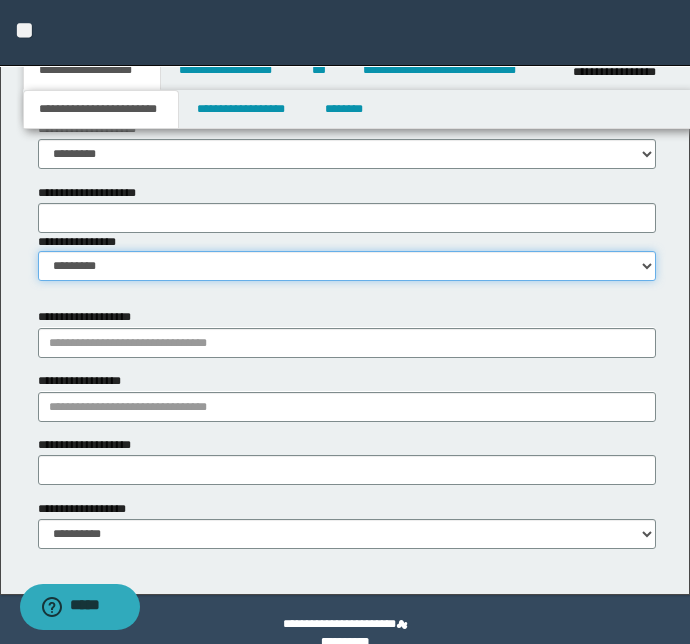 scroll, scrollTop: 1196, scrollLeft: 0, axis: vertical 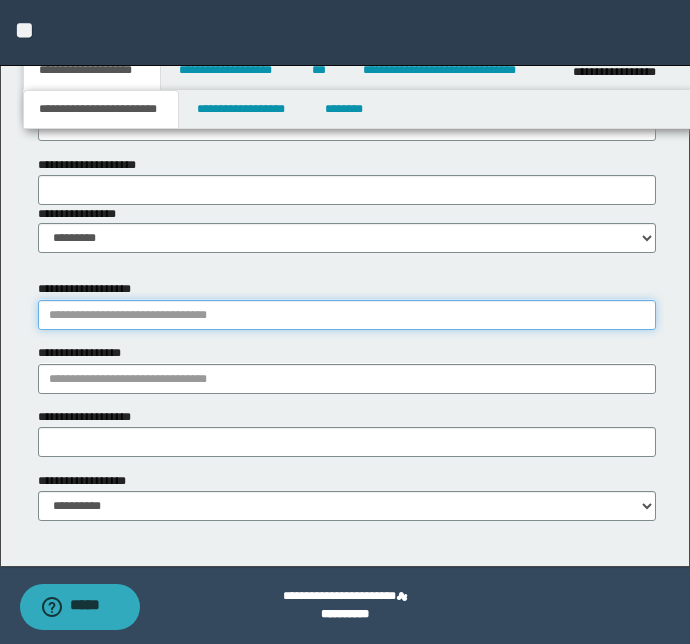 click on "**********" at bounding box center (347, 315) 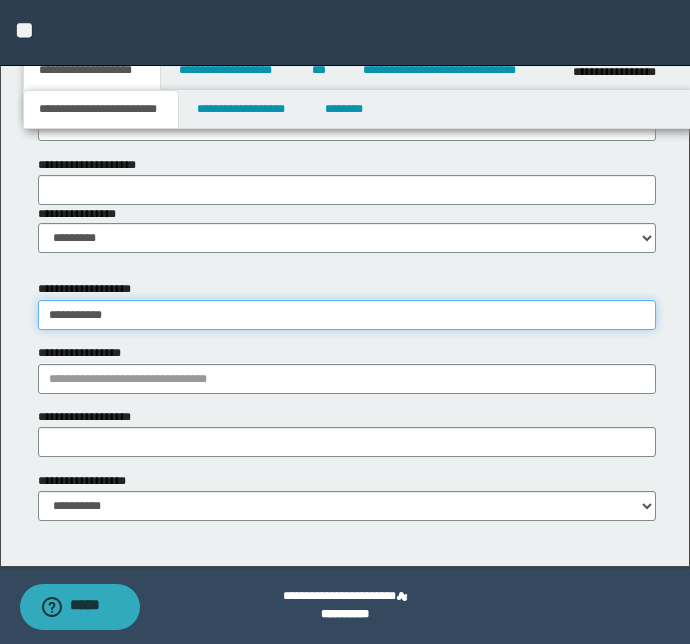 type on "**********" 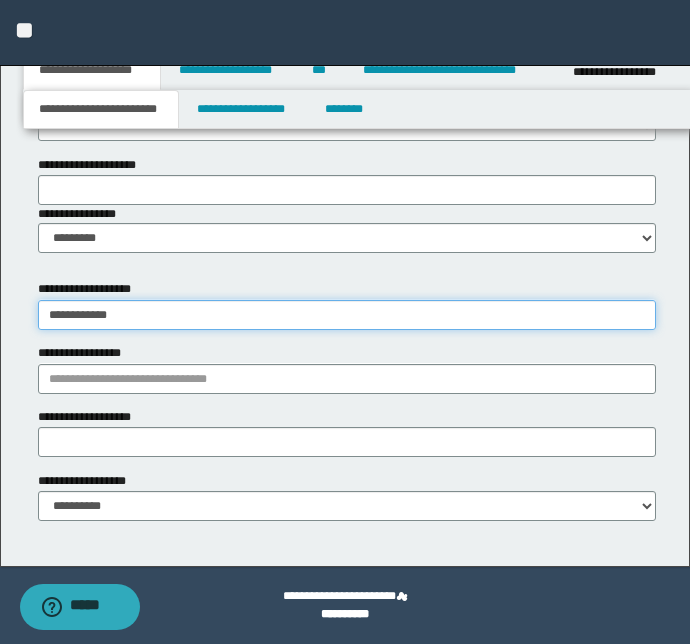 type on "**********" 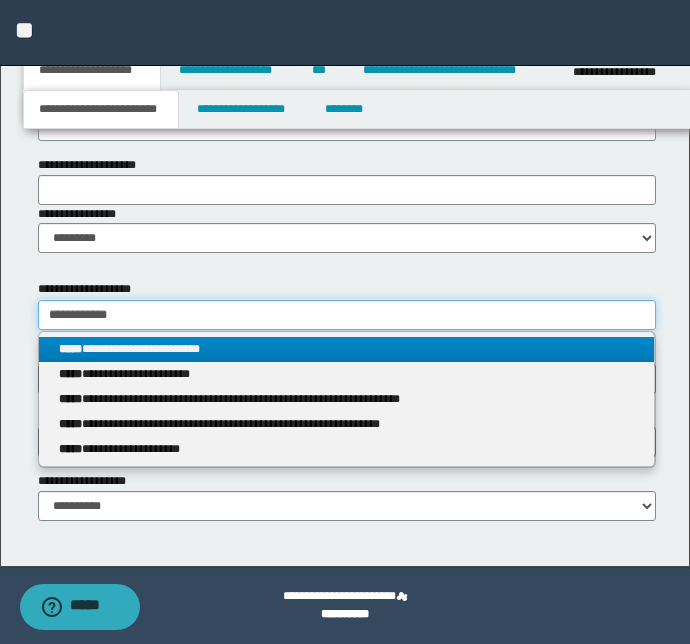 type 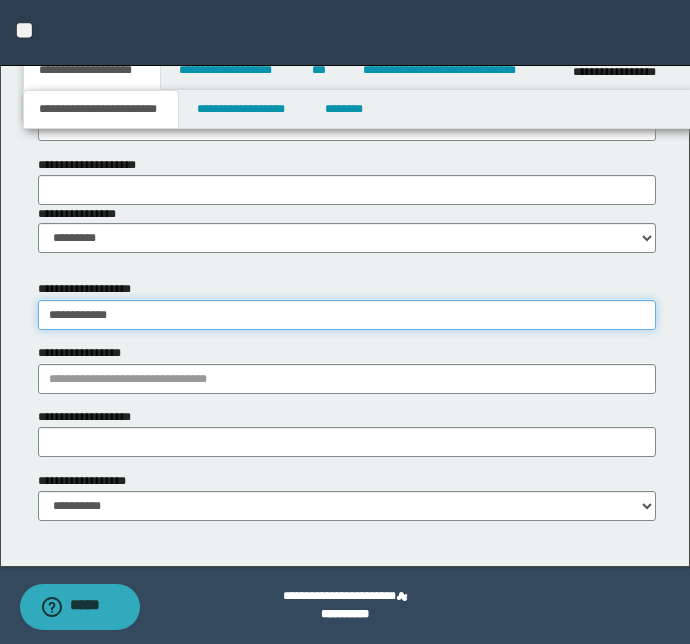 type on "**********" 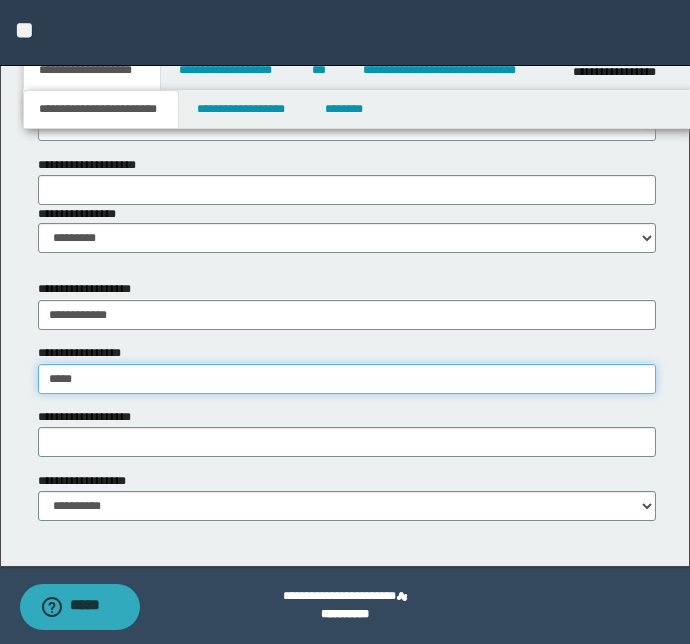 type on "*****" 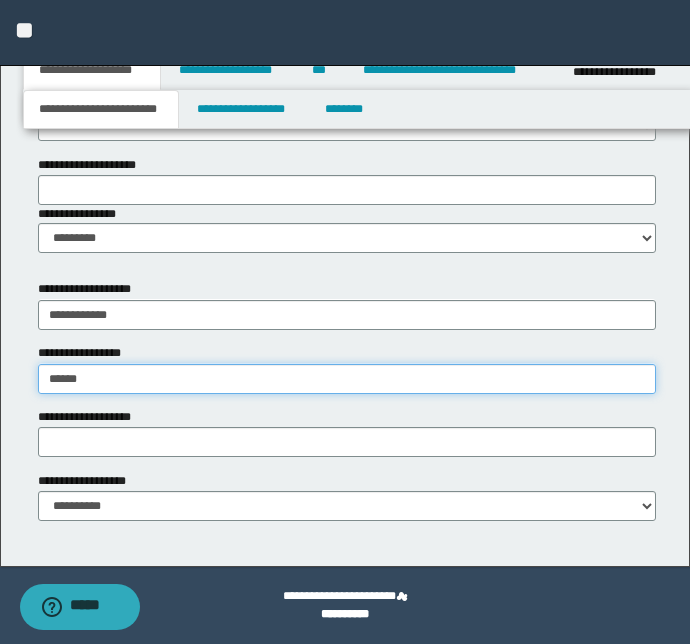 type on "**********" 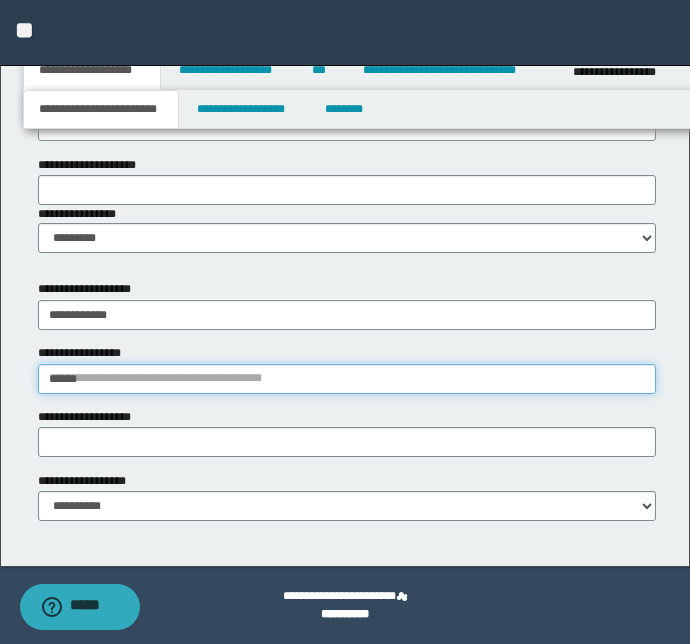 type 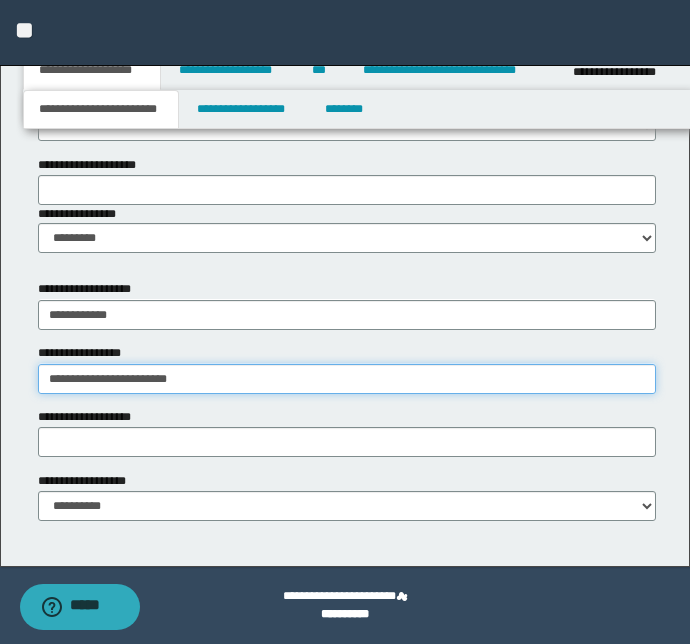 type on "**********" 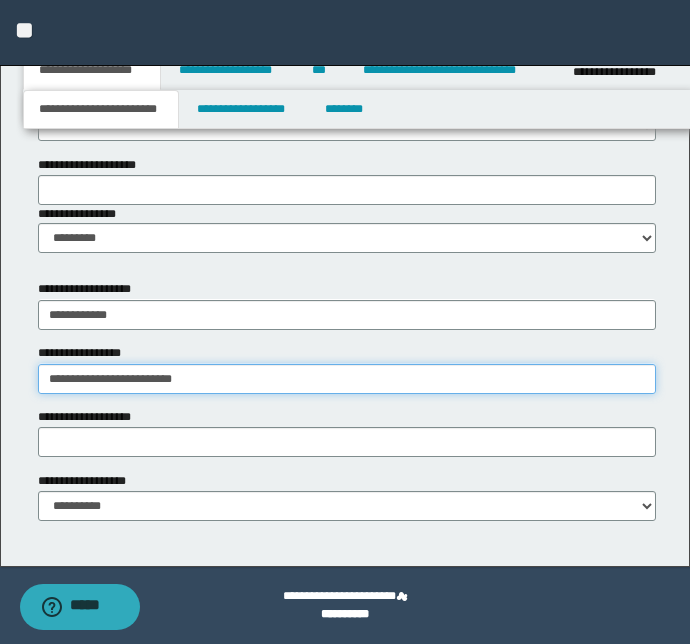 type on "**********" 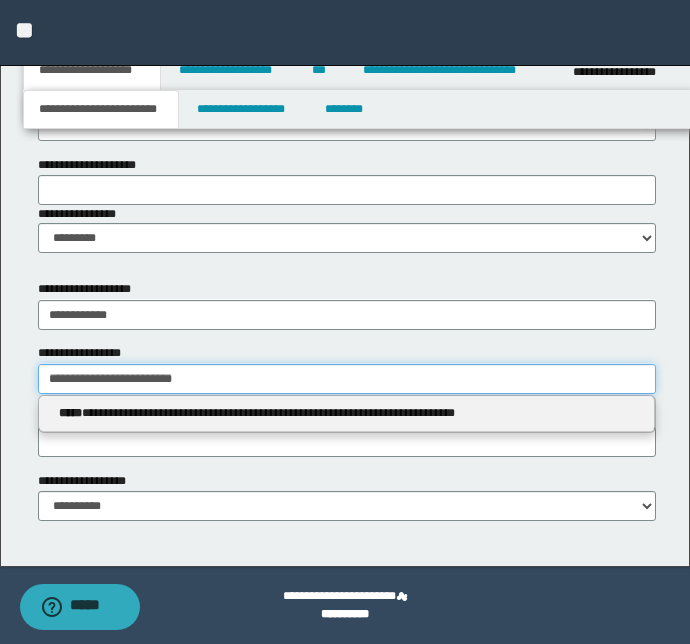type 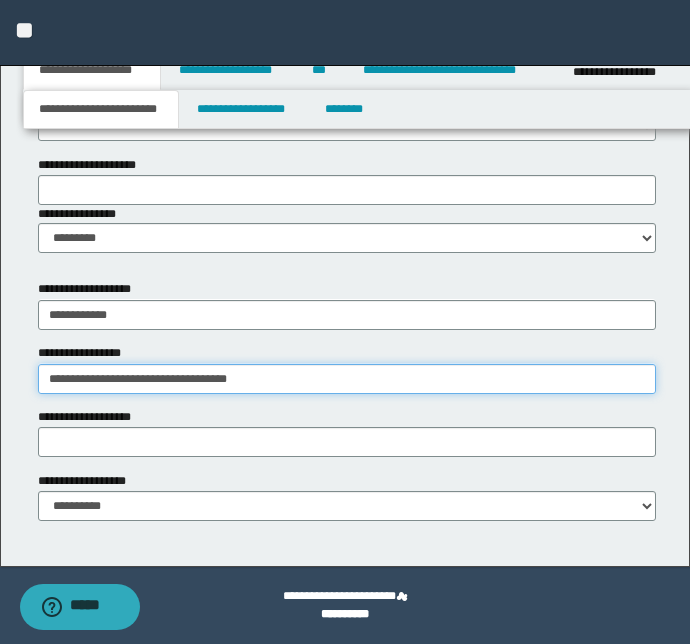 type on "**********" 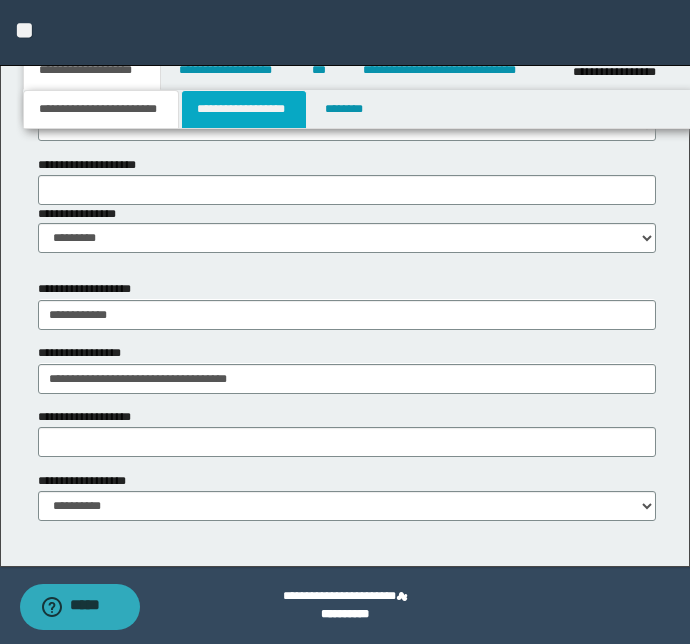 click on "**********" at bounding box center (244, 109) 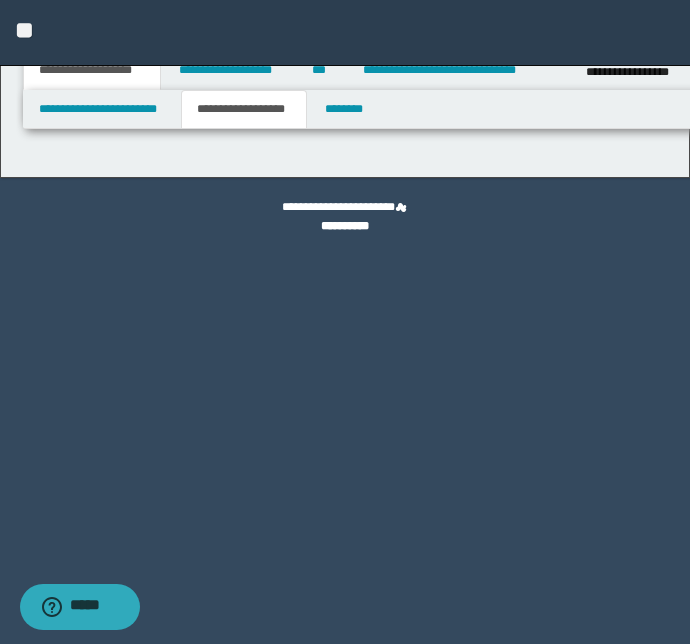 scroll, scrollTop: 0, scrollLeft: 0, axis: both 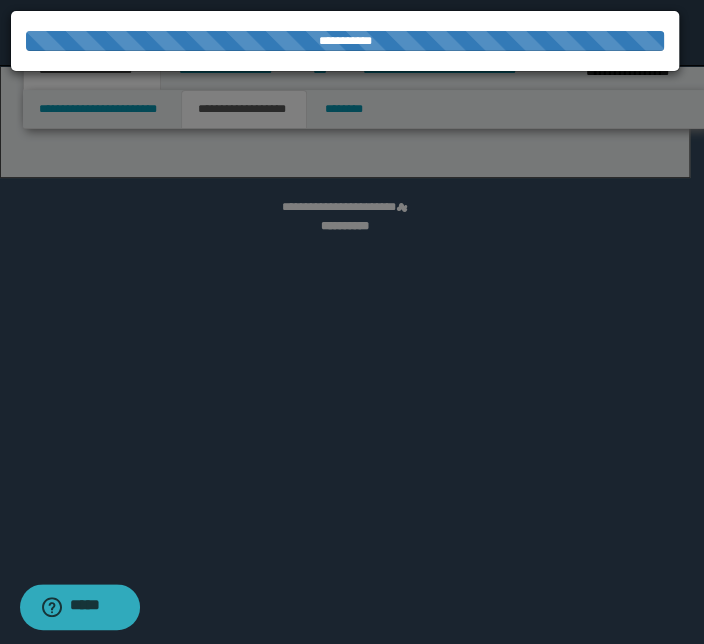 select on "*" 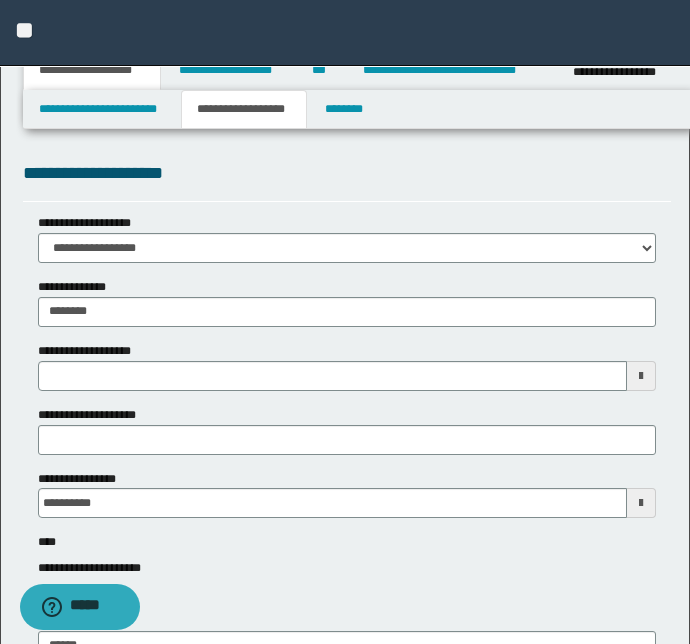 type 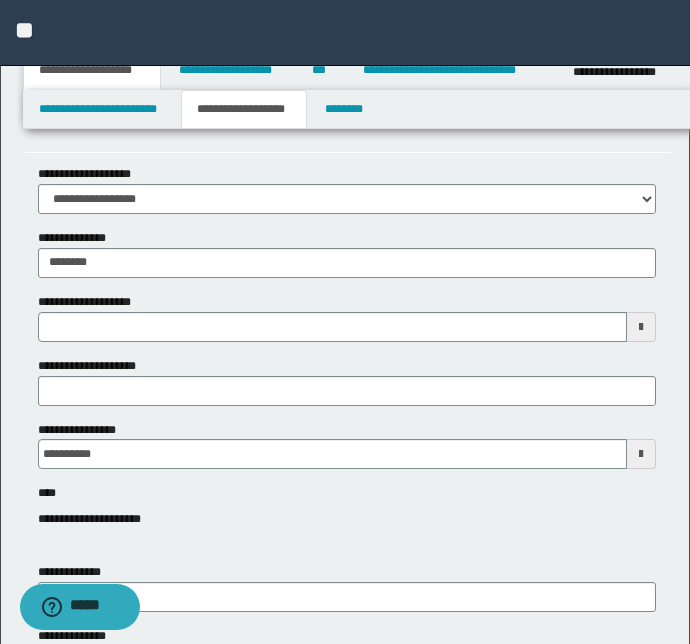 scroll, scrollTop: 90, scrollLeft: 0, axis: vertical 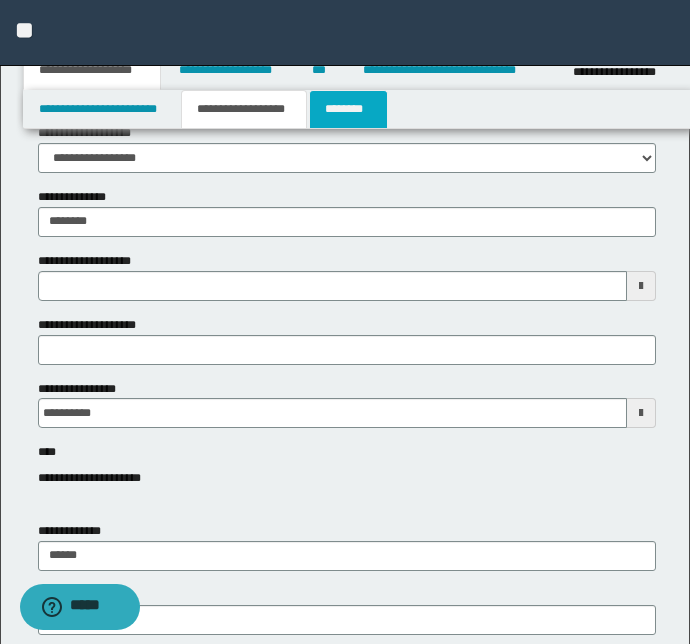 click on "********" at bounding box center (348, 109) 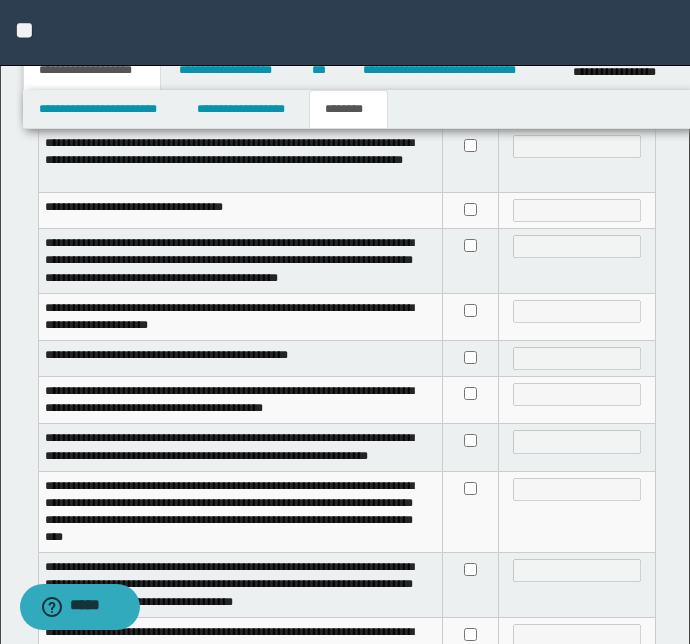 scroll, scrollTop: 545, scrollLeft: 0, axis: vertical 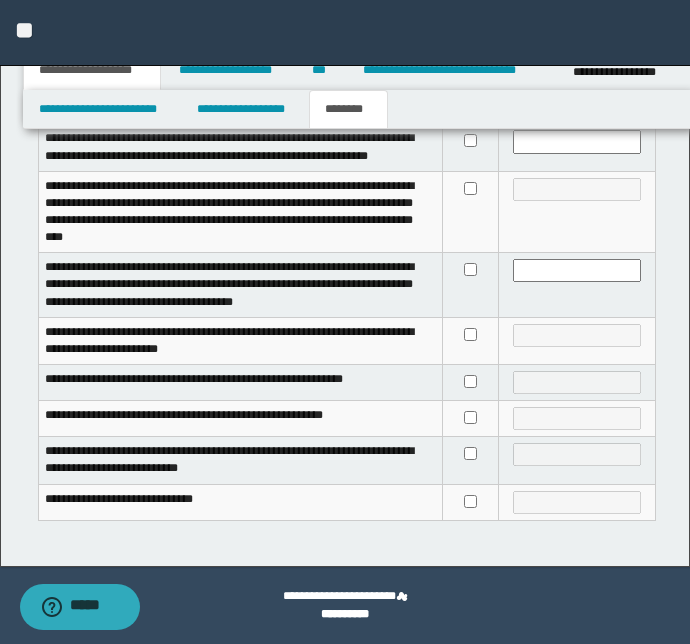 click on "**********" at bounding box center (345, 33) 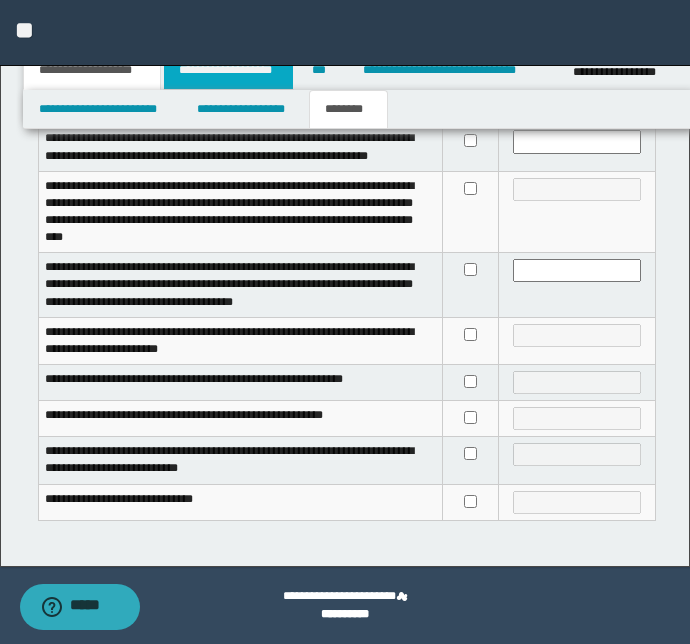 click on "**********" at bounding box center [228, 70] 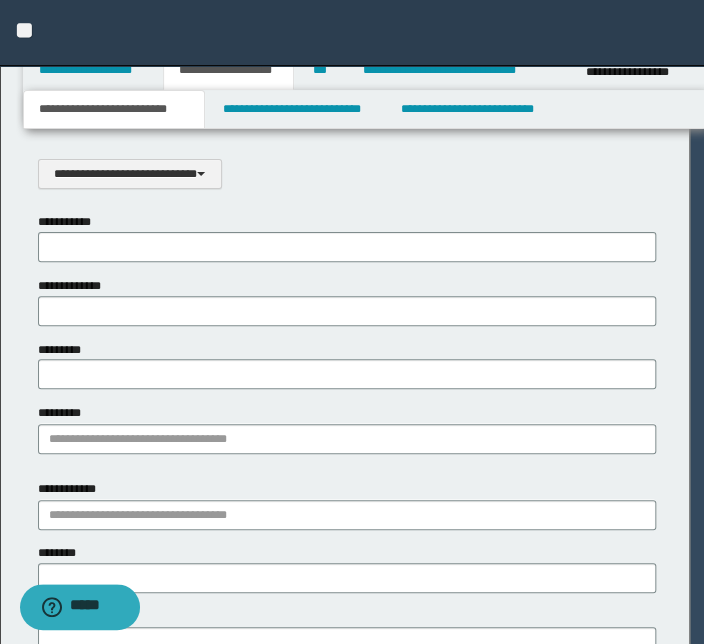 scroll, scrollTop: 0, scrollLeft: 0, axis: both 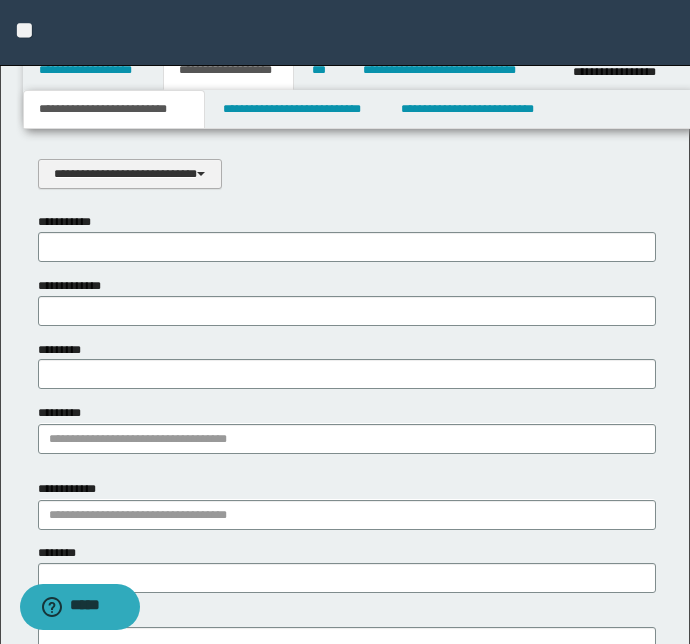 click on "**********" at bounding box center [130, 174] 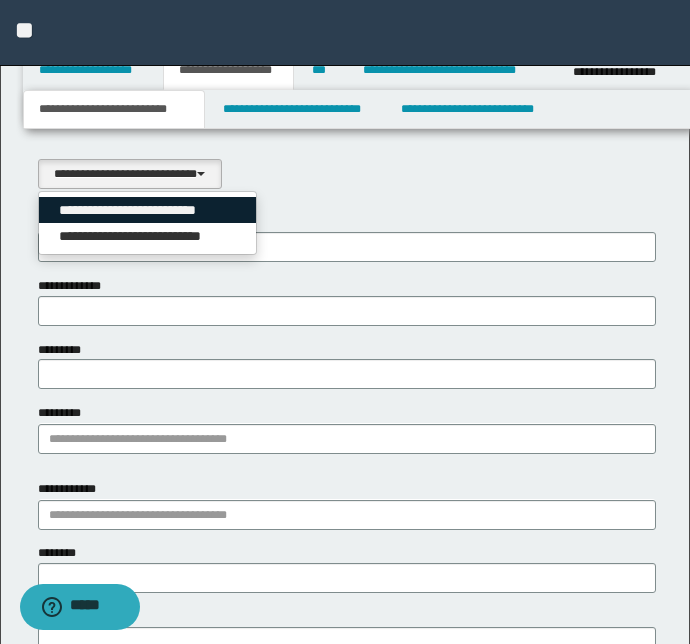 click on "**********" at bounding box center [148, 210] 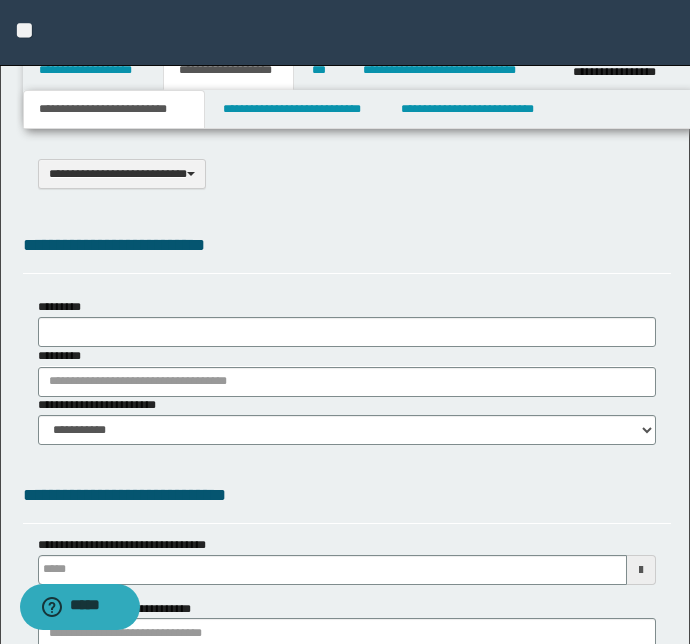 select on "*" 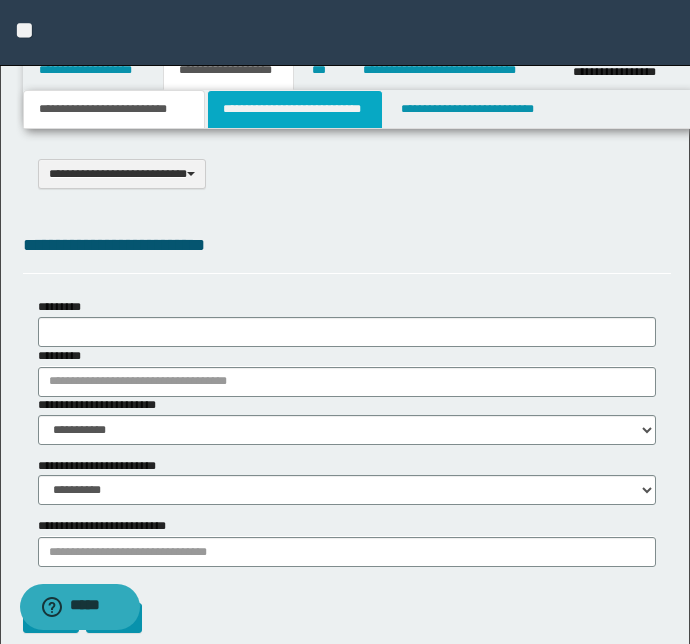 click on "**********" at bounding box center [294, 109] 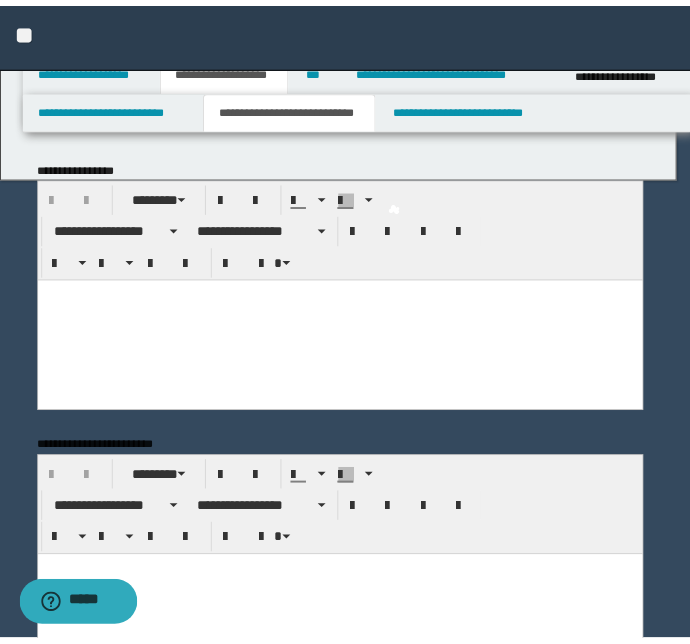 scroll, scrollTop: 0, scrollLeft: 0, axis: both 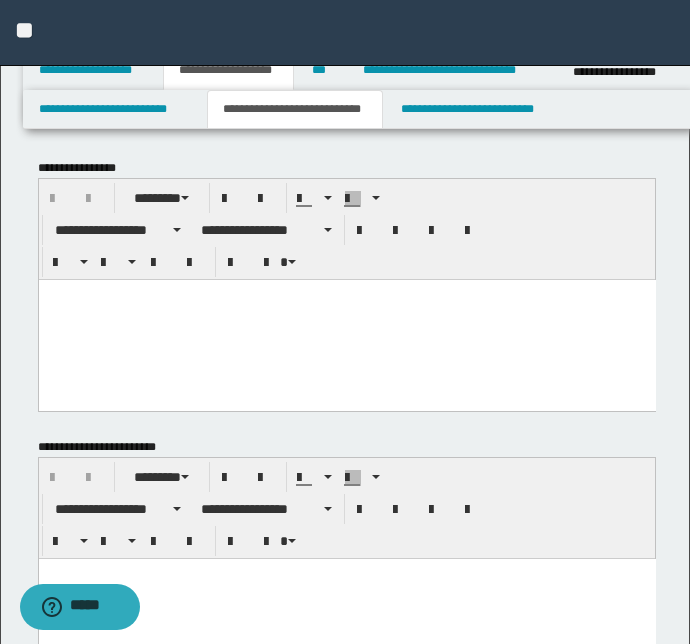 click at bounding box center [346, 294] 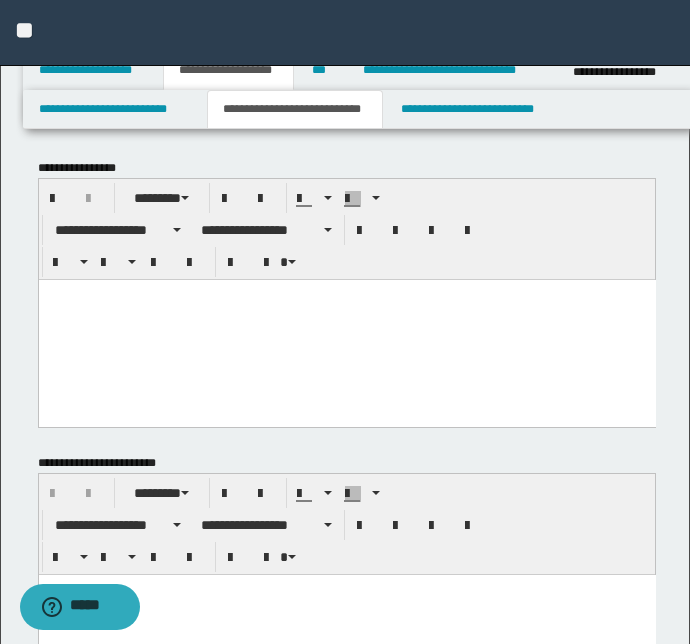 paste 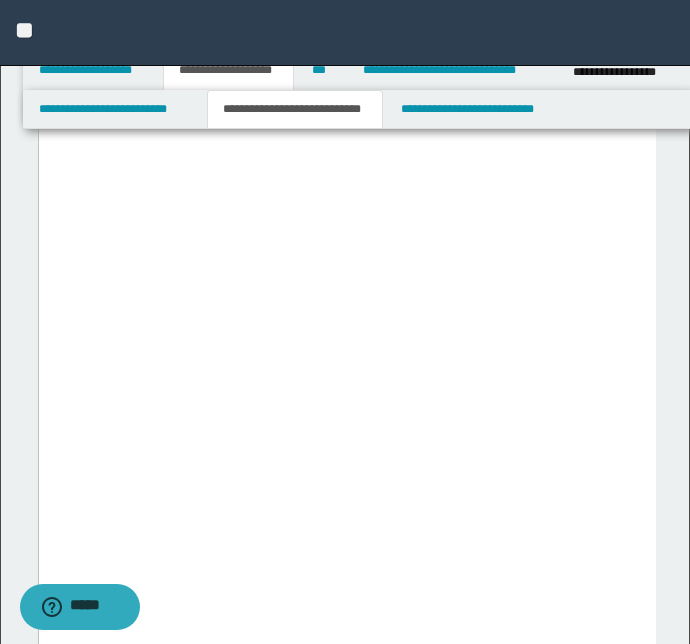 scroll, scrollTop: 3454, scrollLeft: 0, axis: vertical 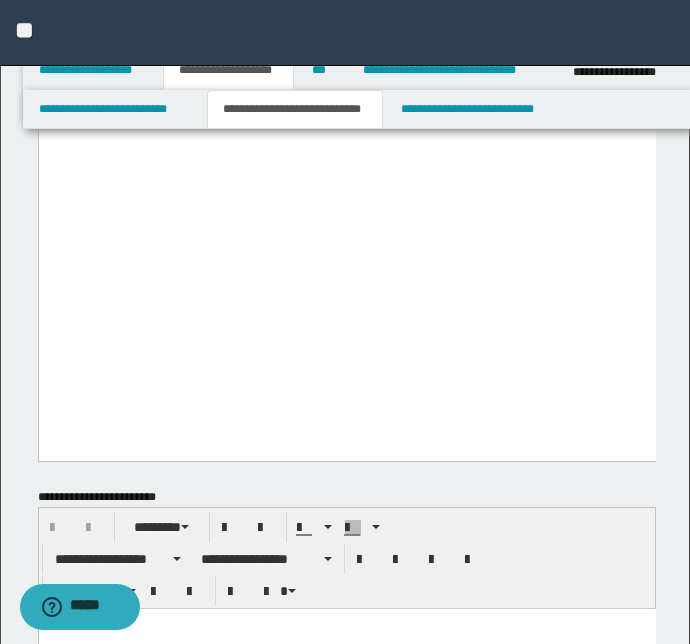 click on "**********" at bounding box center (346, -1638) 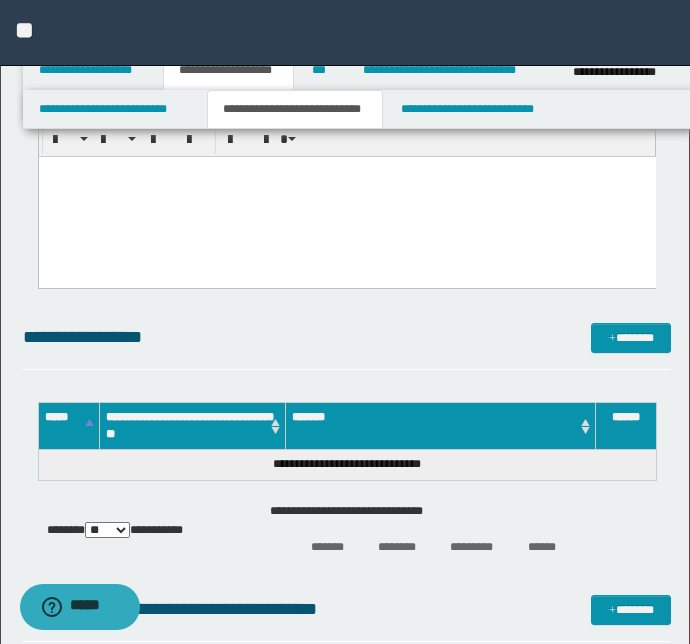 scroll, scrollTop: 3786, scrollLeft: 0, axis: vertical 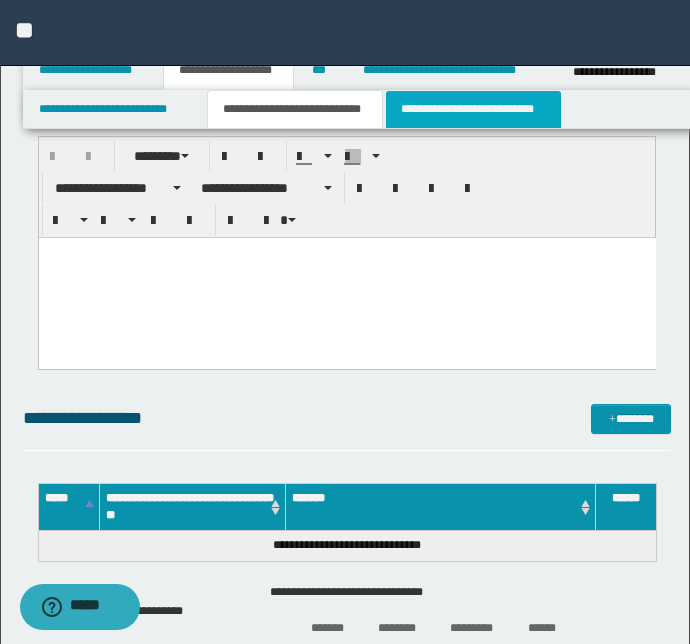 click on "**********" at bounding box center [473, 109] 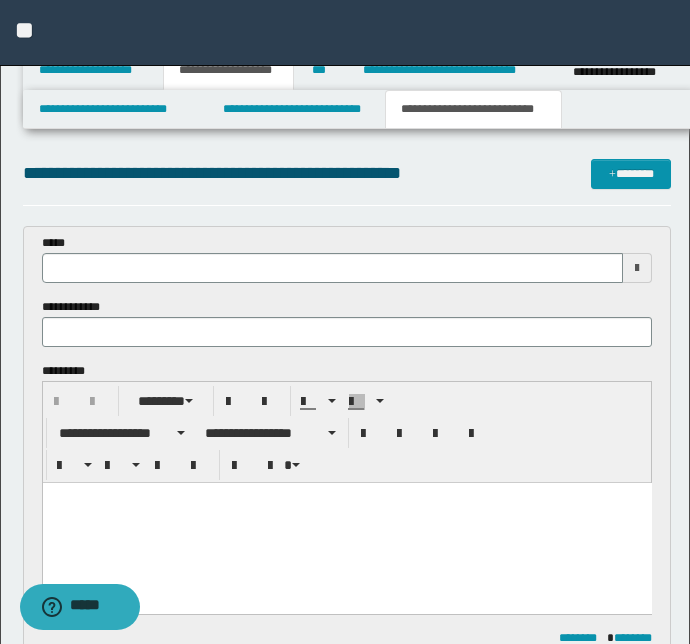 scroll, scrollTop: 0, scrollLeft: 0, axis: both 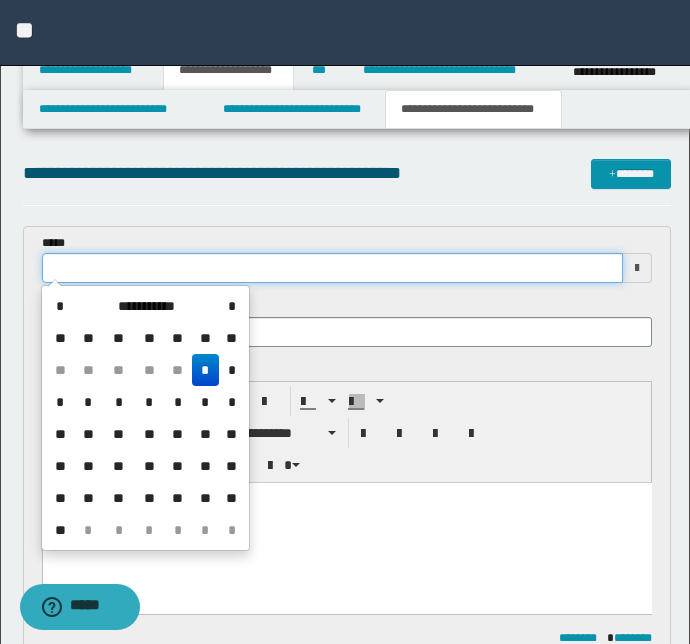 click at bounding box center (333, 268) 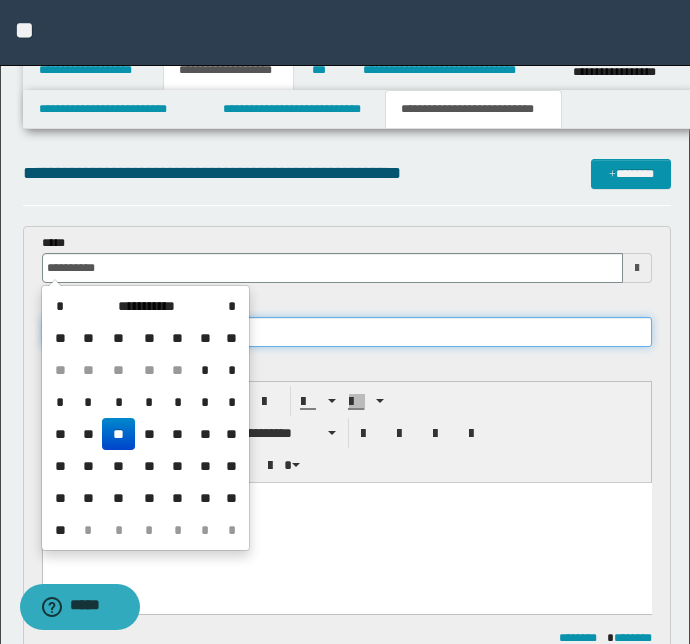 type on "**********" 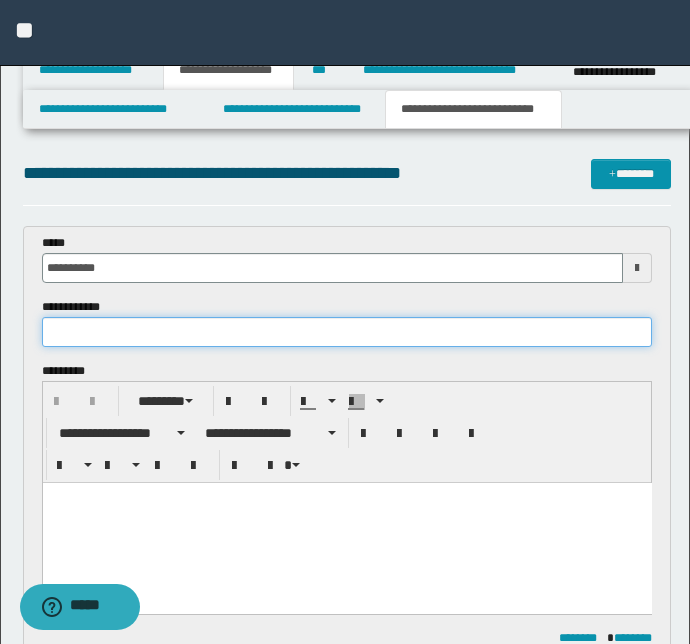paste on "**********" 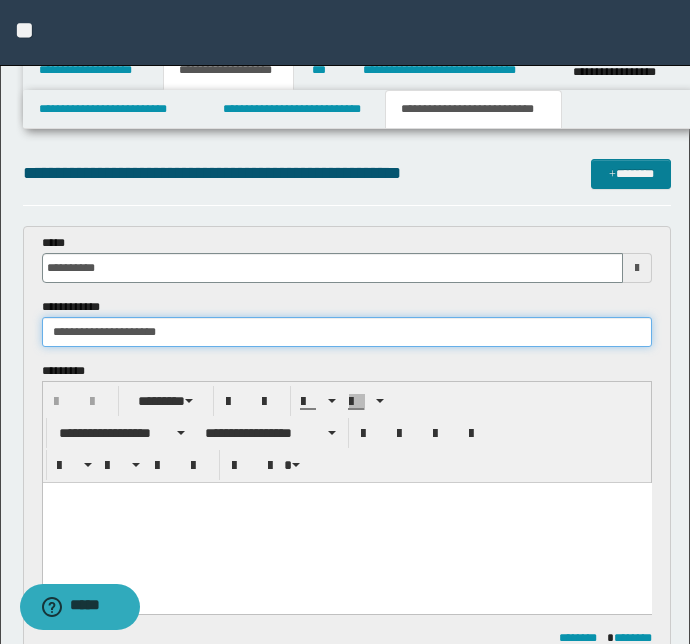 type on "**********" 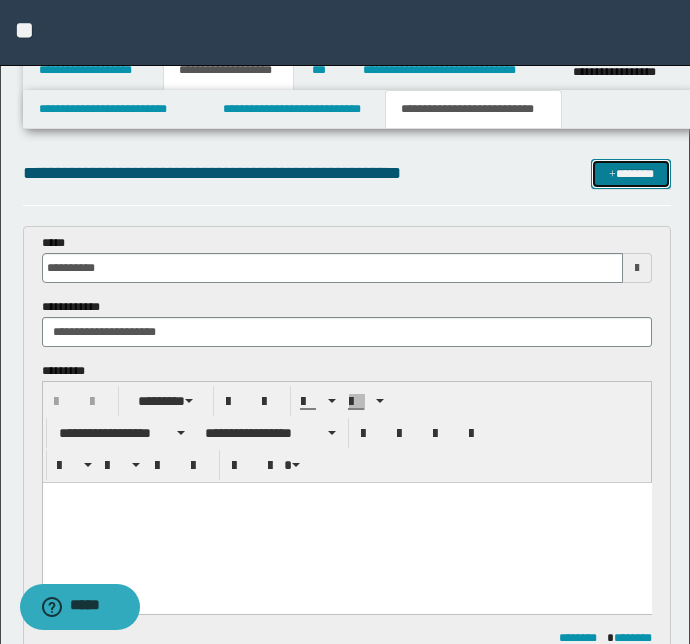 click on "*******" at bounding box center [631, 174] 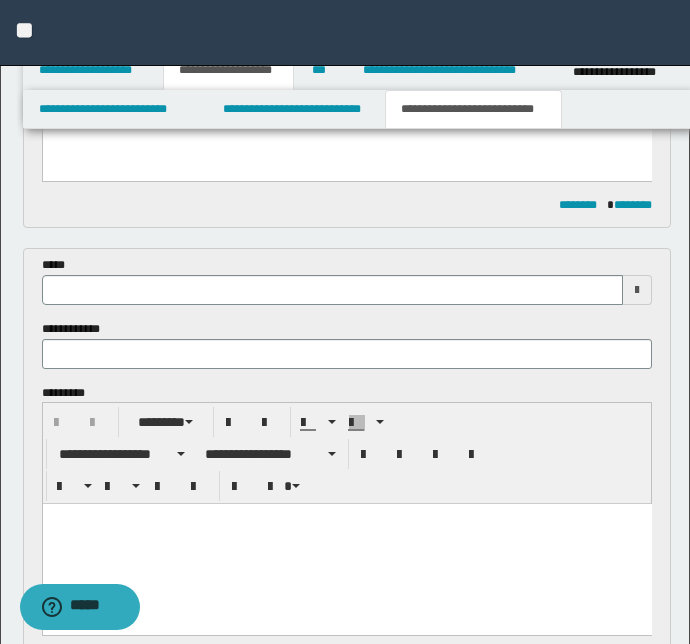 scroll, scrollTop: 425, scrollLeft: 0, axis: vertical 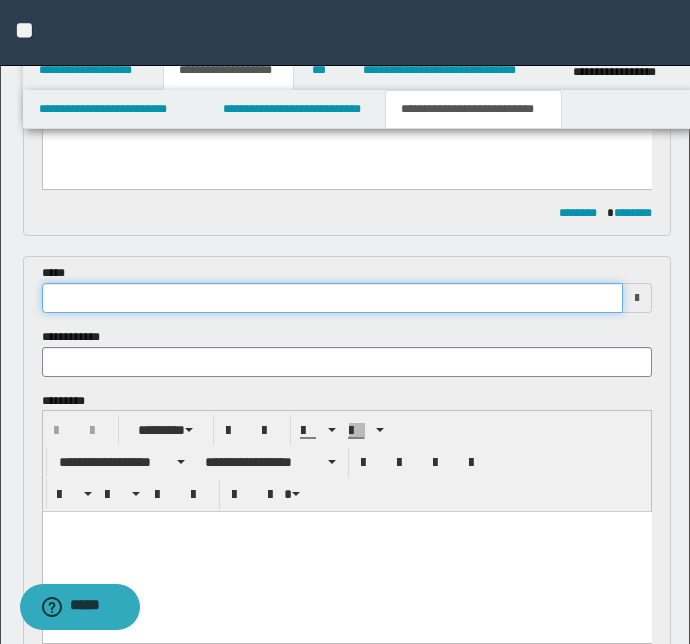 click at bounding box center [333, 298] 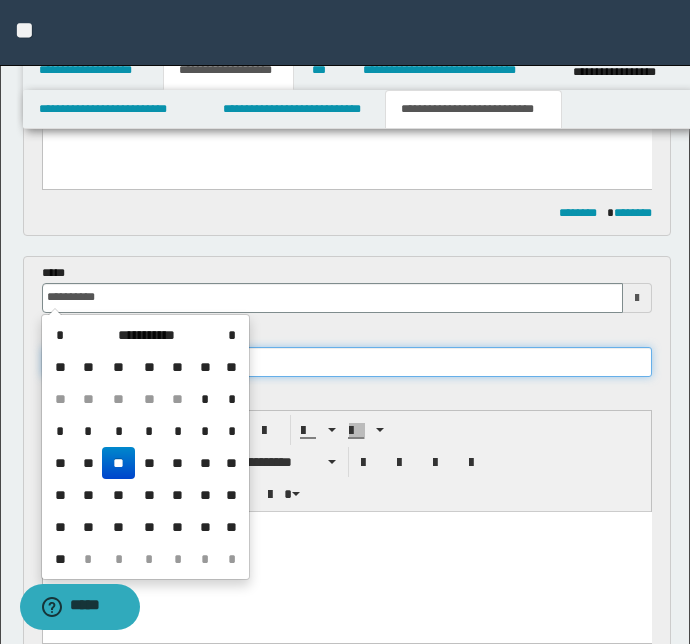 type on "**********" 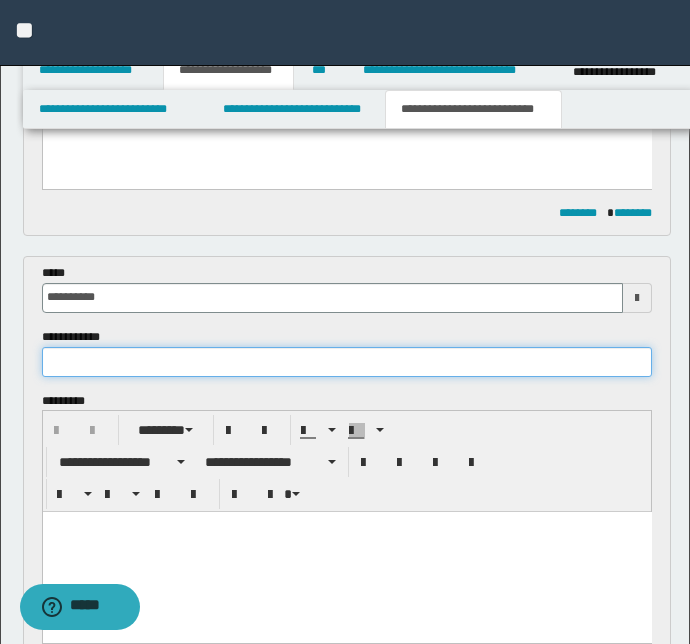 paste on "**********" 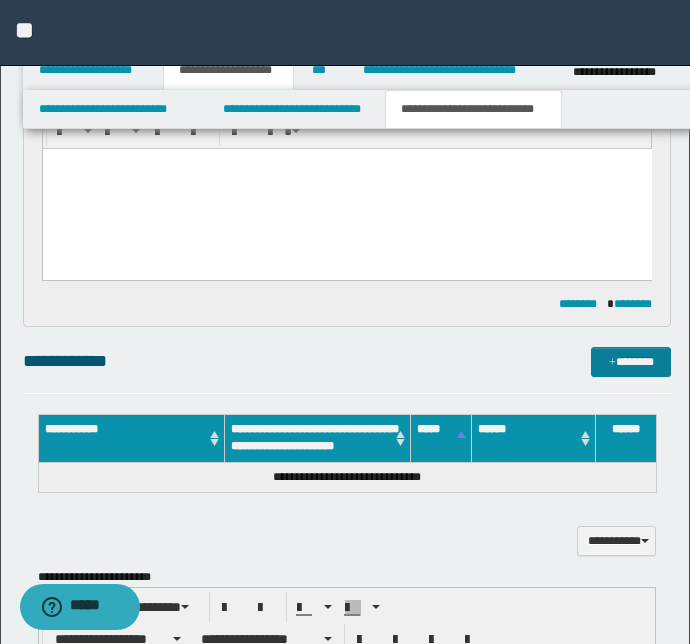 scroll, scrollTop: 789, scrollLeft: 0, axis: vertical 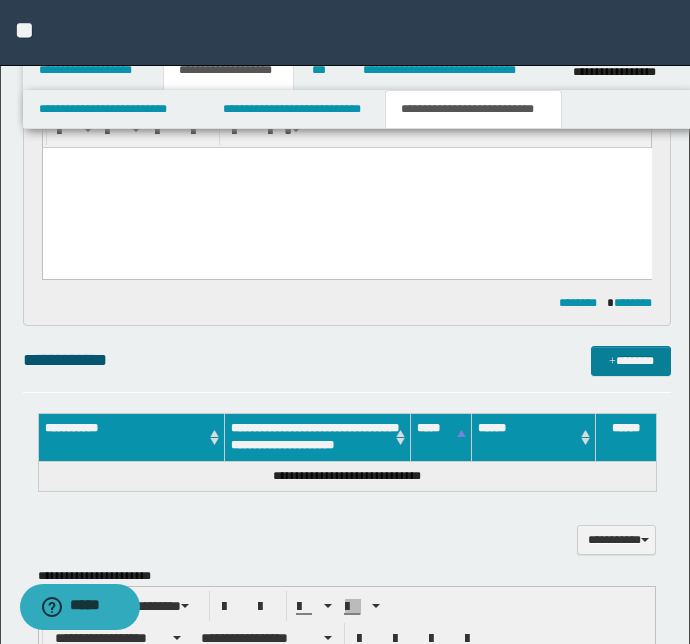 type on "**********" 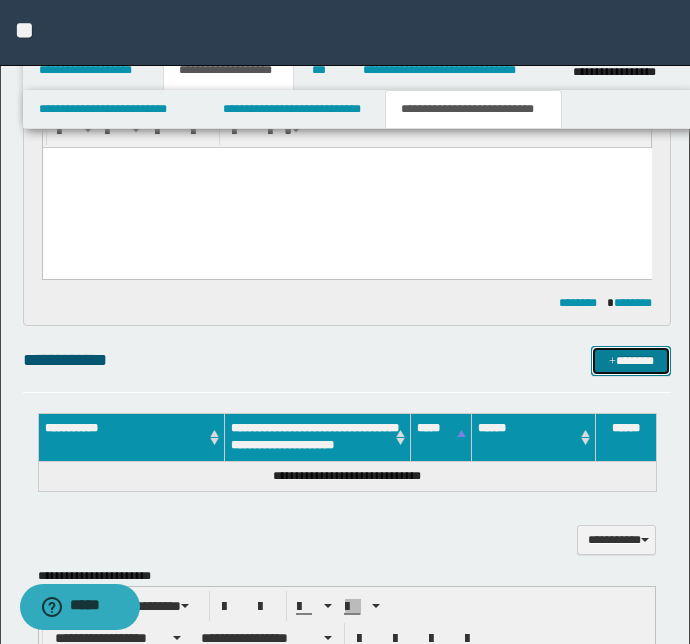 click at bounding box center [612, 362] 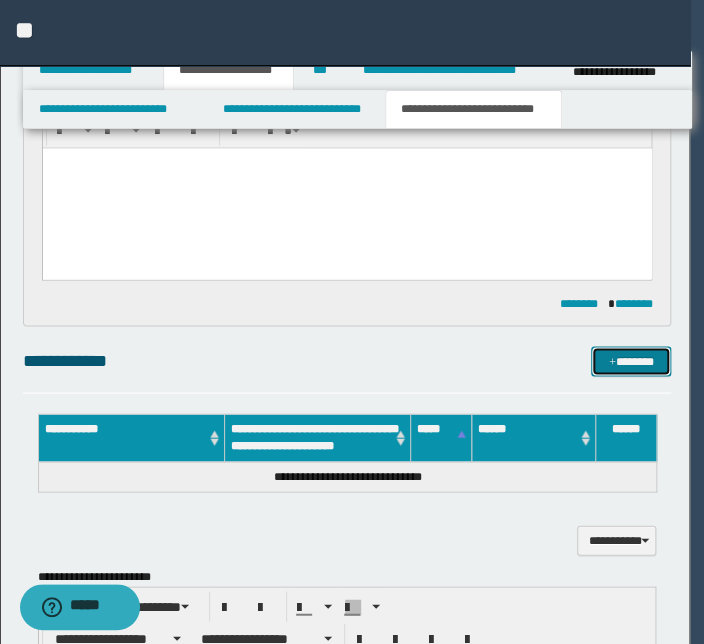 type 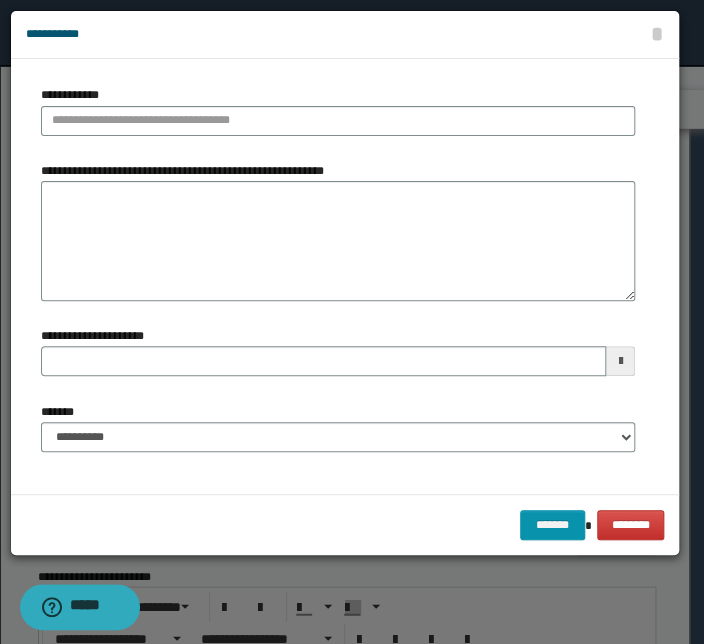 type 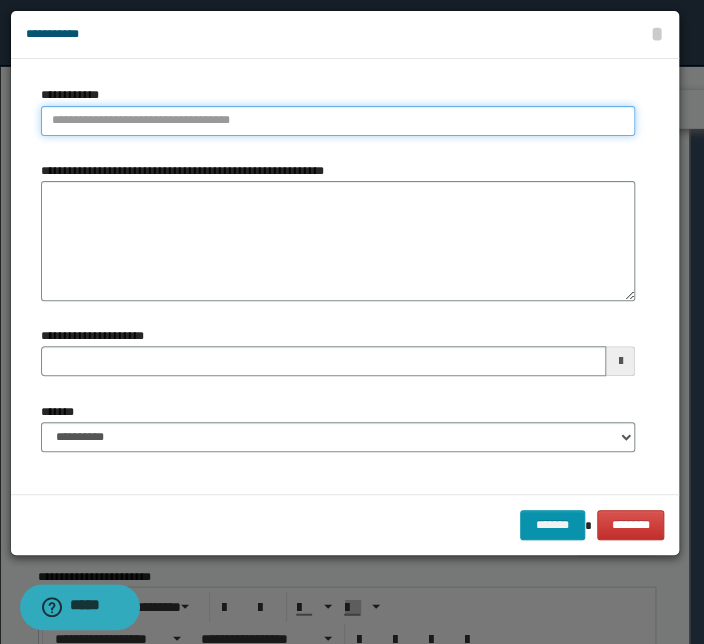 click on "**********" at bounding box center (338, 121) 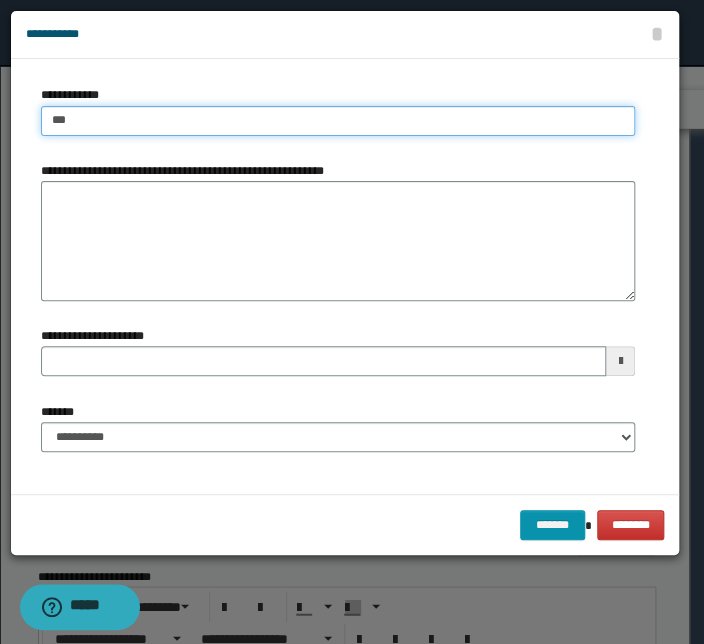 type on "****" 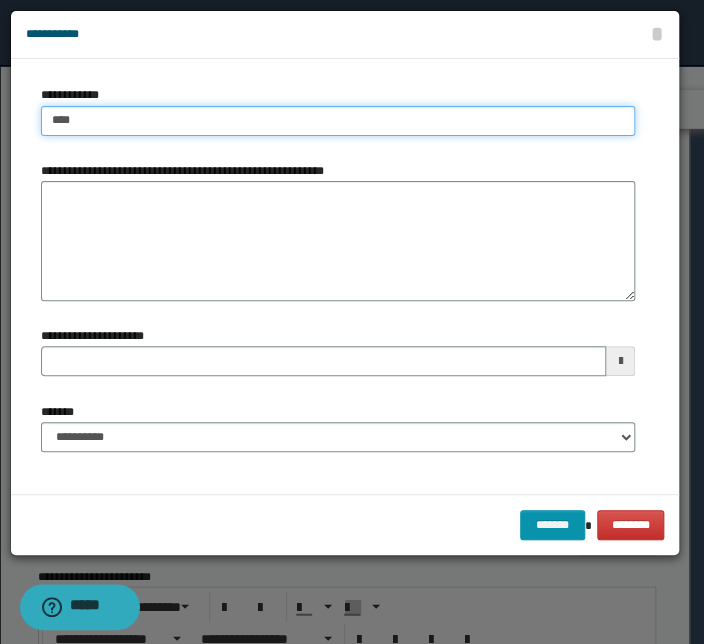 type on "****" 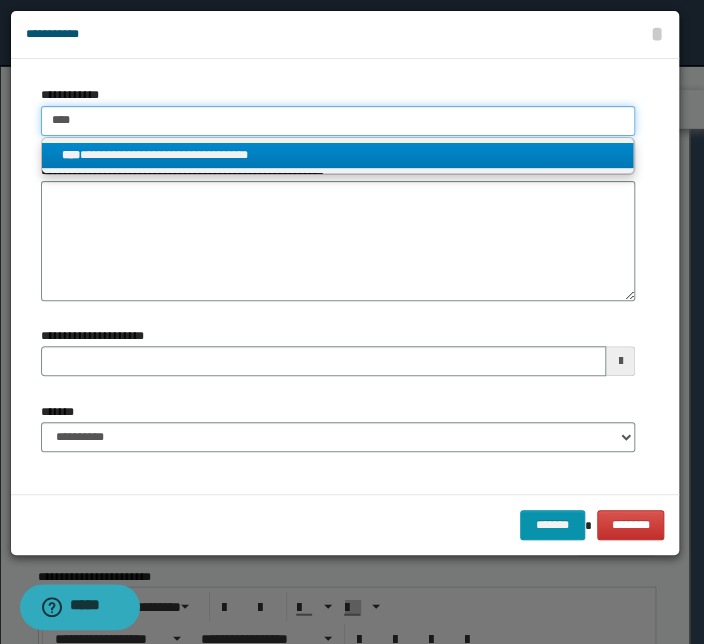 type on "****" 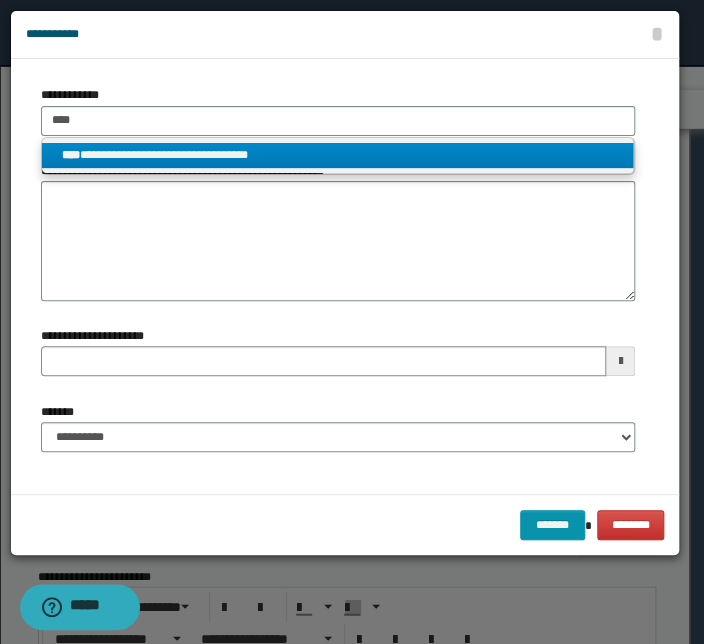 click on "**********" at bounding box center (337, 155) 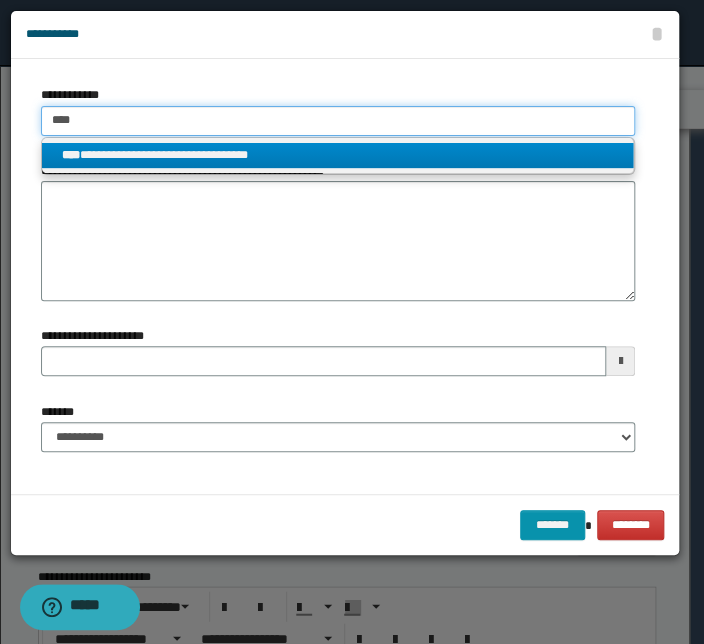 type 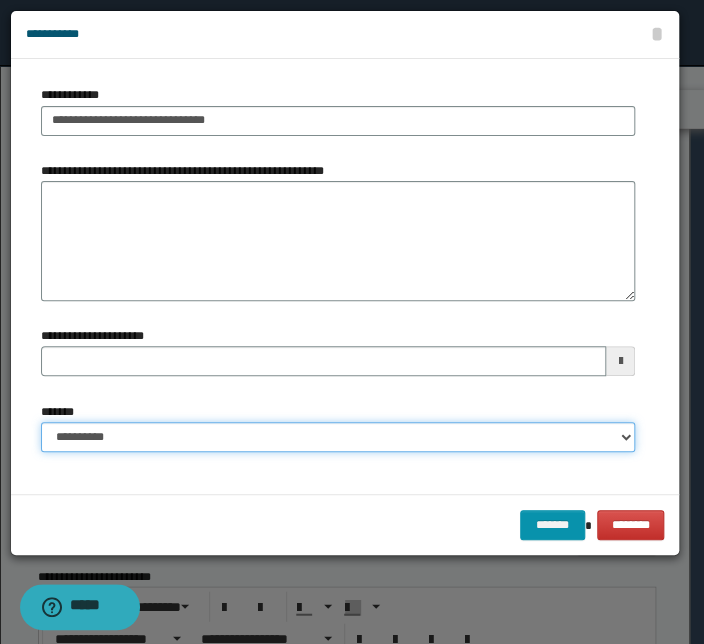 drag, startPoint x: 622, startPoint y: 431, endPoint x: 607, endPoint y: 418, distance: 19.849434 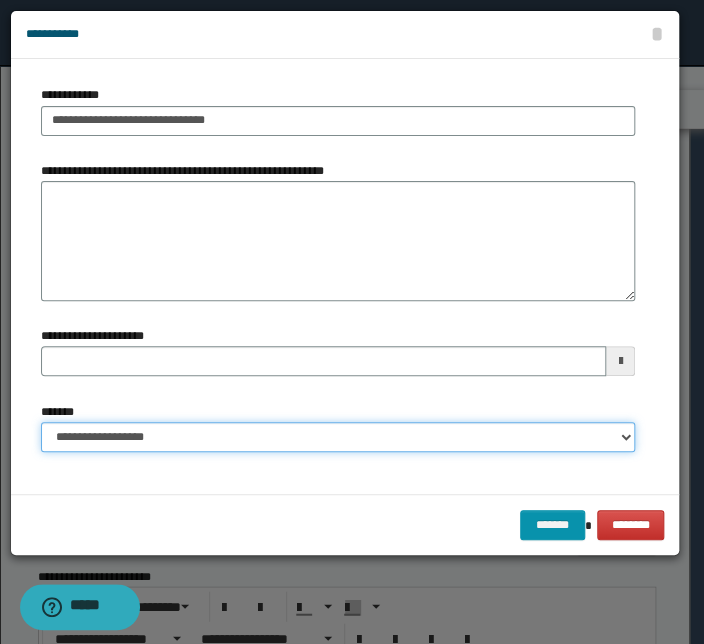 click on "**********" at bounding box center (338, 437) 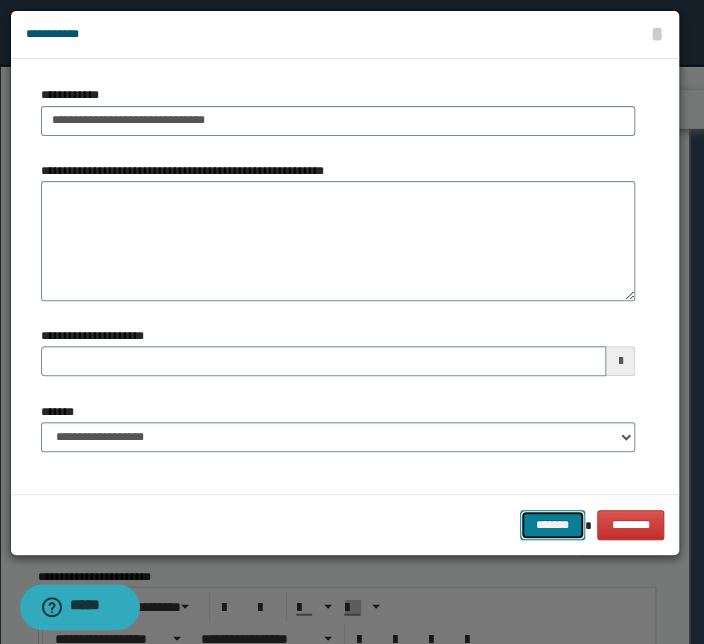 click on "*******" at bounding box center [552, 525] 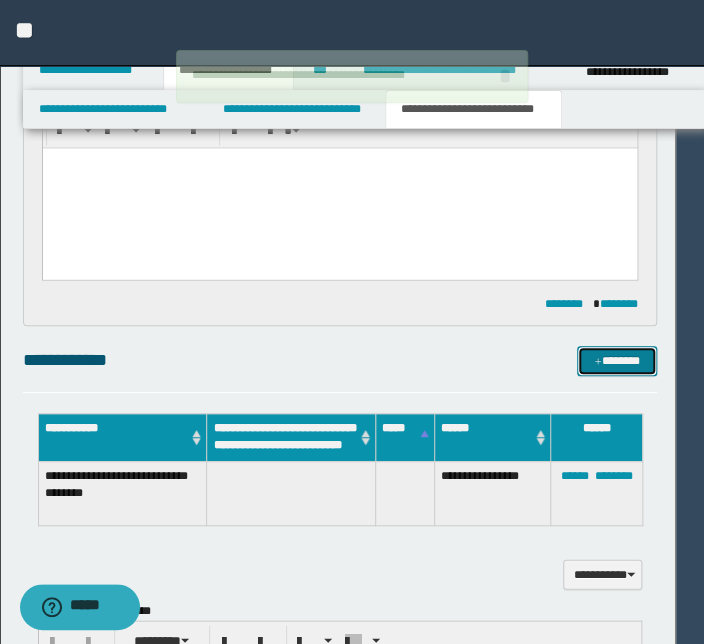 type 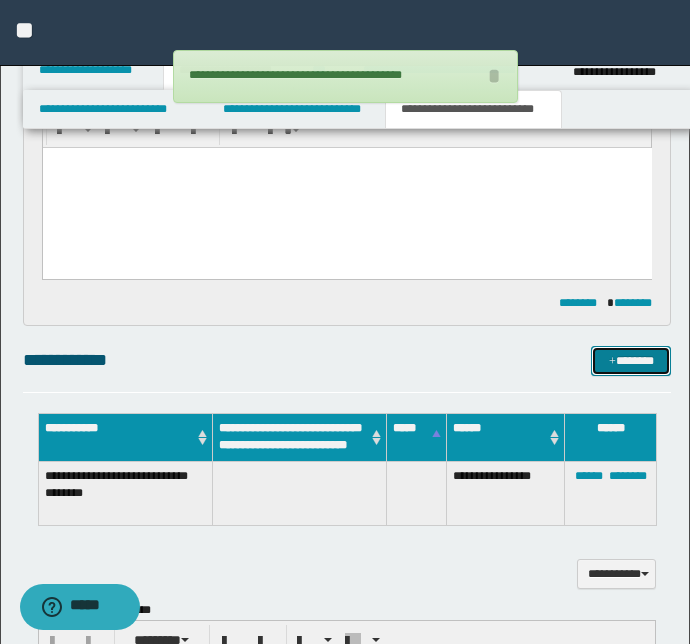 click on "*******" at bounding box center [631, 361] 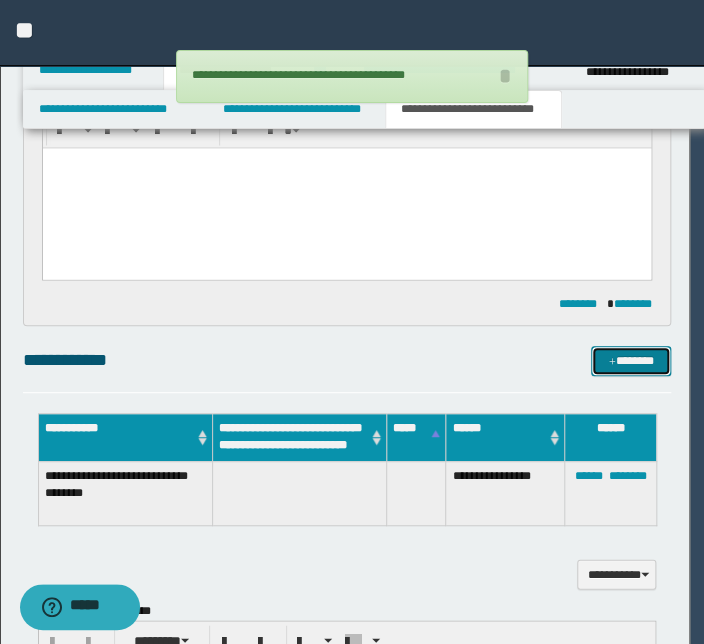 type 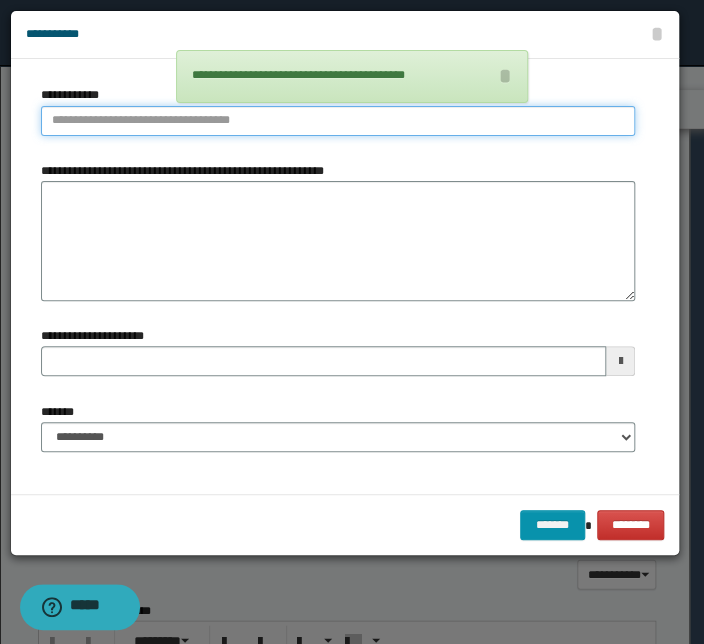 type on "**********" 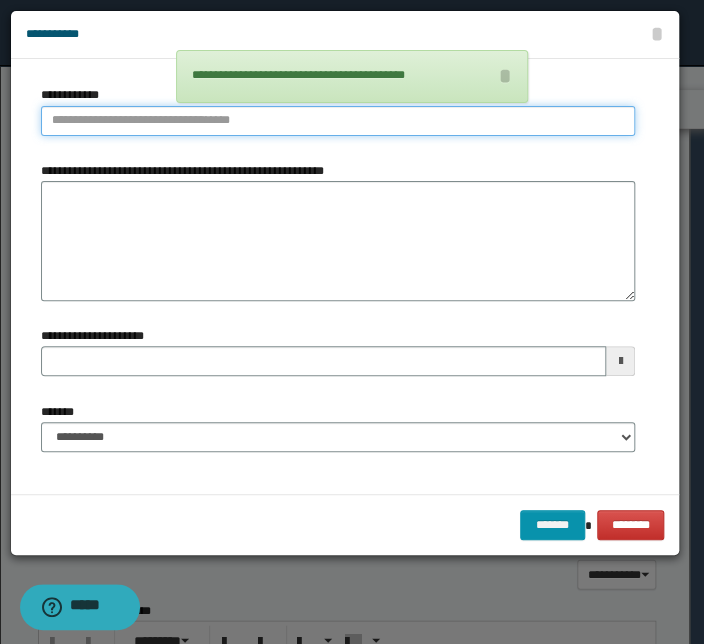click on "**********" at bounding box center [338, 121] 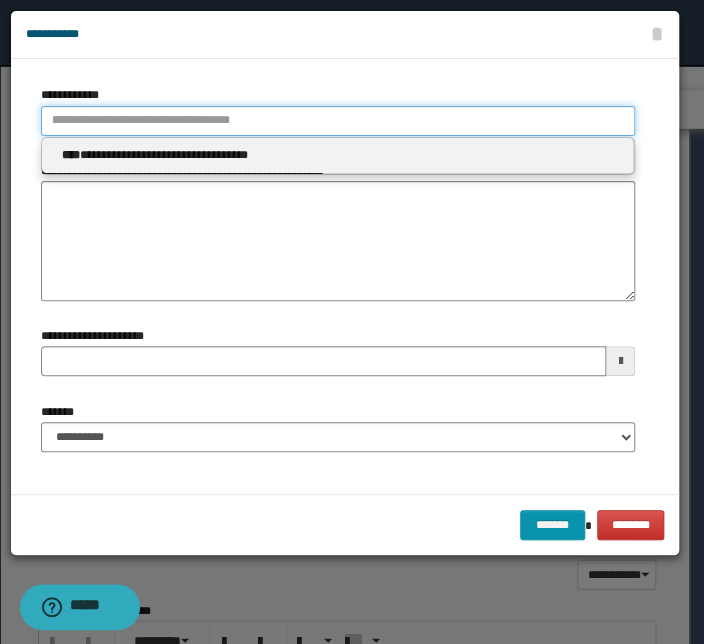 type 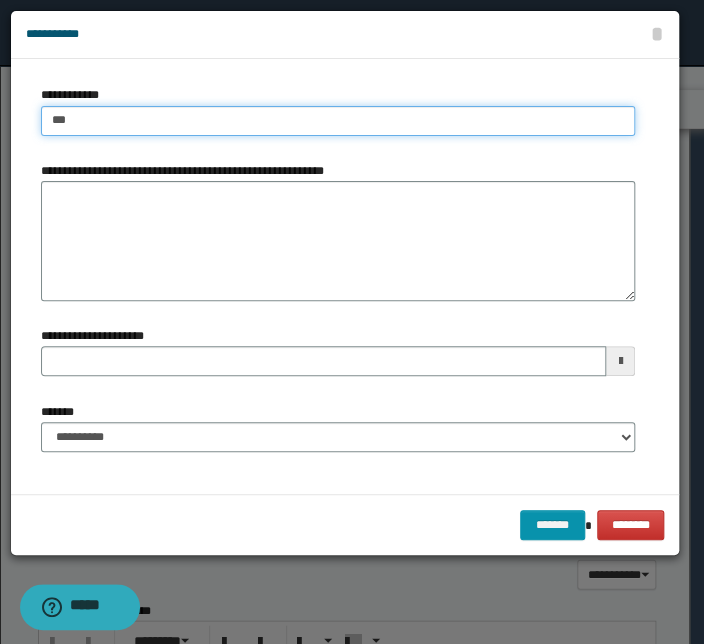 type on "****" 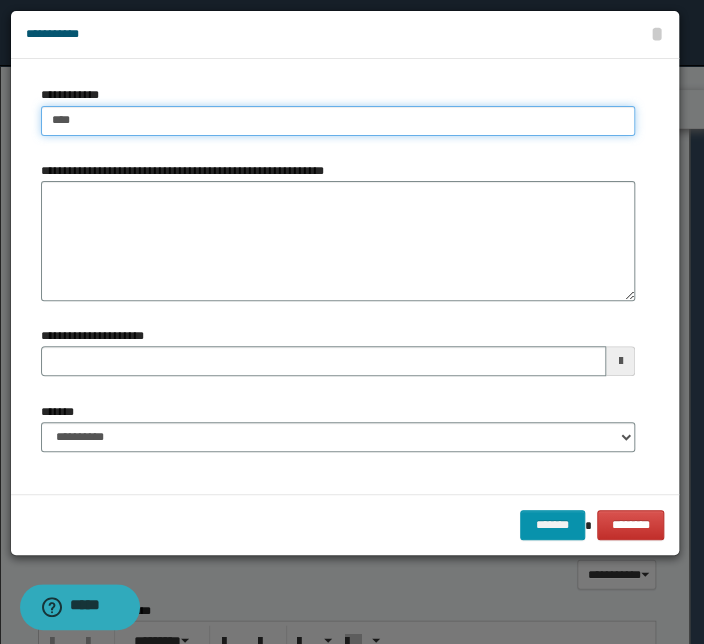type on "****" 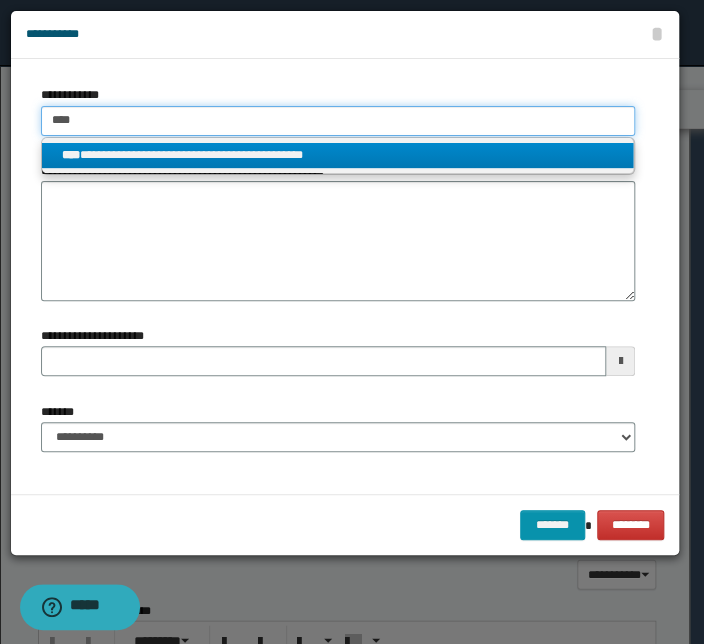 type on "****" 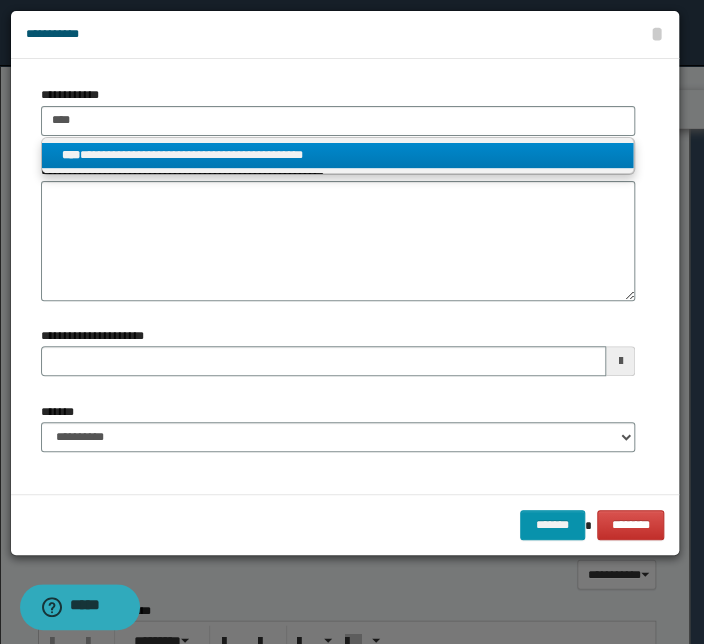 click on "**********" at bounding box center [337, 155] 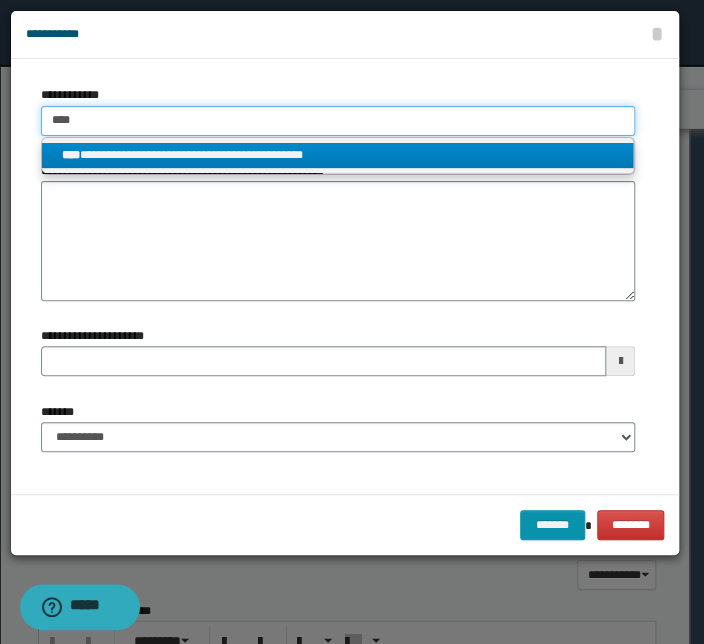 type 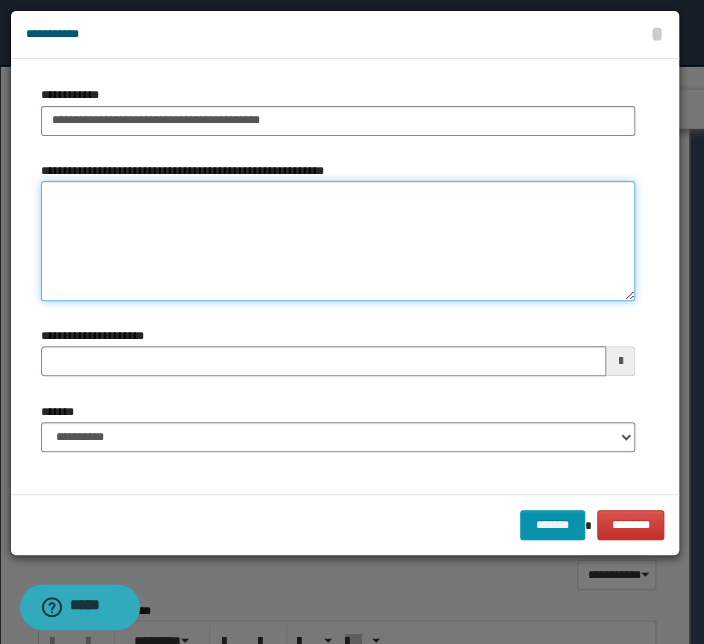 click on "**********" at bounding box center (338, 241) 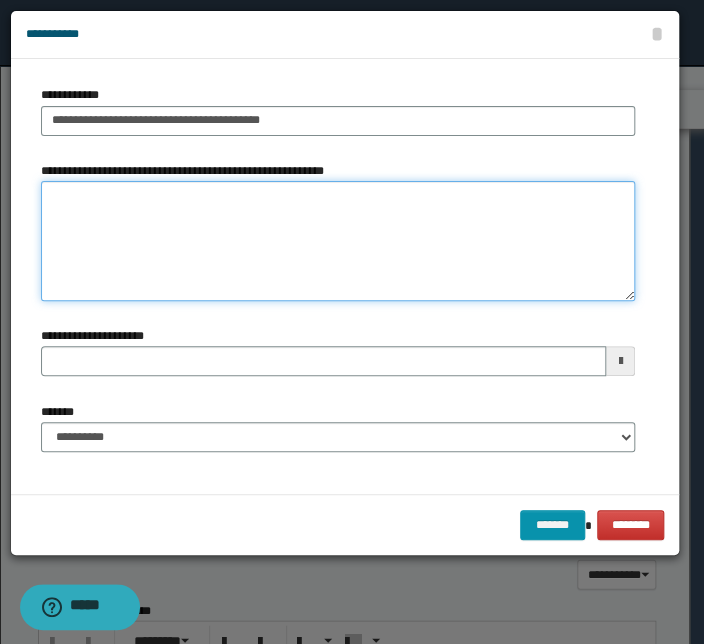 click on "**********" at bounding box center [338, 241] 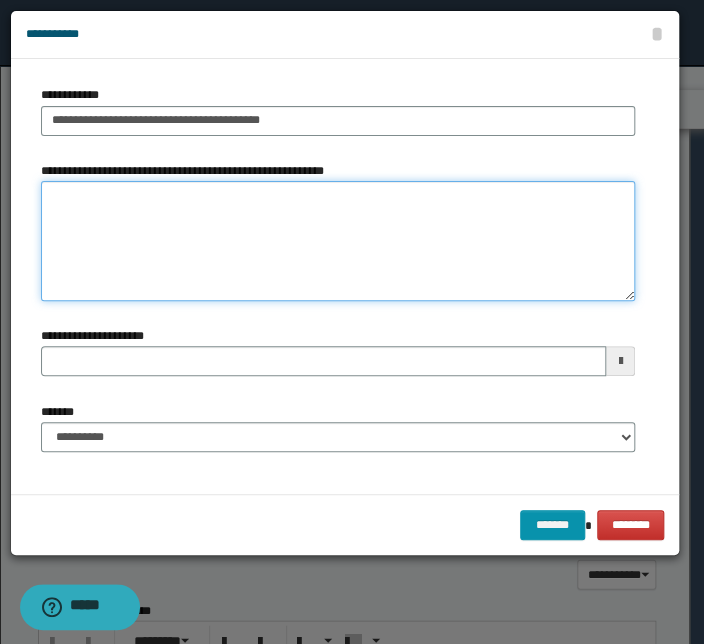 paste on "**********" 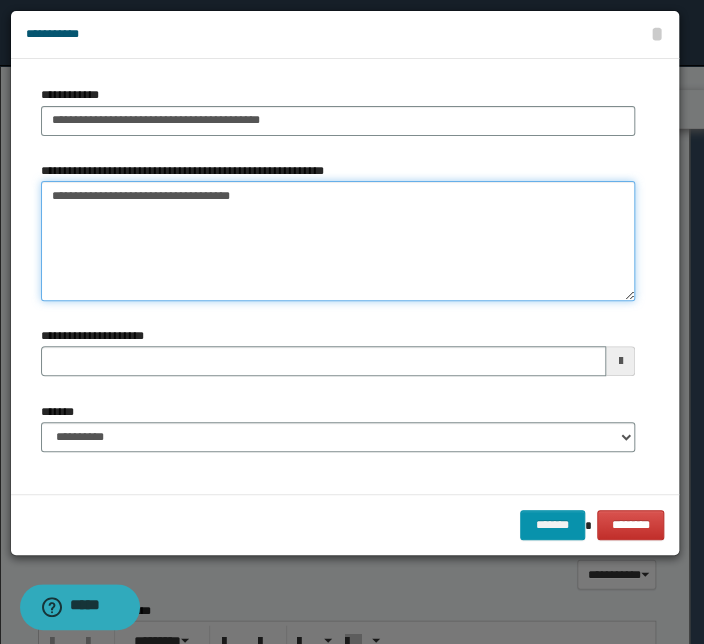 click on "**********" at bounding box center [338, 241] 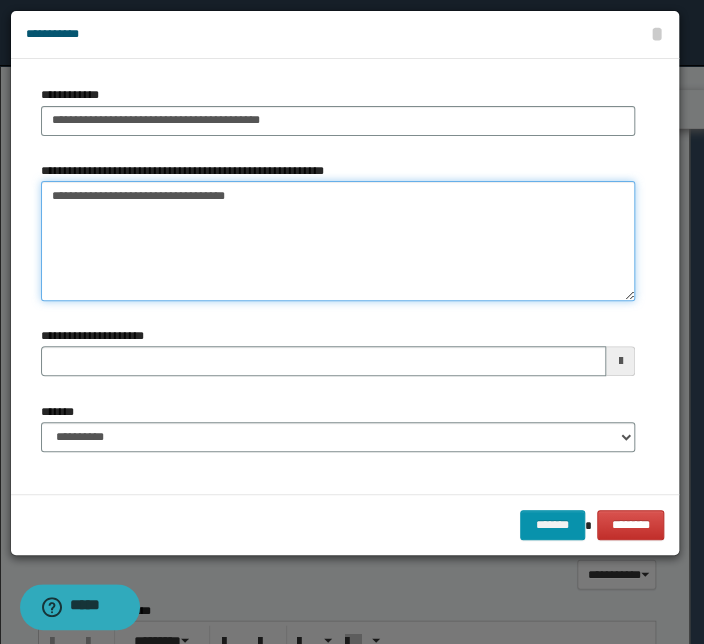 type 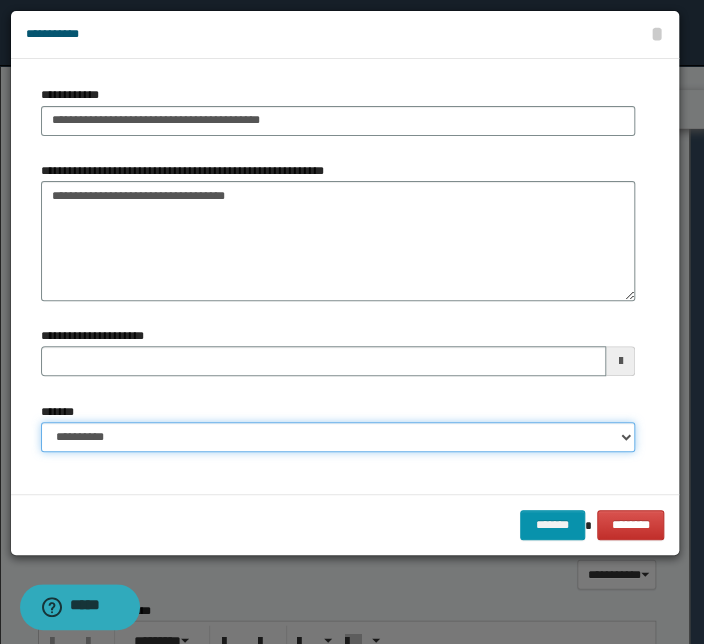 click on "**********" at bounding box center (338, 437) 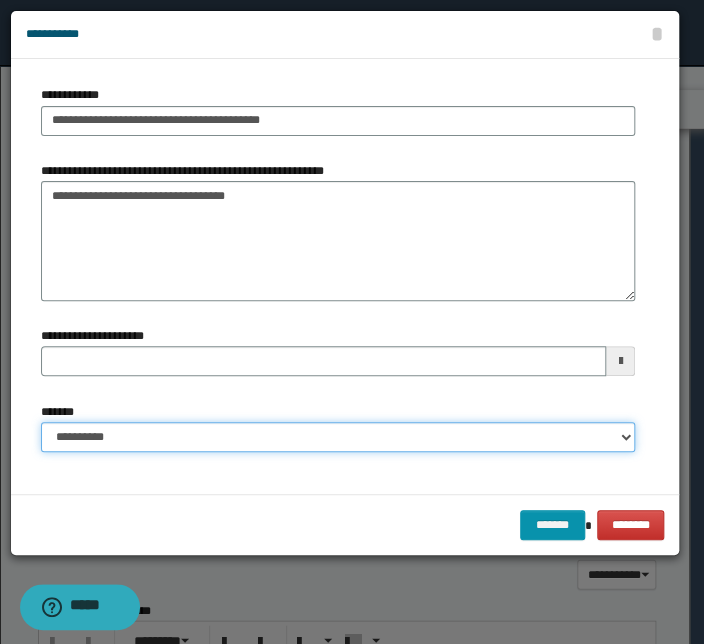 select on "*" 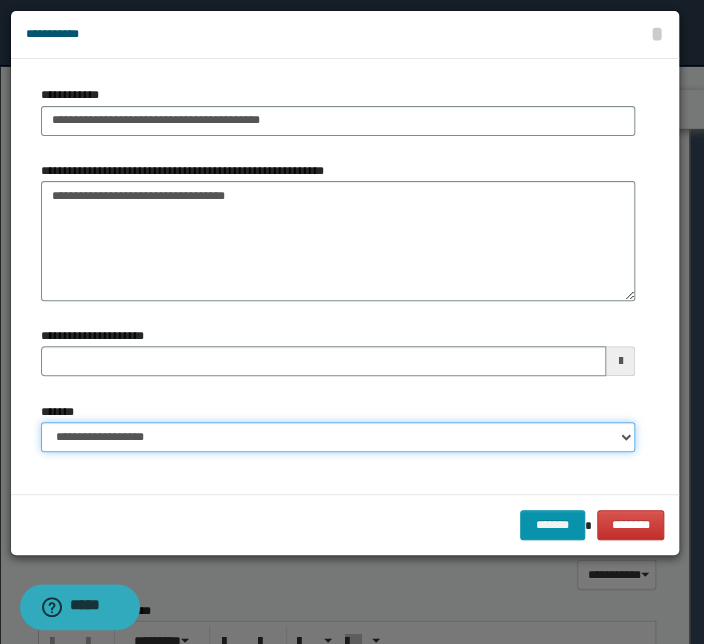 click on "**********" at bounding box center (338, 437) 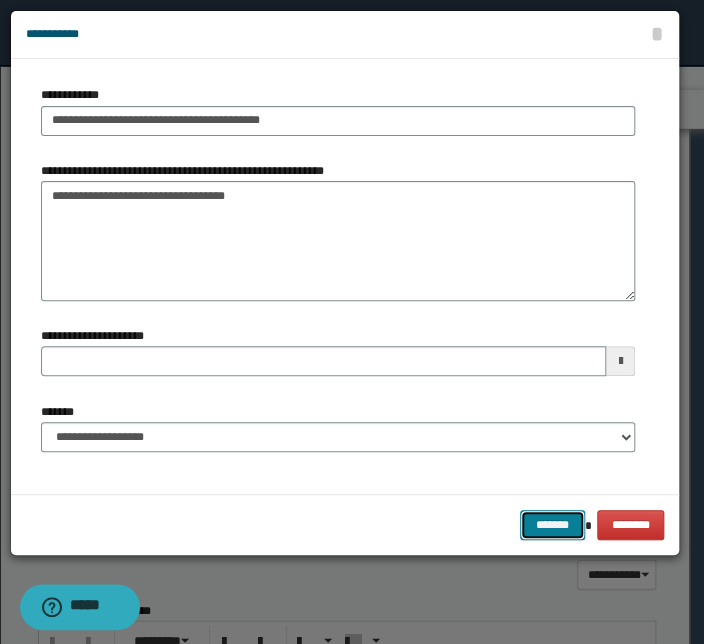 click on "*******" at bounding box center (552, 525) 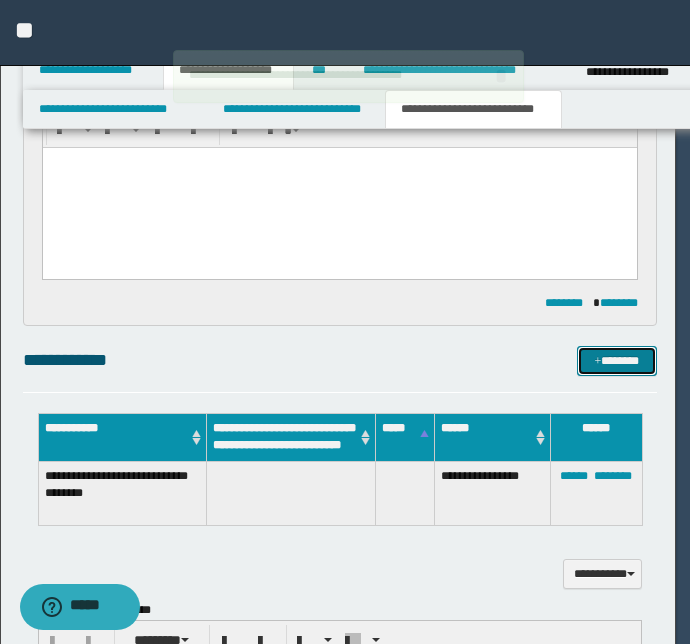 type 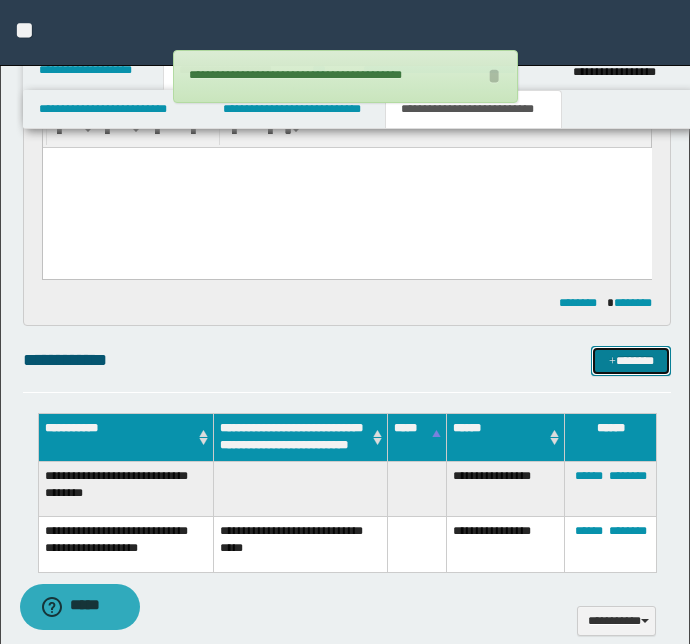 click on "*******" at bounding box center [631, 361] 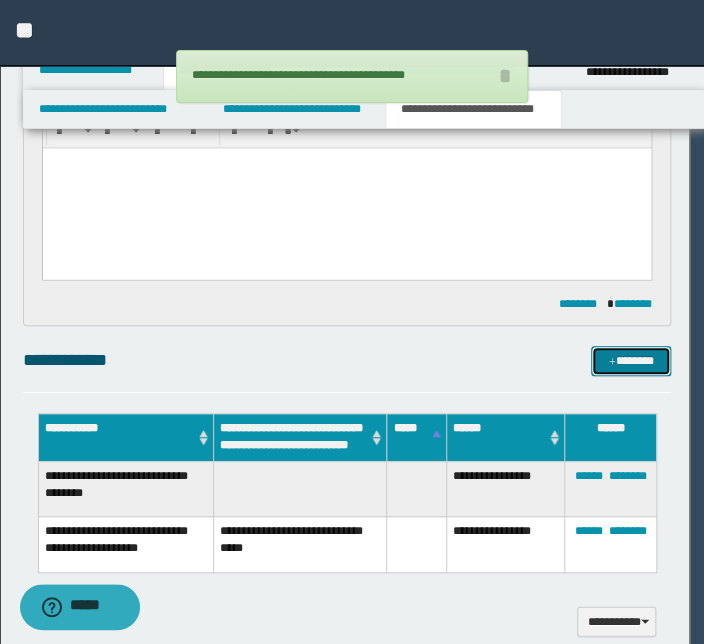type 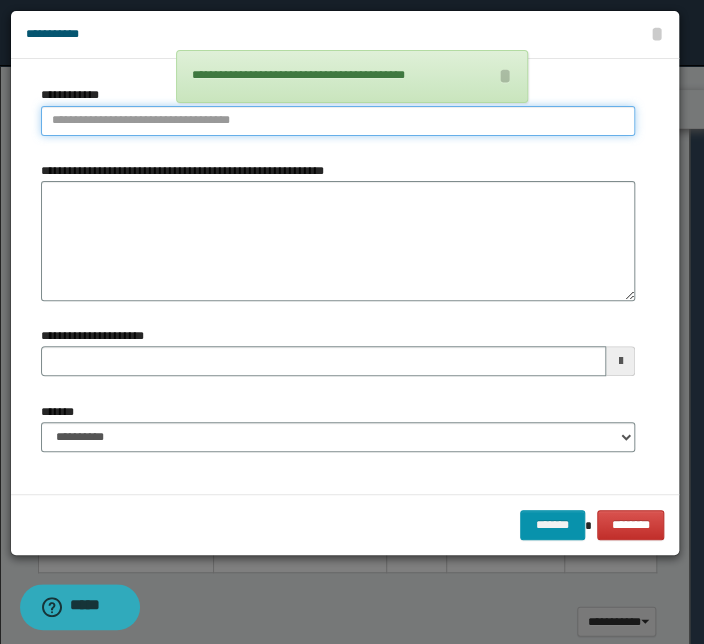 type on "**********" 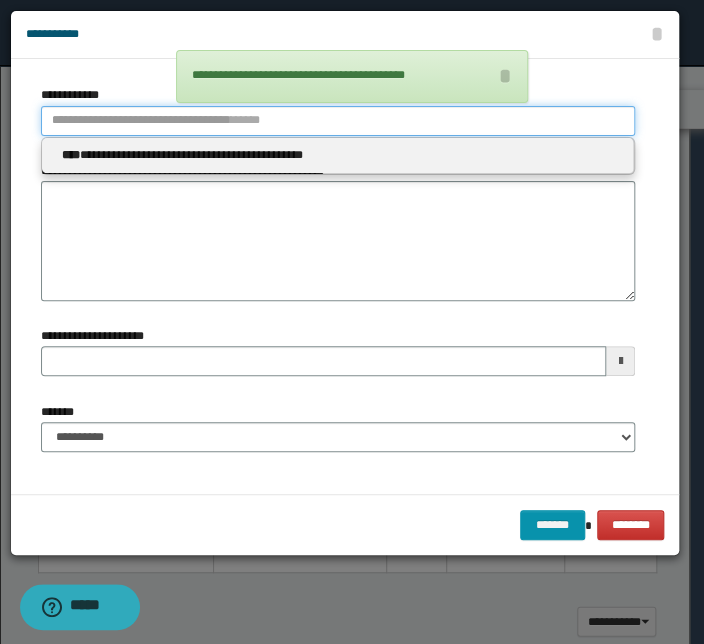 click on "**********" at bounding box center [338, 121] 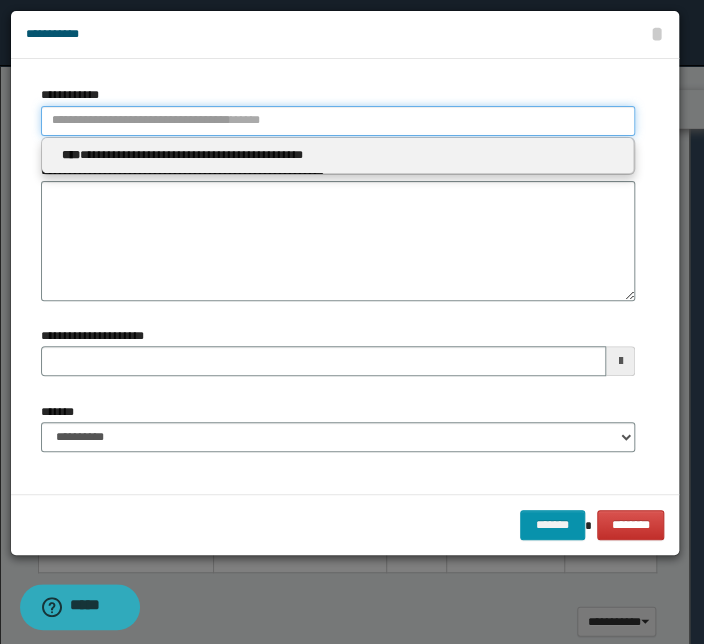 type 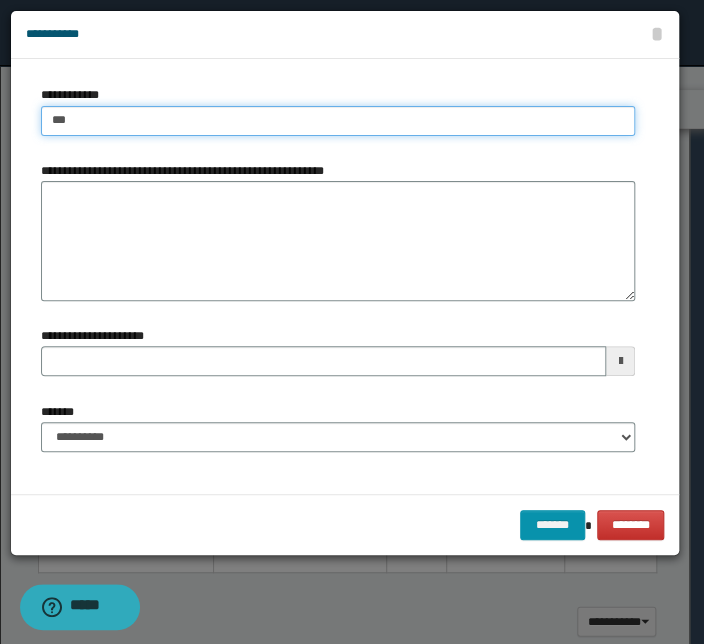 type on "****" 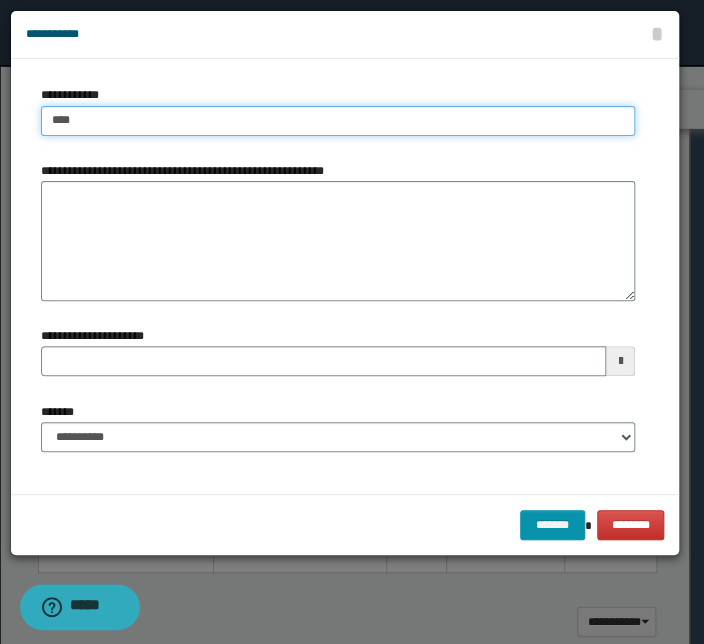 type on "****" 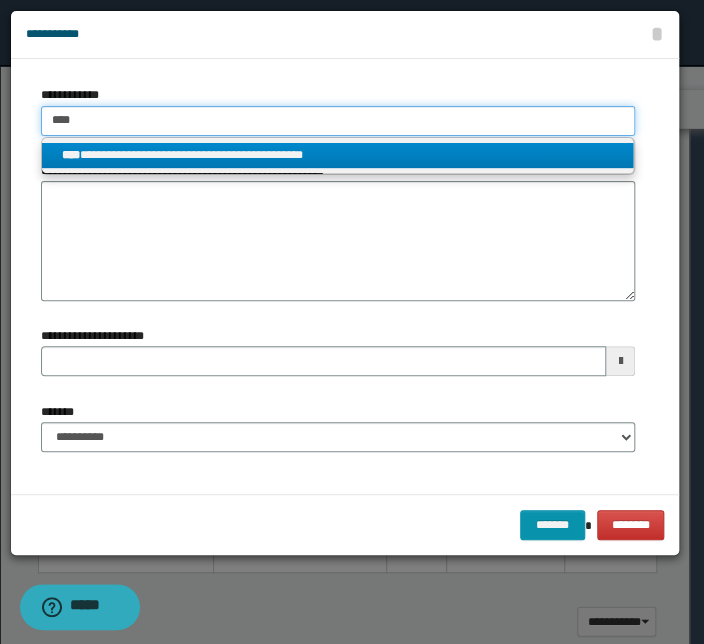 type on "****" 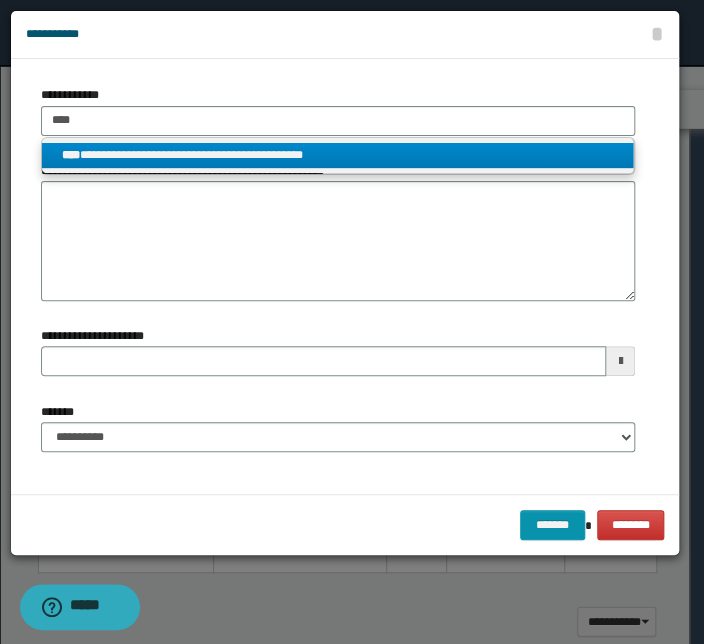 click on "**********" at bounding box center (337, 155) 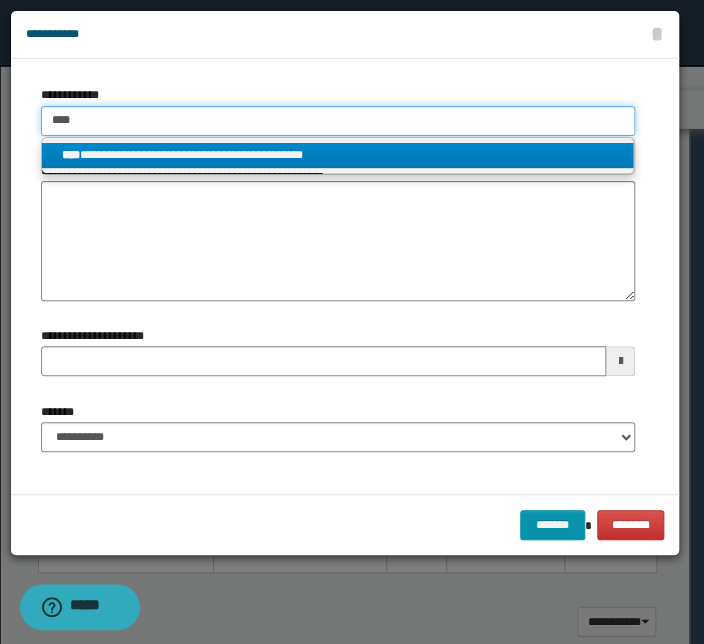 type 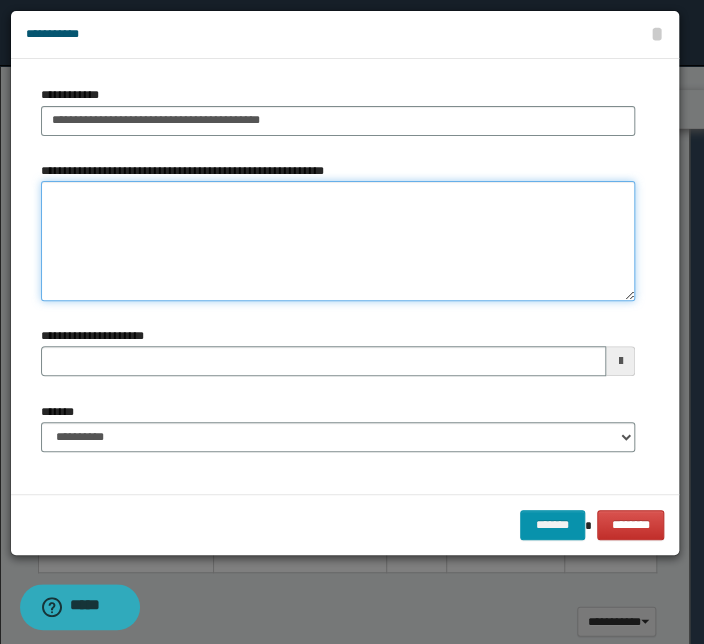 type 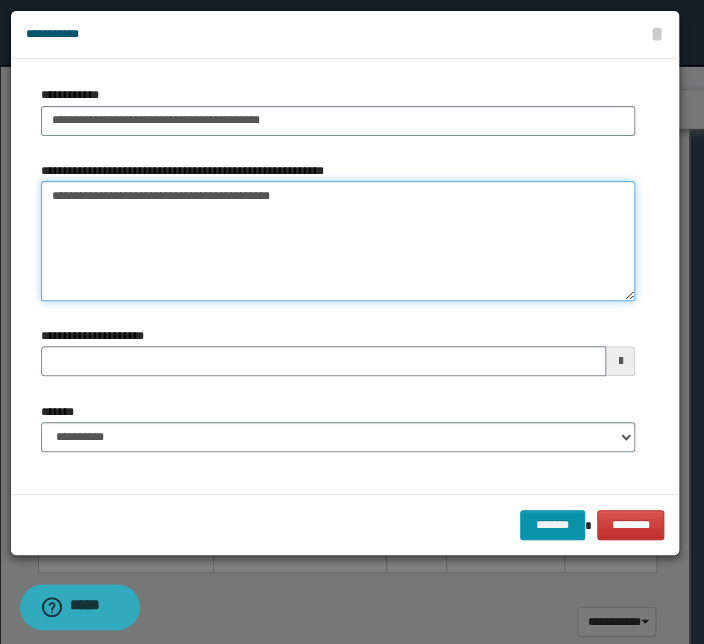 type 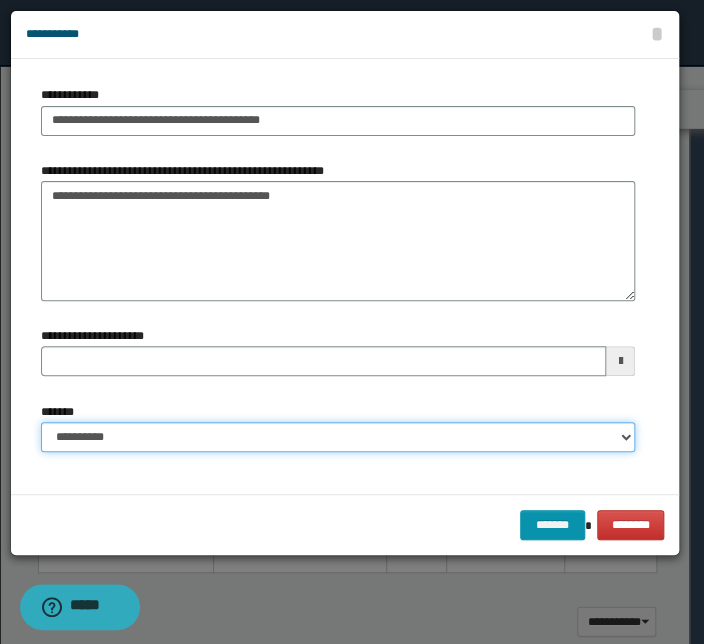 click on "**********" at bounding box center (338, 437) 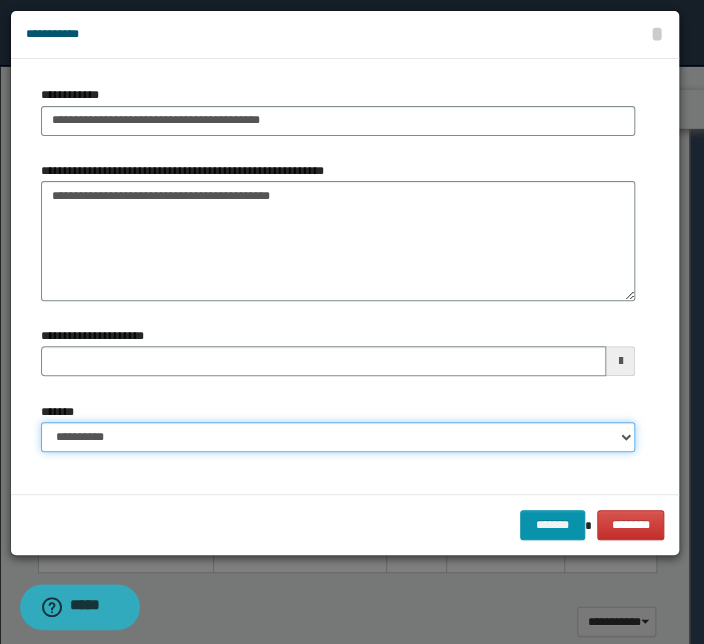 select on "*" 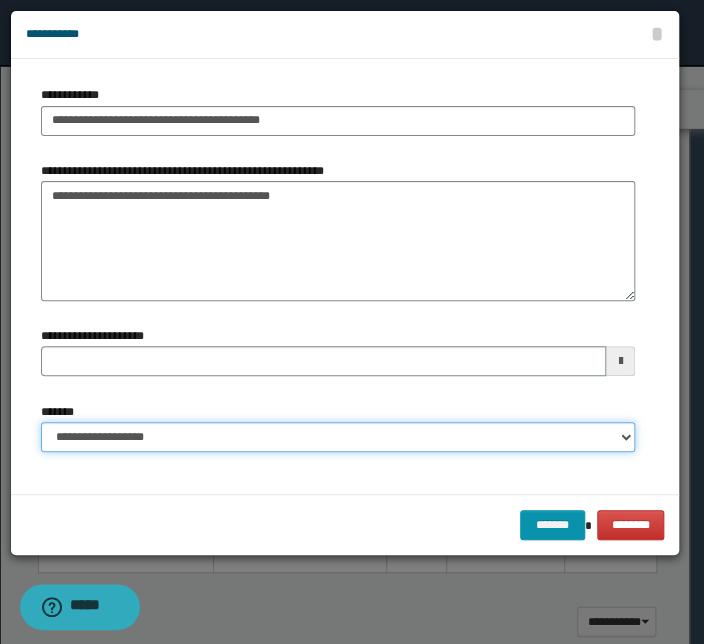 click on "**********" at bounding box center [338, 437] 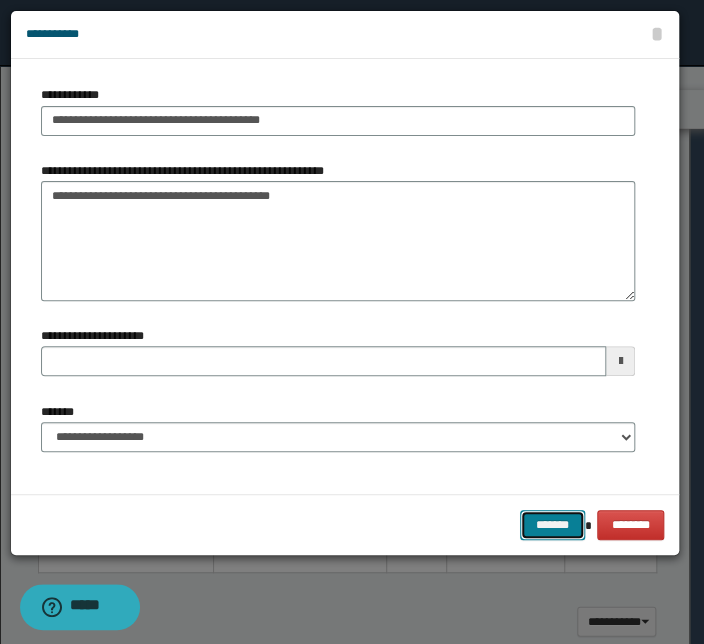 click on "*******" at bounding box center [552, 525] 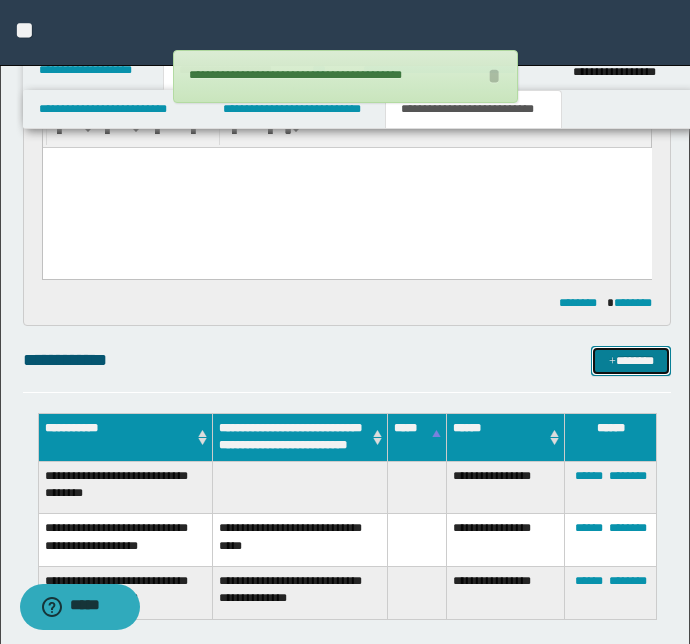 click on "*******" at bounding box center (631, 361) 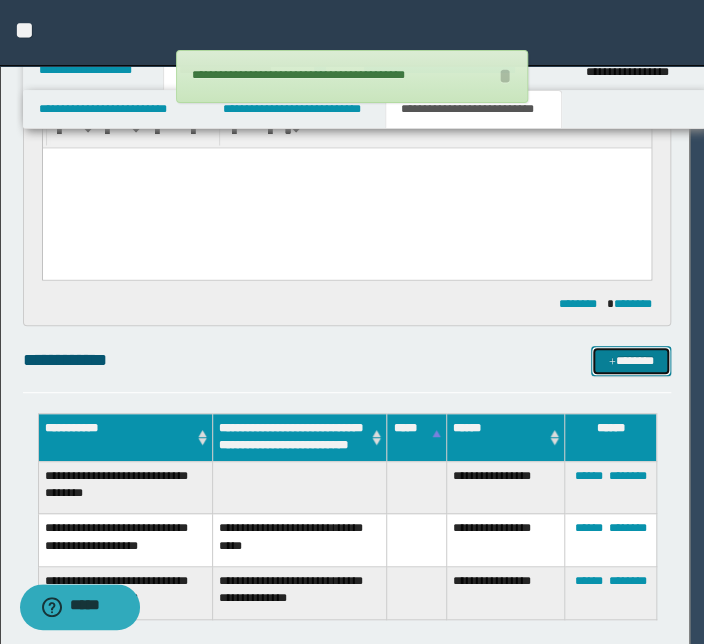 type 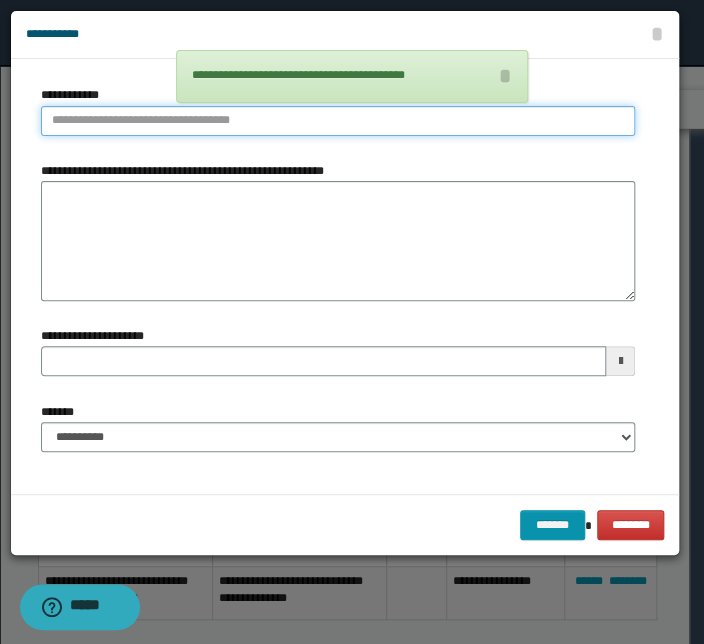 type on "**********" 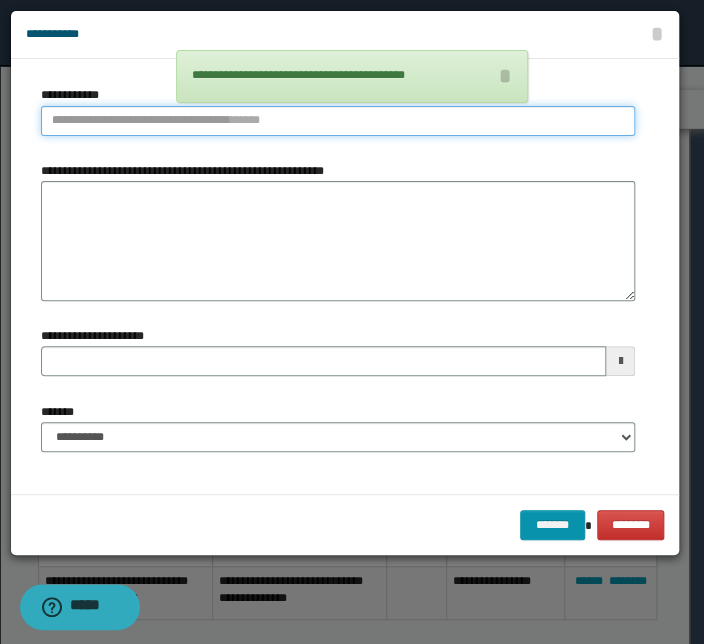 click on "**********" at bounding box center (338, 121) 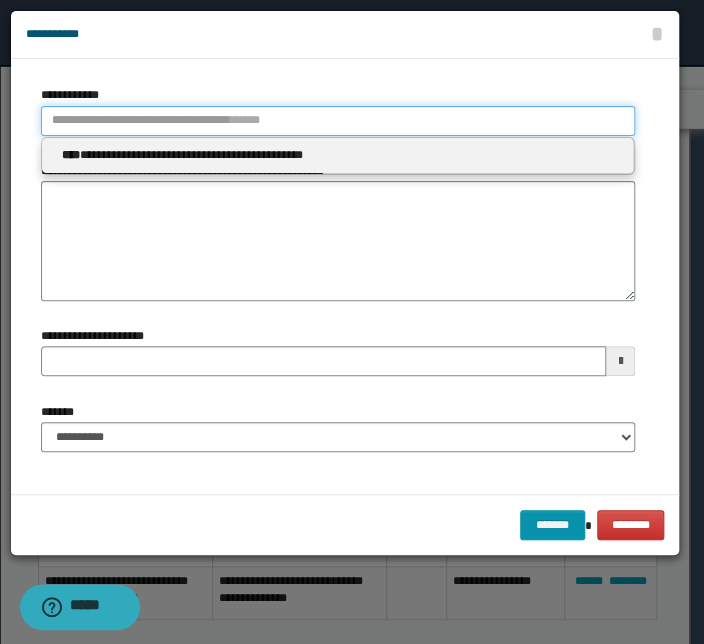 type 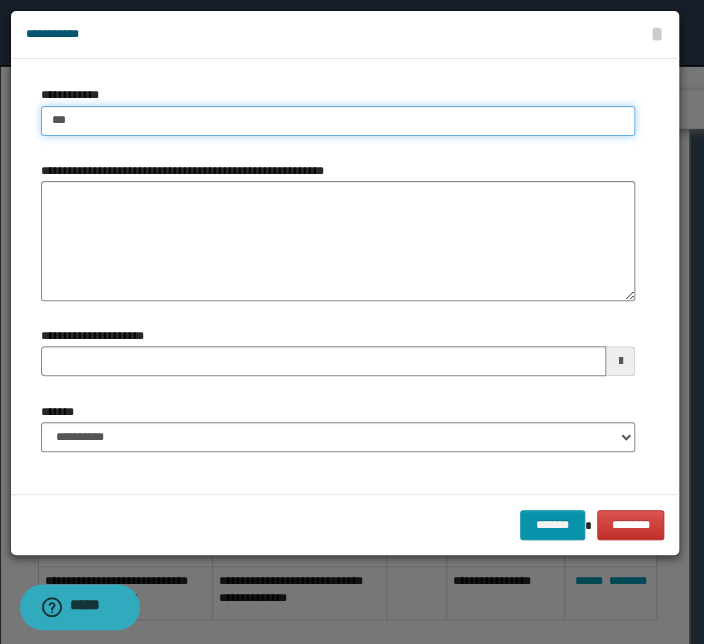 type on "****" 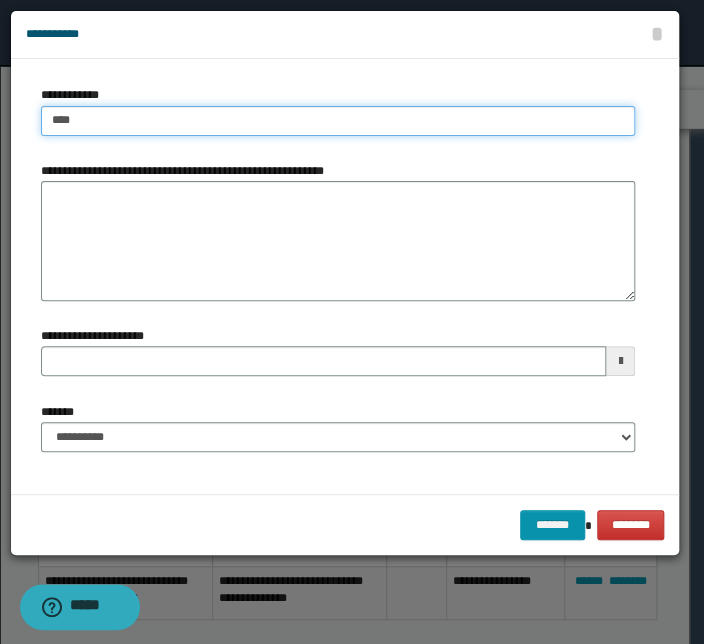 type on "****" 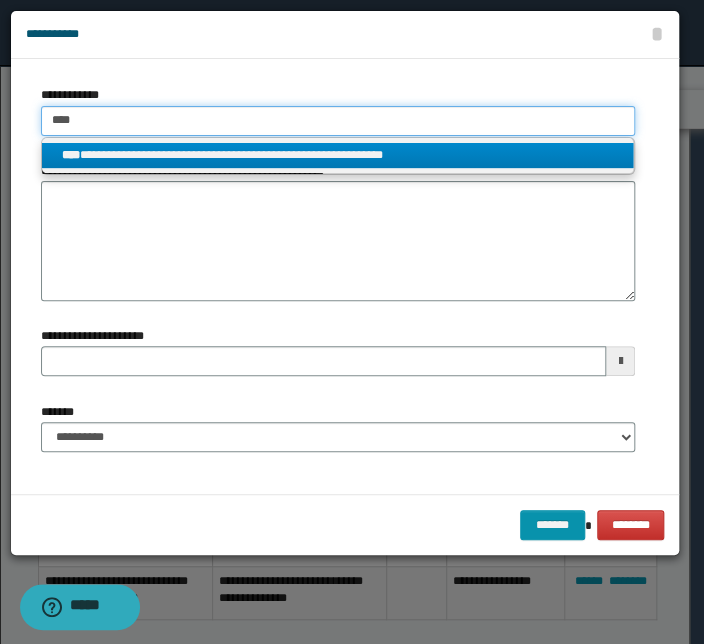 type on "****" 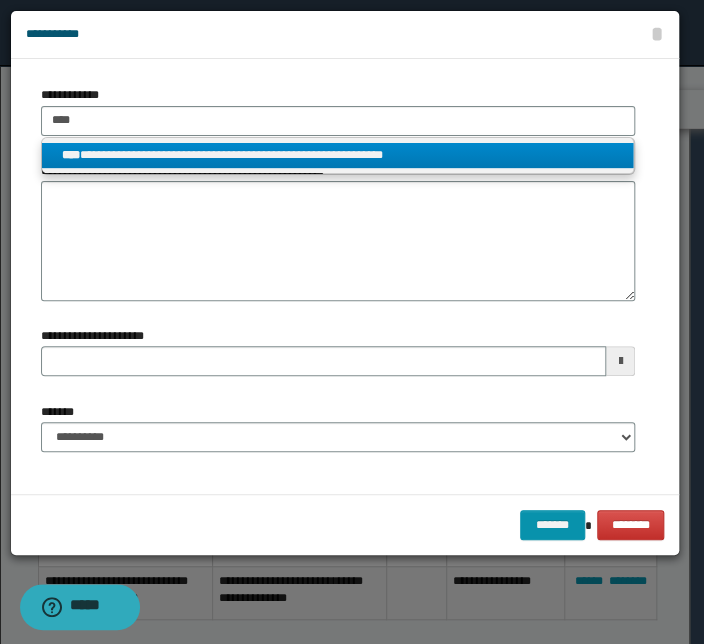 click on "**********" at bounding box center (337, 155) 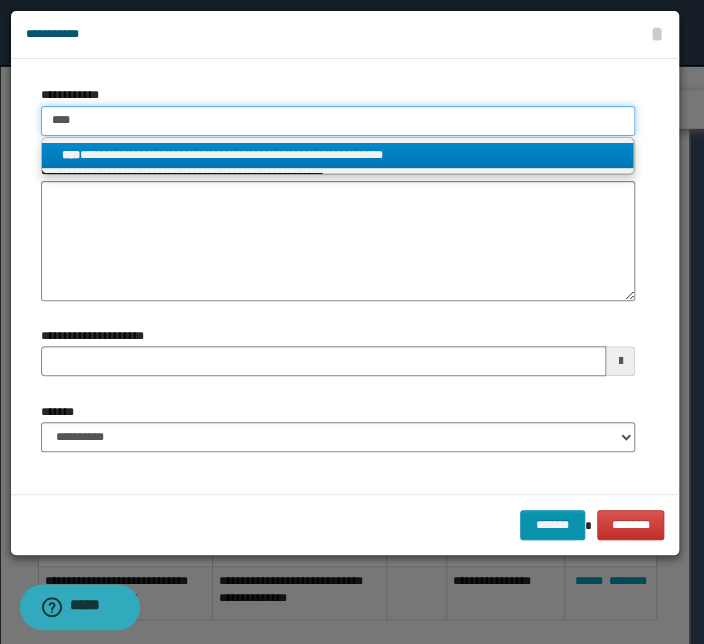 type 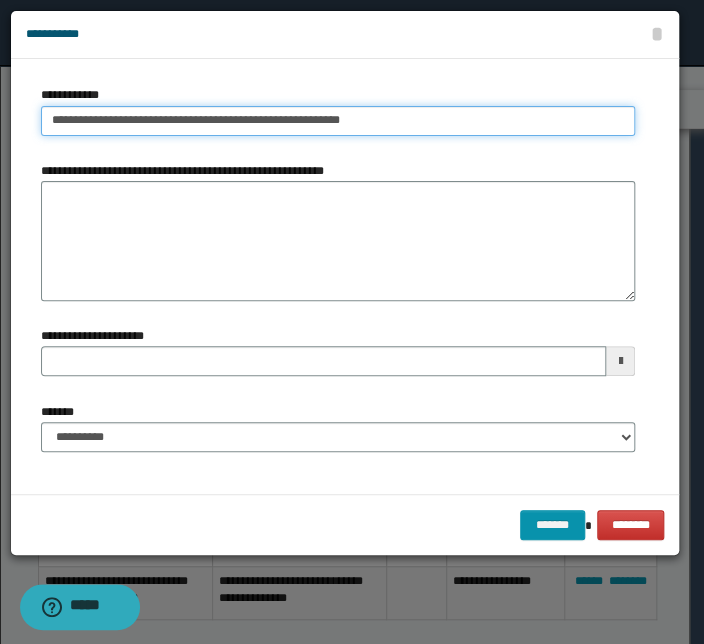 type 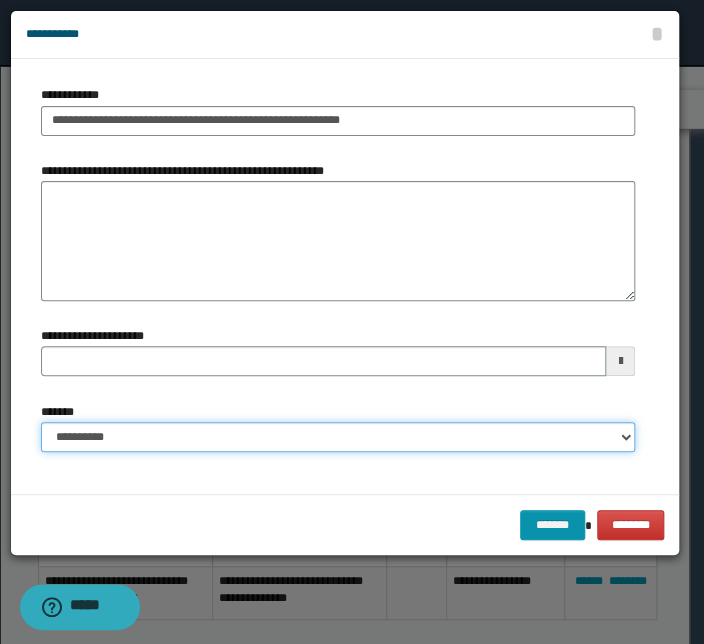 click on "**********" at bounding box center (338, 437) 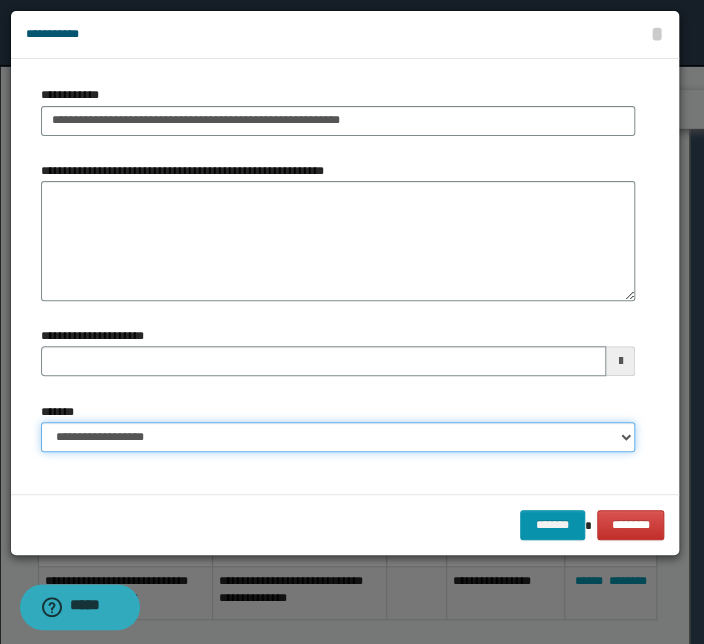click on "**********" at bounding box center [338, 437] 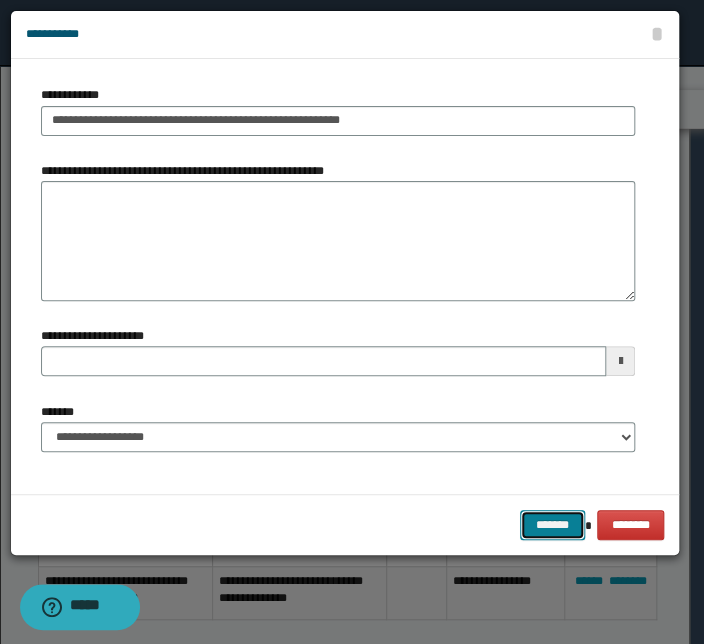 click on "*******" at bounding box center (552, 525) 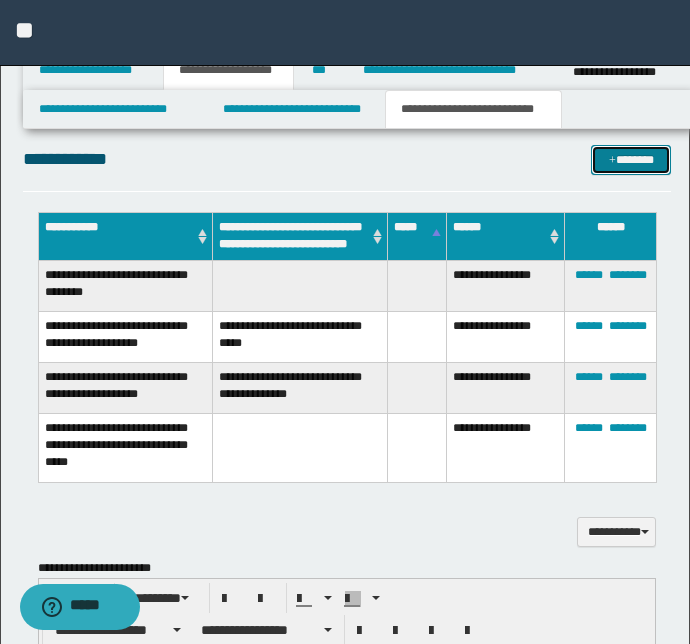 scroll, scrollTop: 880, scrollLeft: 0, axis: vertical 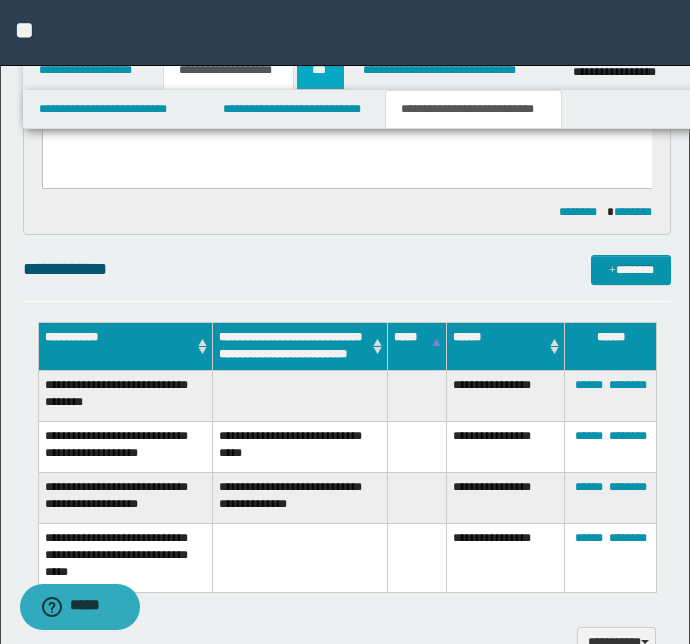 click on "***" at bounding box center (320, 70) 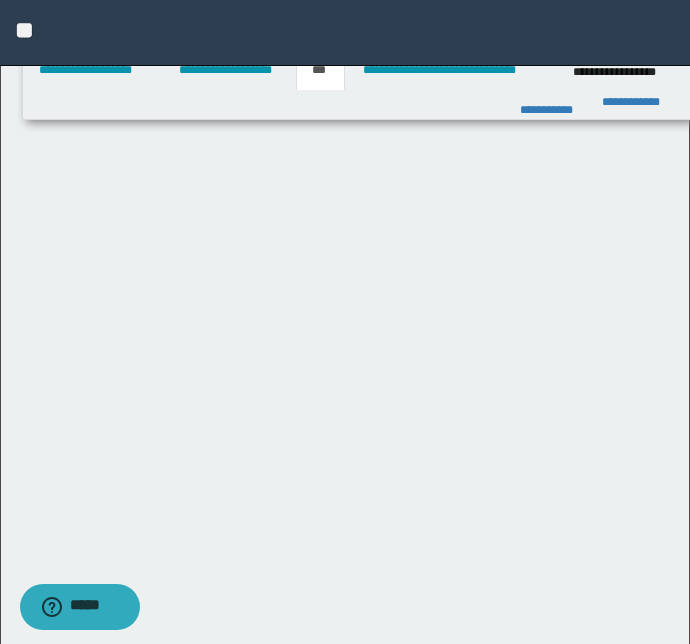 scroll, scrollTop: 0, scrollLeft: 0, axis: both 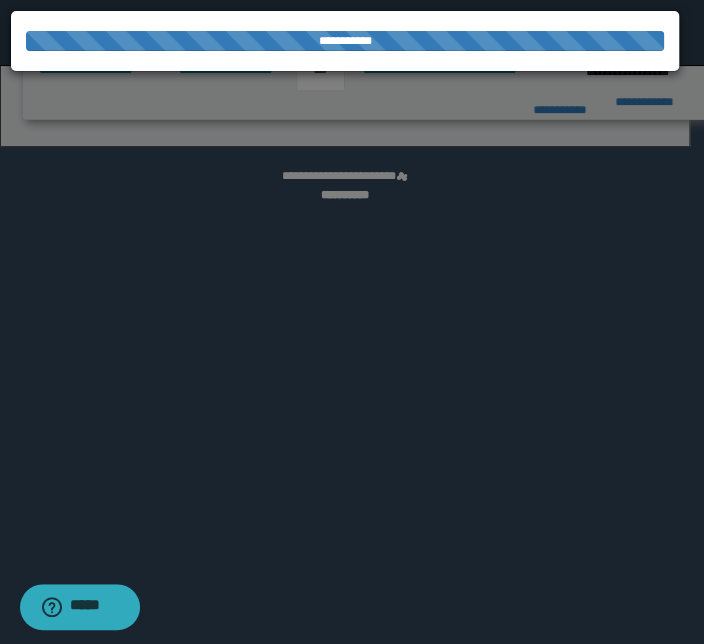 select on "***" 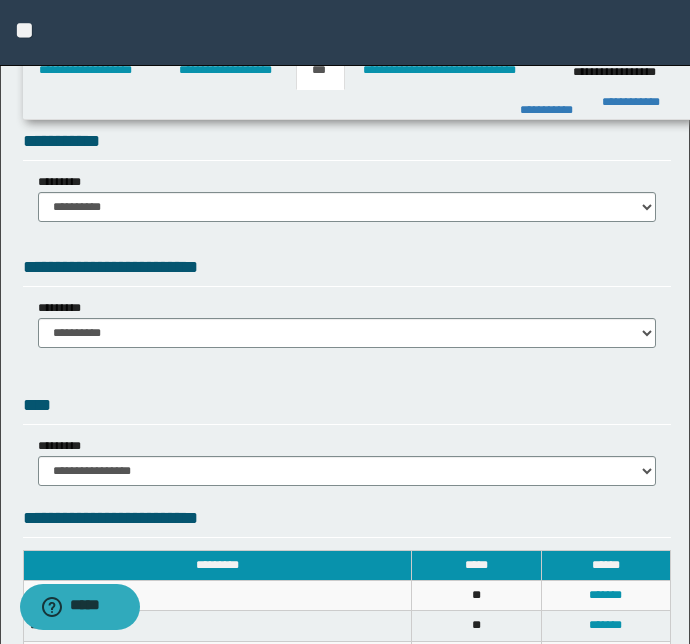 scroll, scrollTop: 0, scrollLeft: 0, axis: both 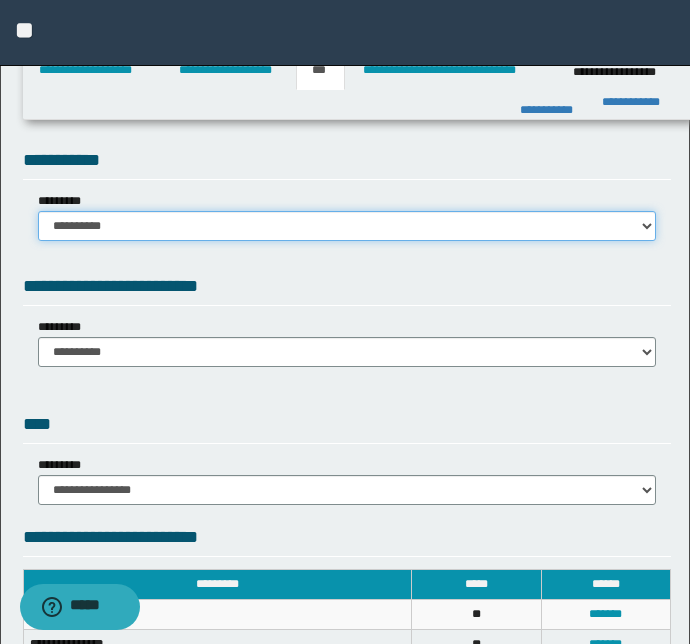 click on "**********" at bounding box center [347, 226] 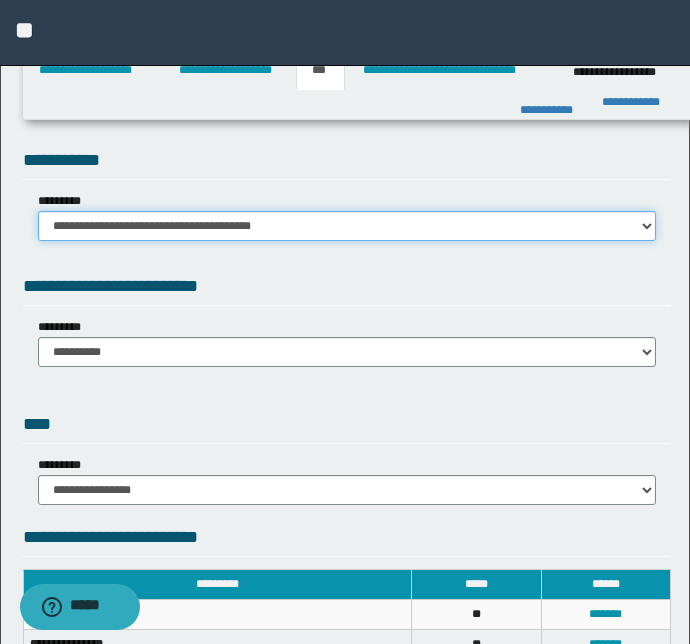 click on "**********" at bounding box center (347, 226) 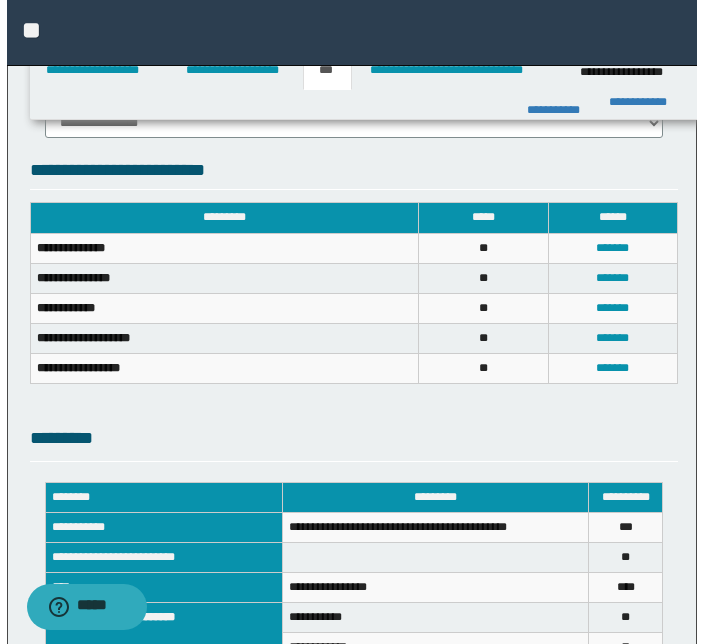 scroll, scrollTop: 608, scrollLeft: 0, axis: vertical 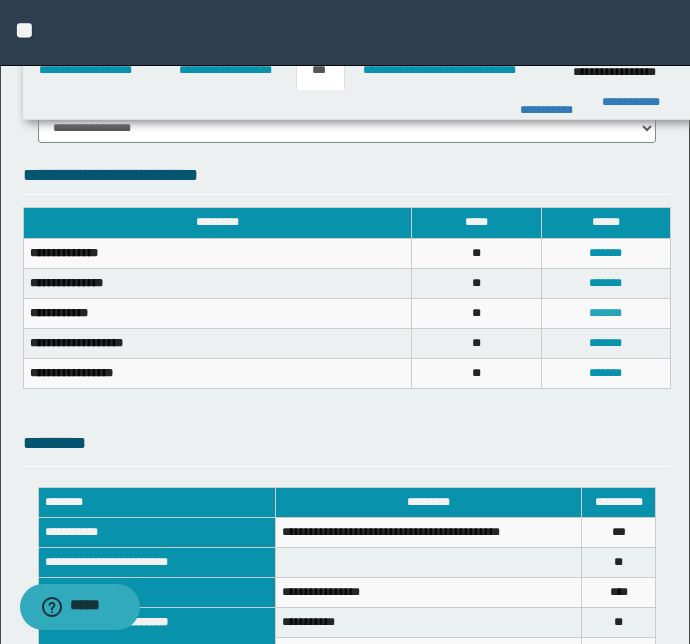 click on "*******" at bounding box center [605, 313] 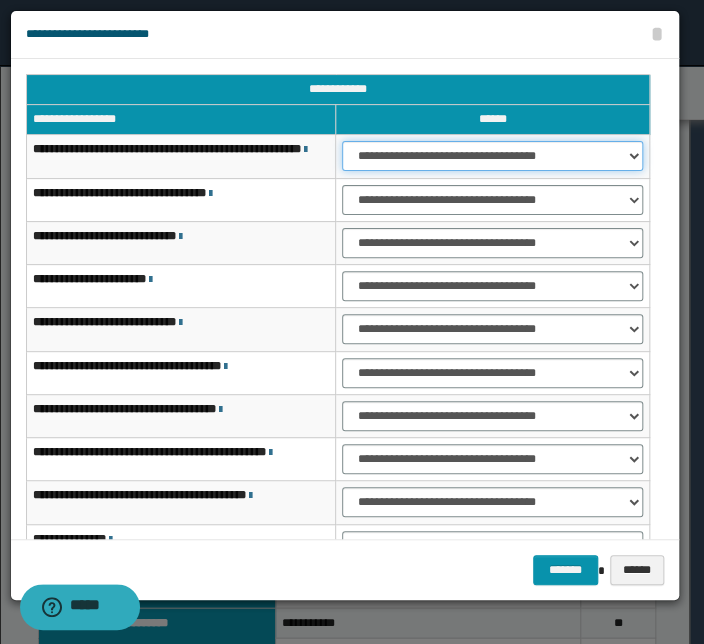 click on "**********" at bounding box center [492, 156] 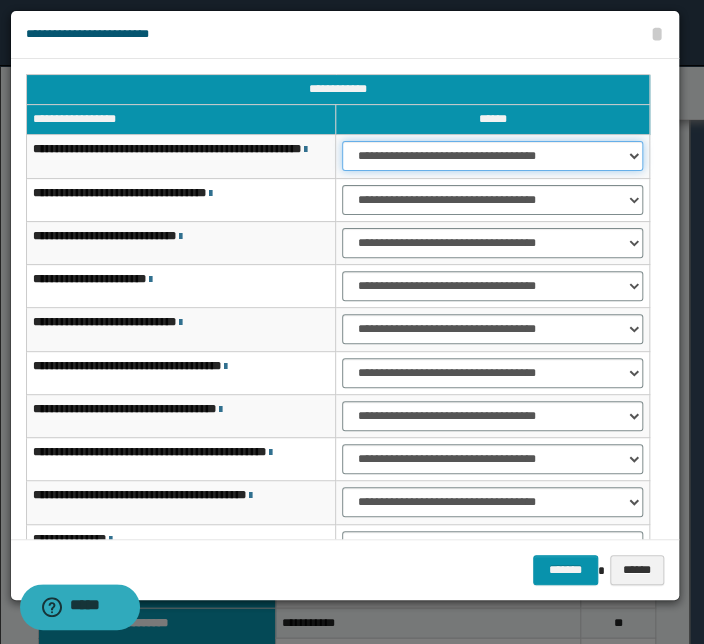 select on "***" 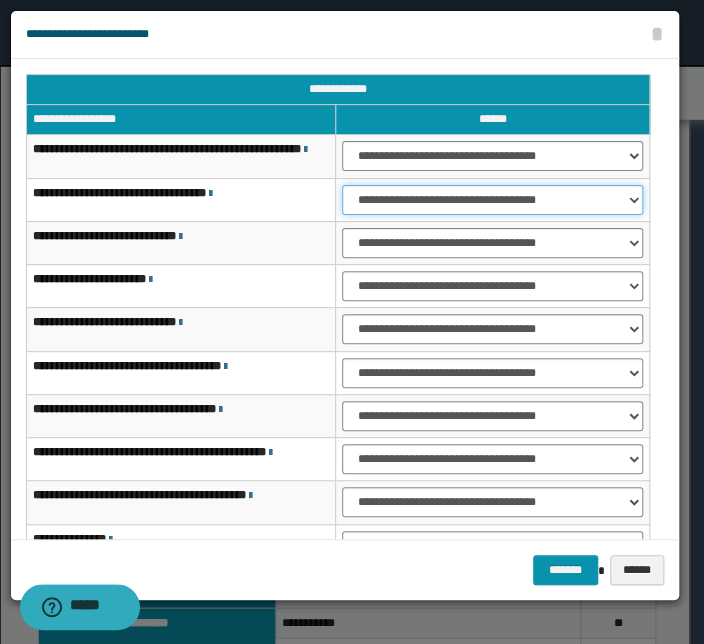 click on "**********" at bounding box center [492, 200] 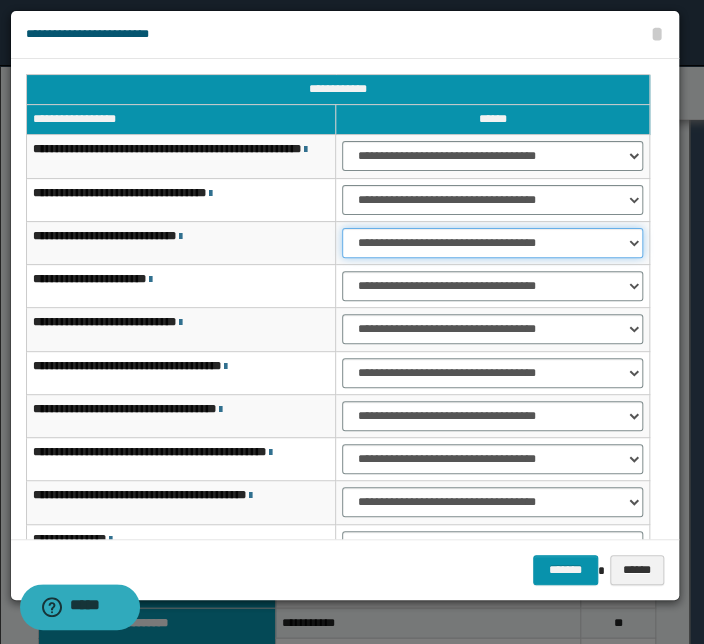 click on "**********" at bounding box center (492, 243) 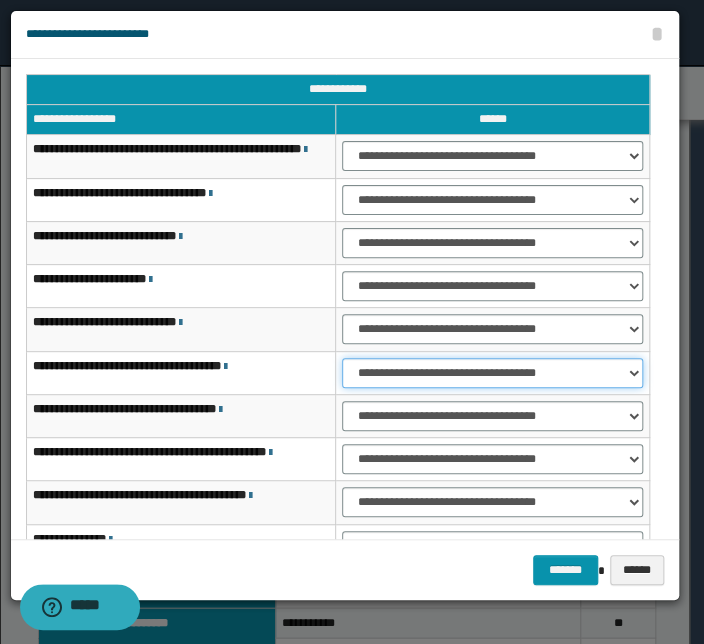 click on "**********" at bounding box center (492, 373) 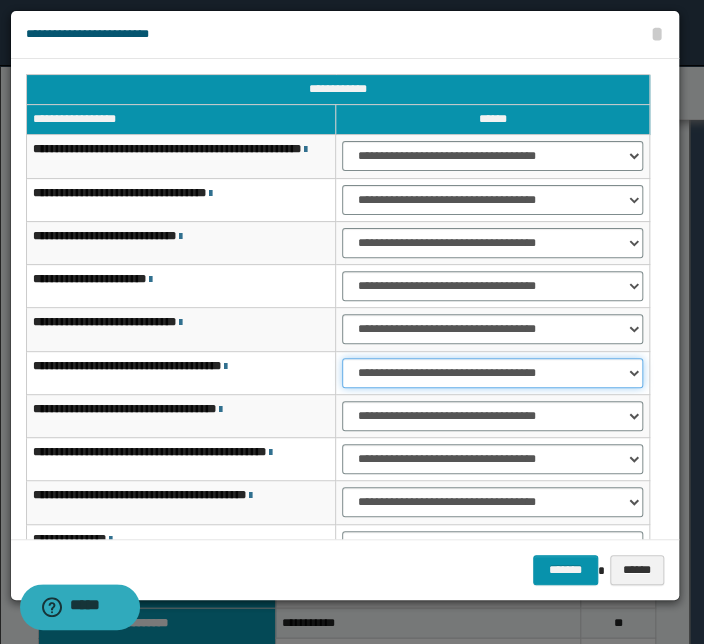 select on "***" 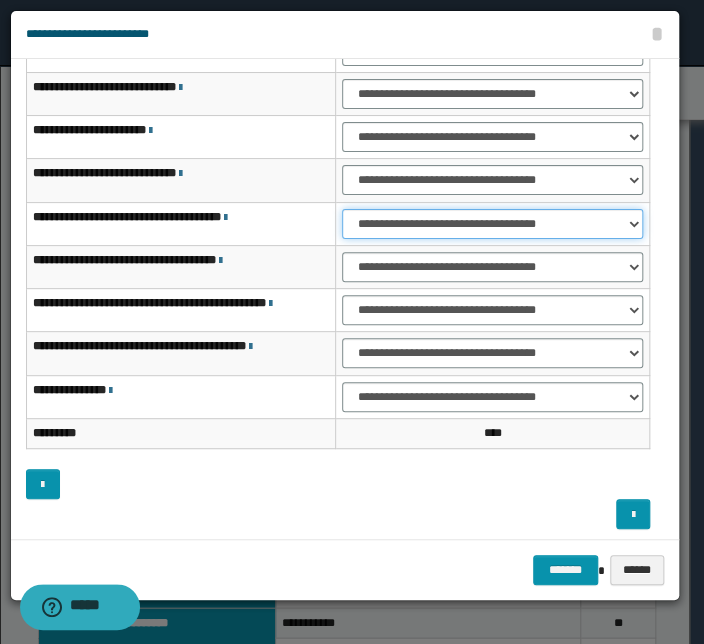scroll, scrollTop: 153, scrollLeft: 0, axis: vertical 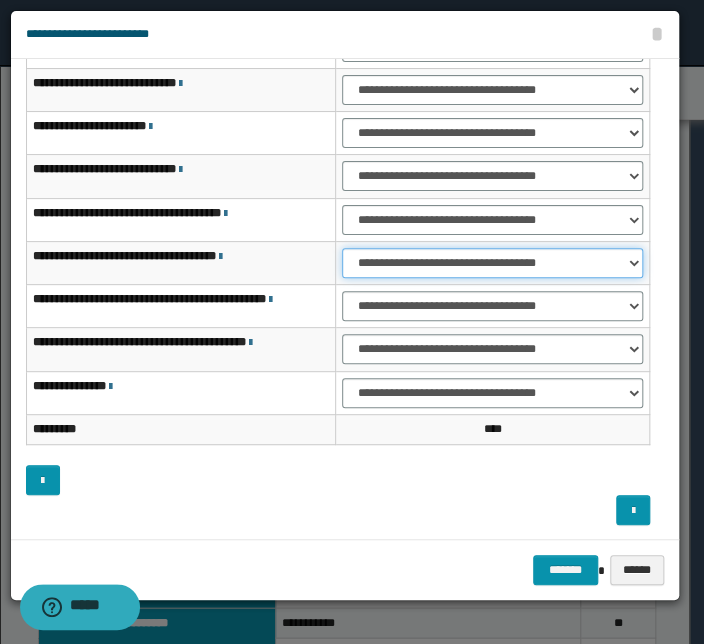 click on "**********" at bounding box center [492, 263] 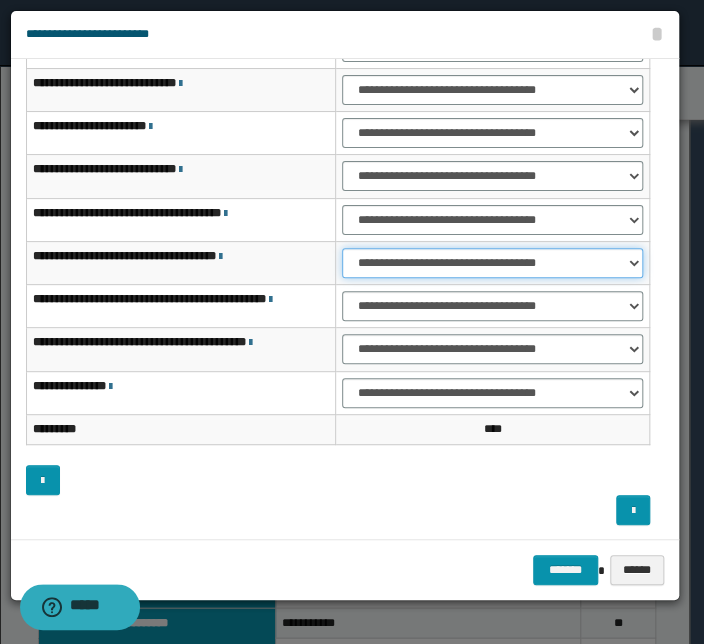 select on "***" 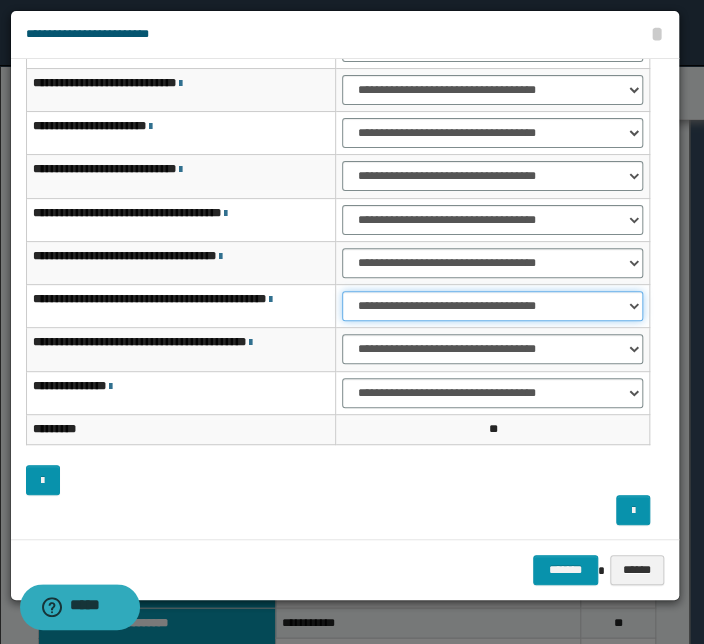 click on "**********" at bounding box center [492, 306] 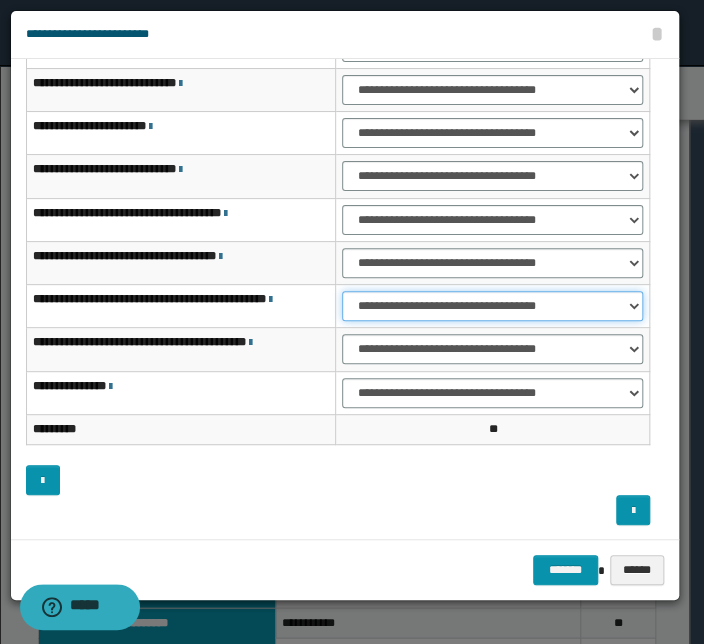select on "***" 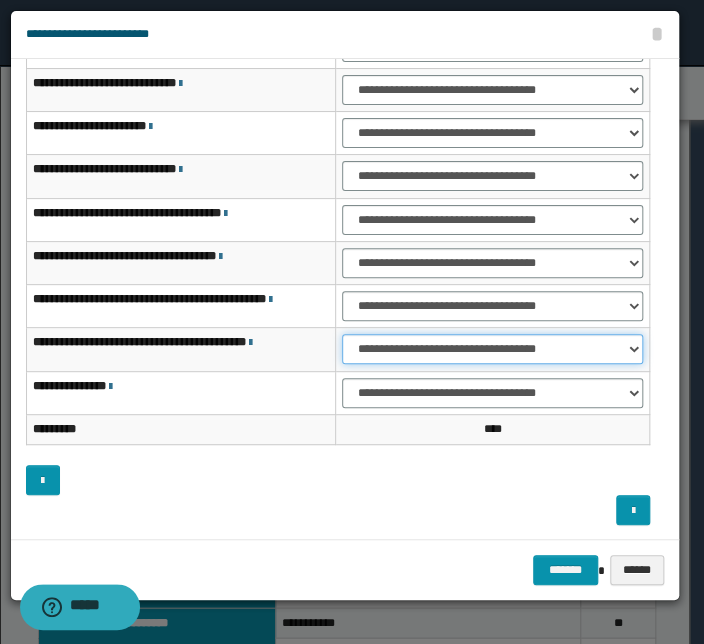 click on "**********" at bounding box center [492, 349] 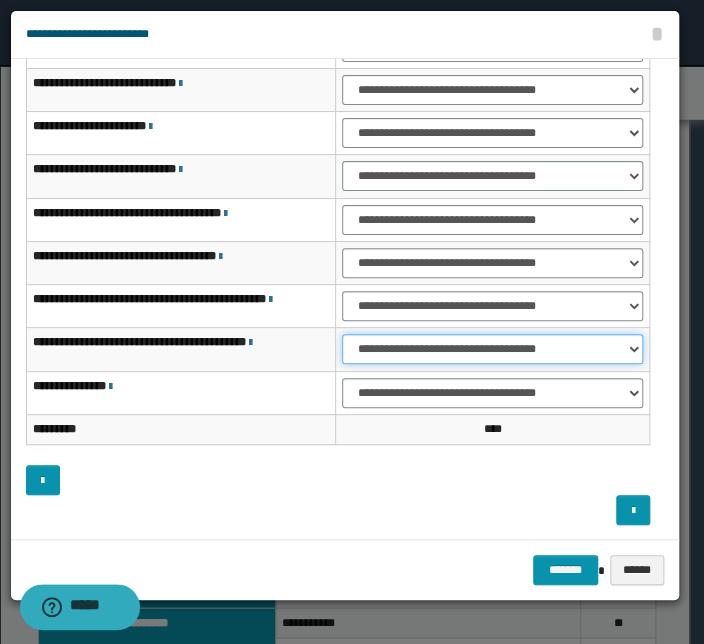 select on "***" 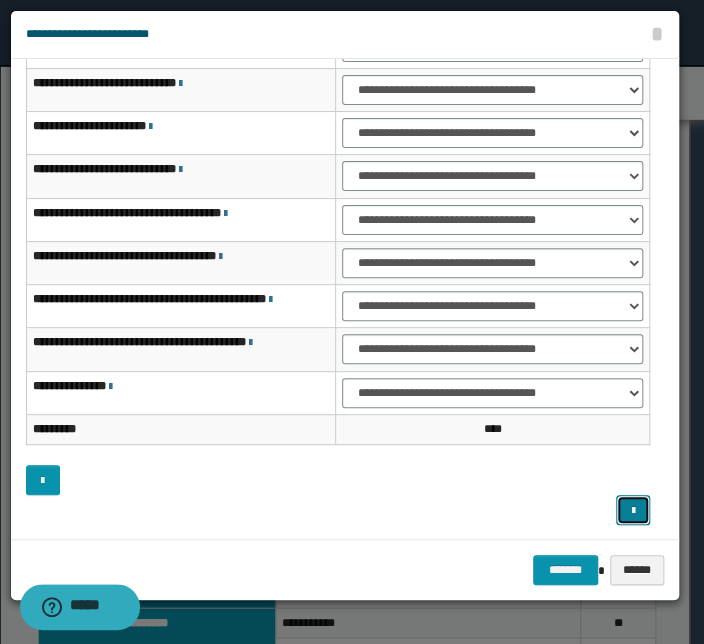 click at bounding box center (633, 511) 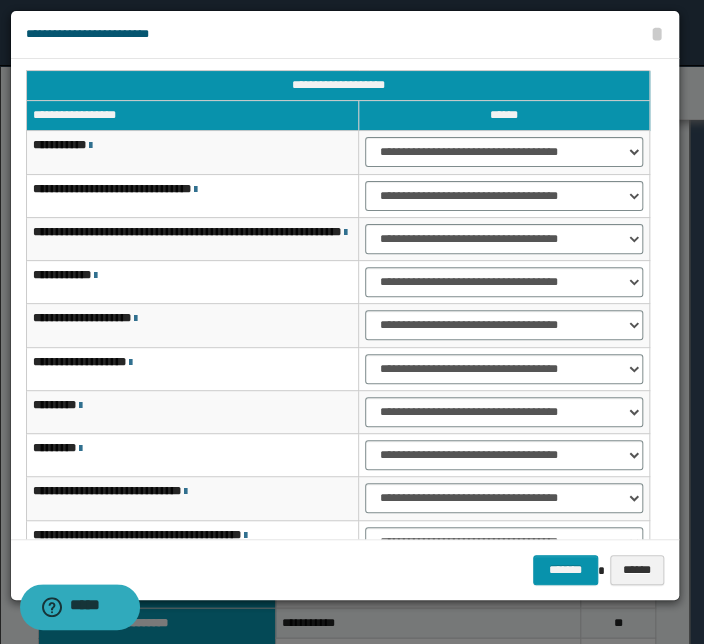 scroll, scrollTop: 0, scrollLeft: 0, axis: both 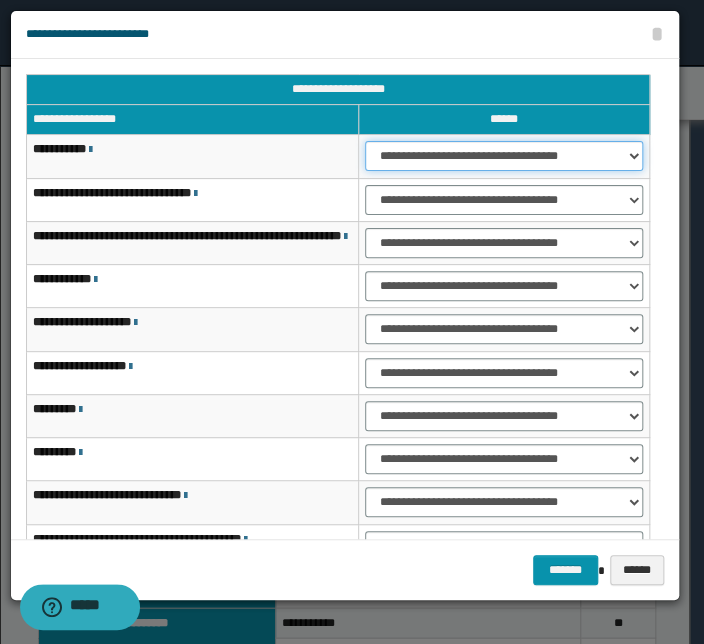 click on "**********" at bounding box center [504, 156] 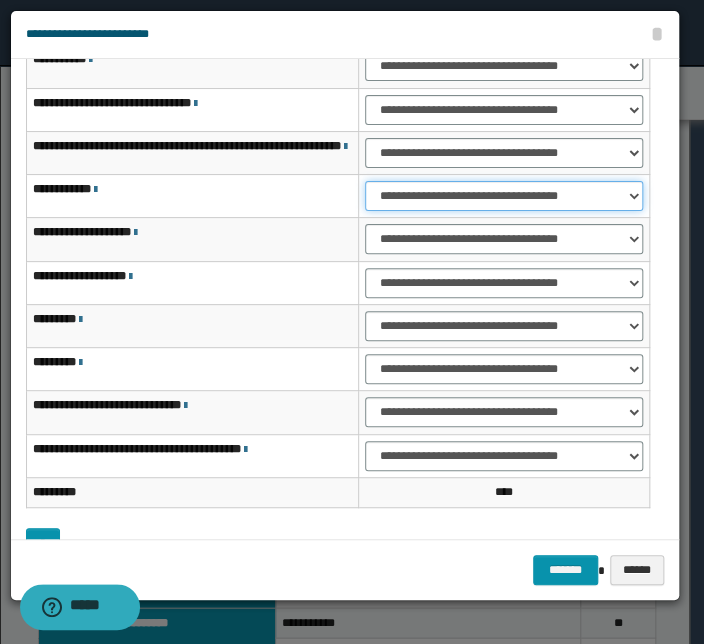 click on "**********" at bounding box center [504, 196] 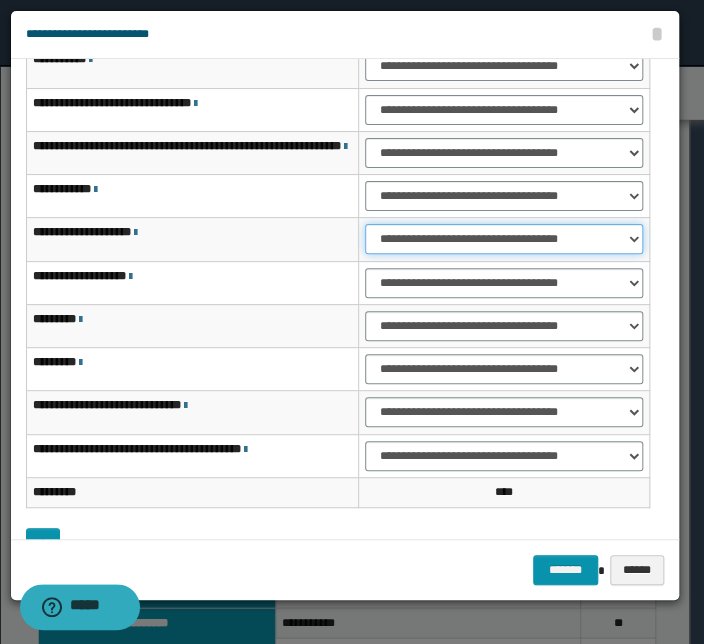 click on "**********" at bounding box center [504, 239] 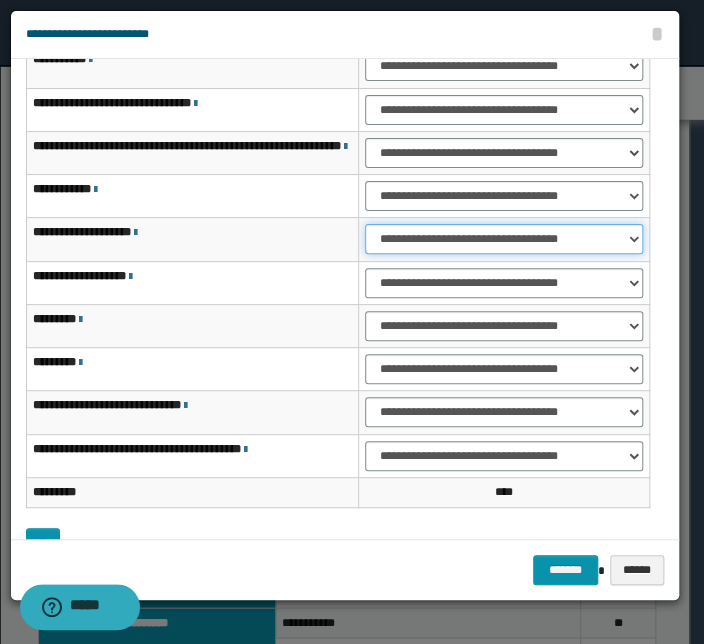 select on "***" 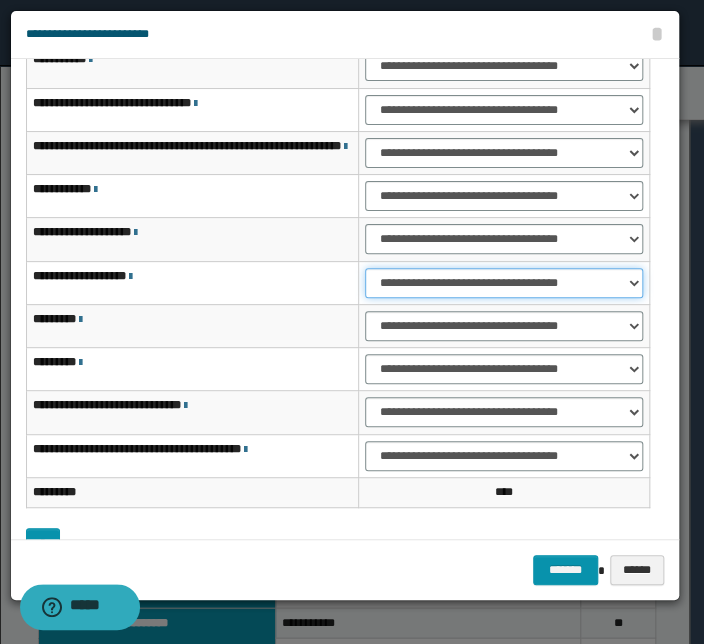 click on "**********" at bounding box center (504, 283) 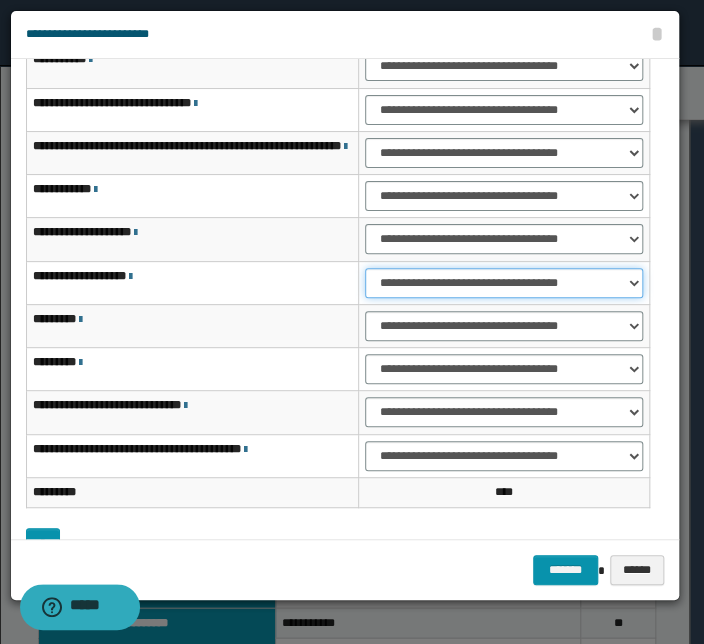 select on "***" 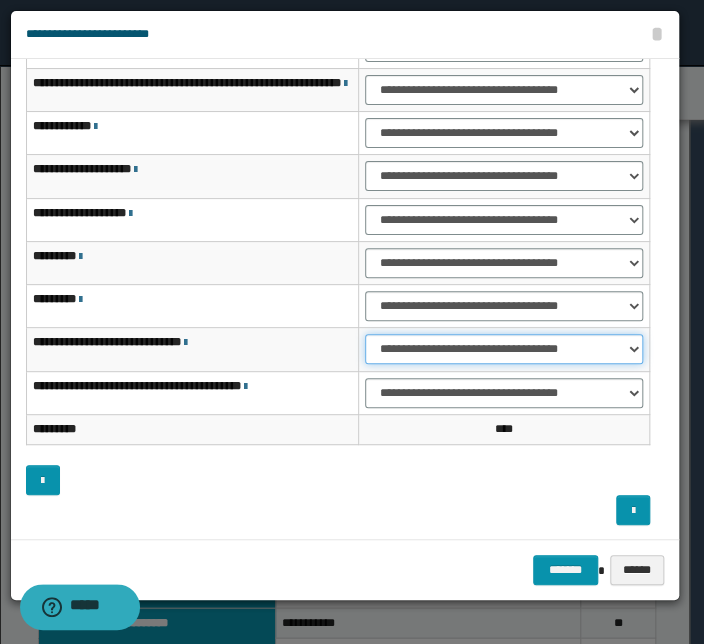 click on "**********" at bounding box center [504, 349] 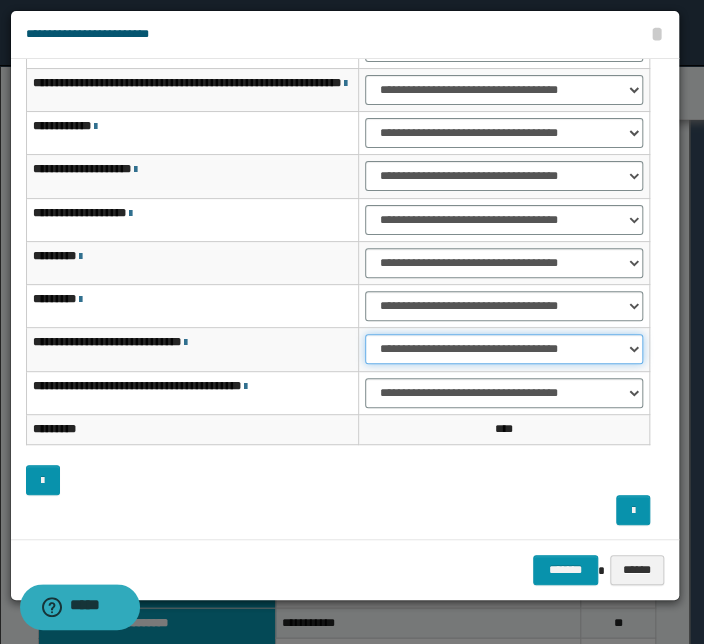 select on "***" 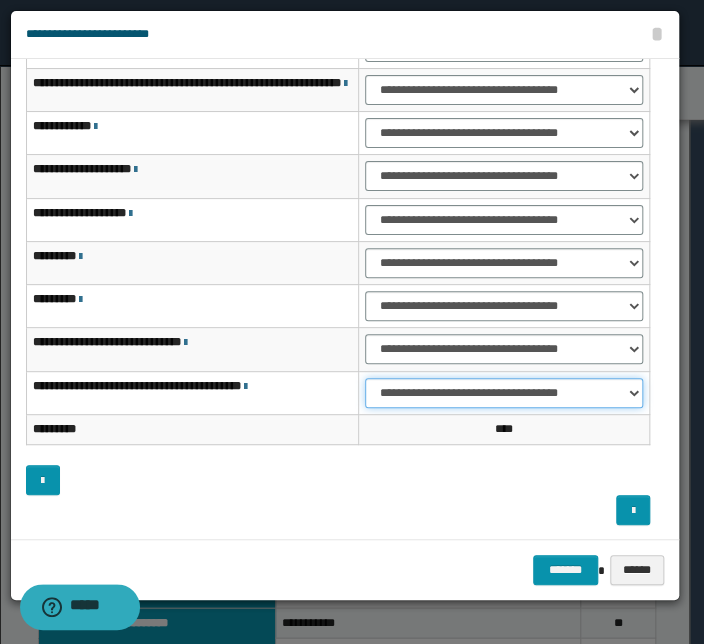 click on "**********" at bounding box center [504, 393] 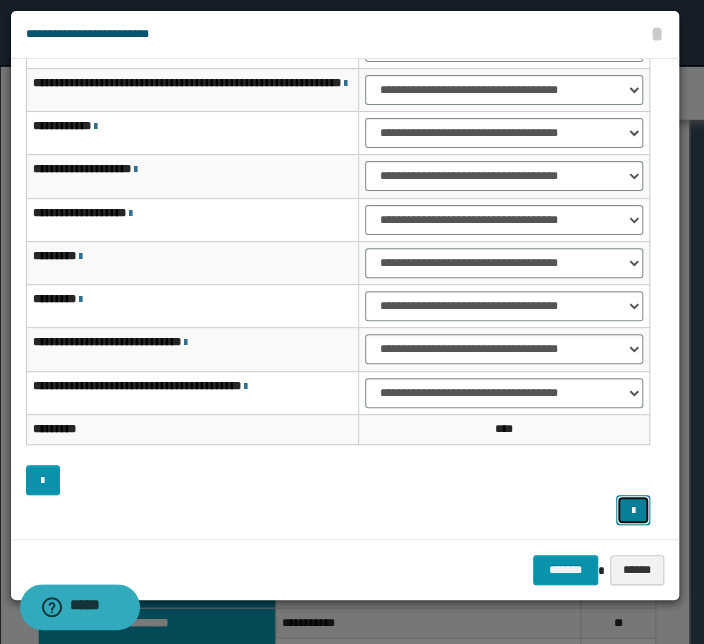 click at bounding box center [633, 510] 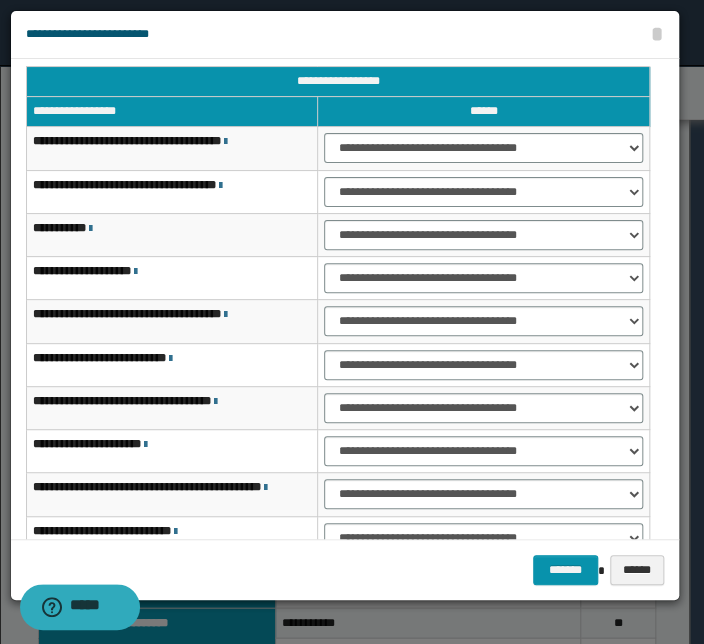 scroll, scrollTop: 0, scrollLeft: 0, axis: both 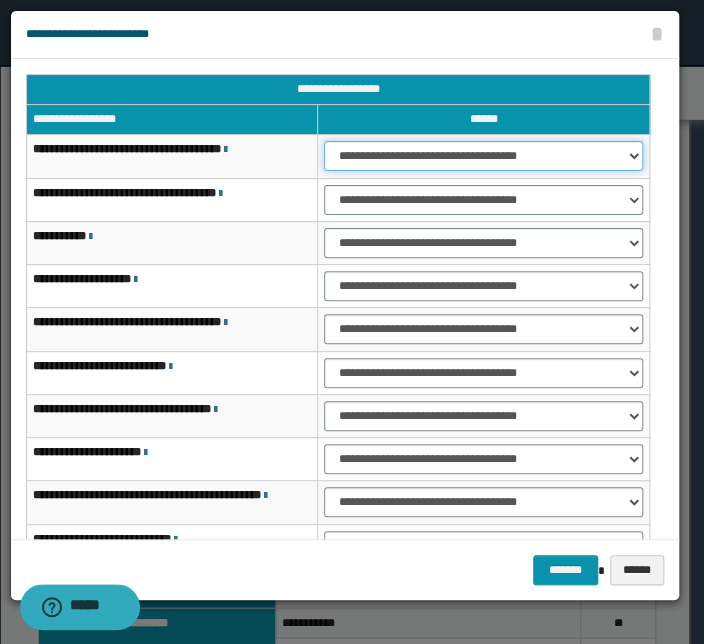drag, startPoint x: 409, startPoint y: 154, endPoint x: 410, endPoint y: 171, distance: 17.029387 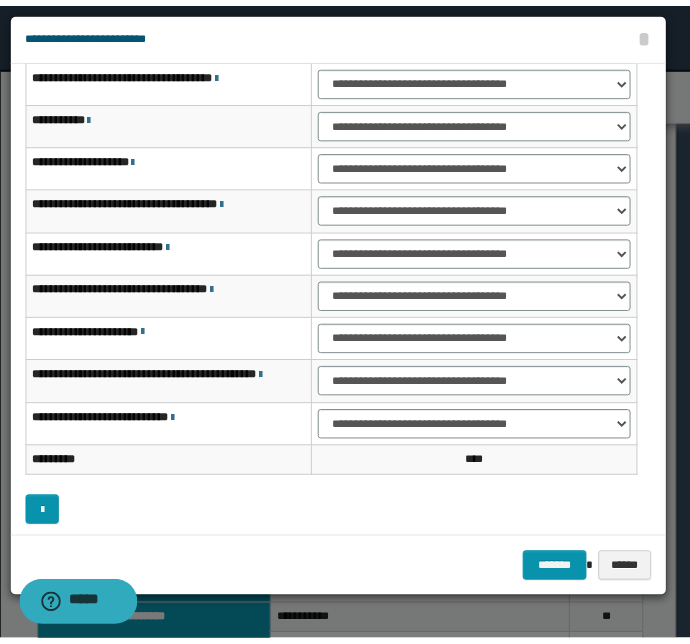 scroll, scrollTop: 124, scrollLeft: 0, axis: vertical 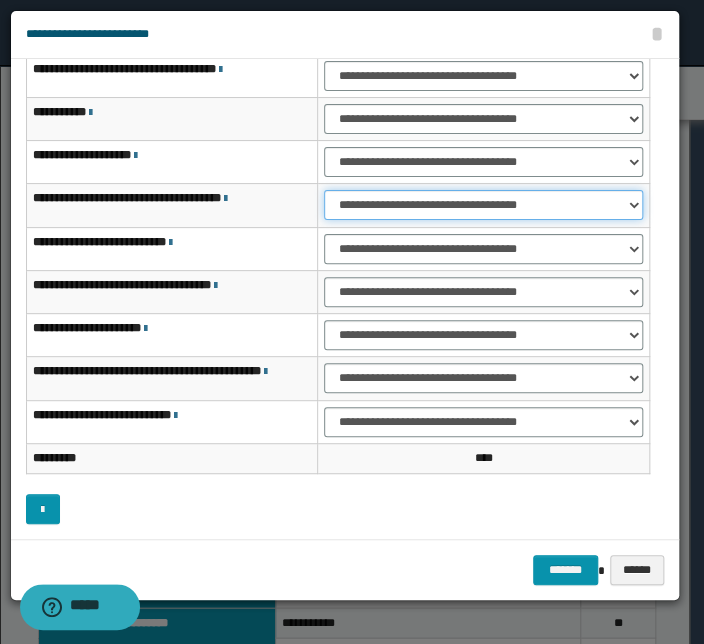 drag, startPoint x: 402, startPoint y: 209, endPoint x: 403, endPoint y: 219, distance: 10.049875 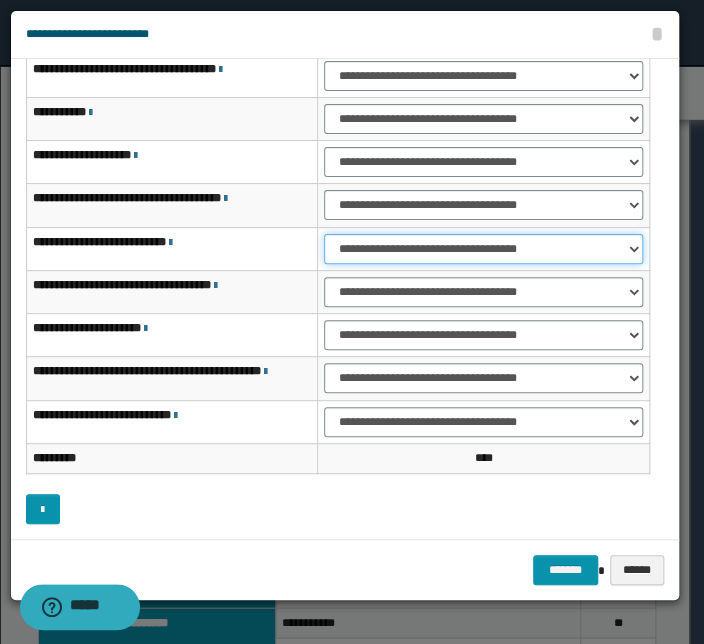 click on "**********" at bounding box center (483, 249) 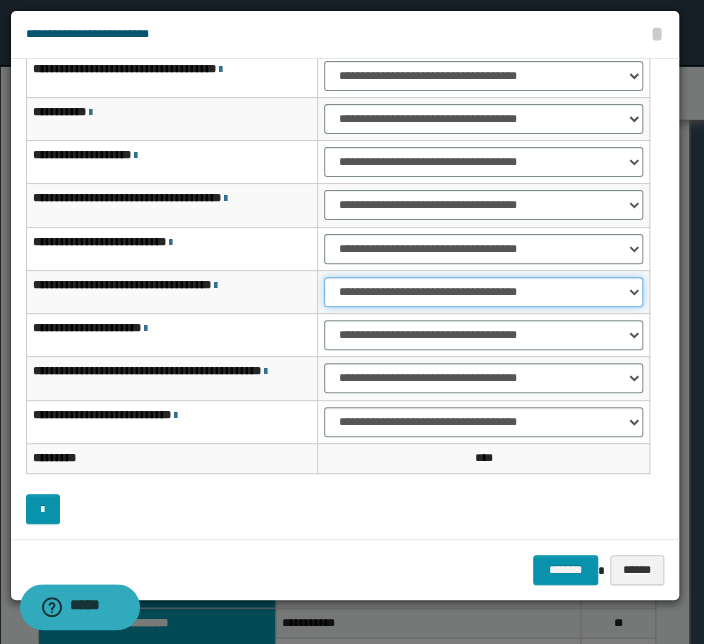 click on "**********" at bounding box center (483, 292) 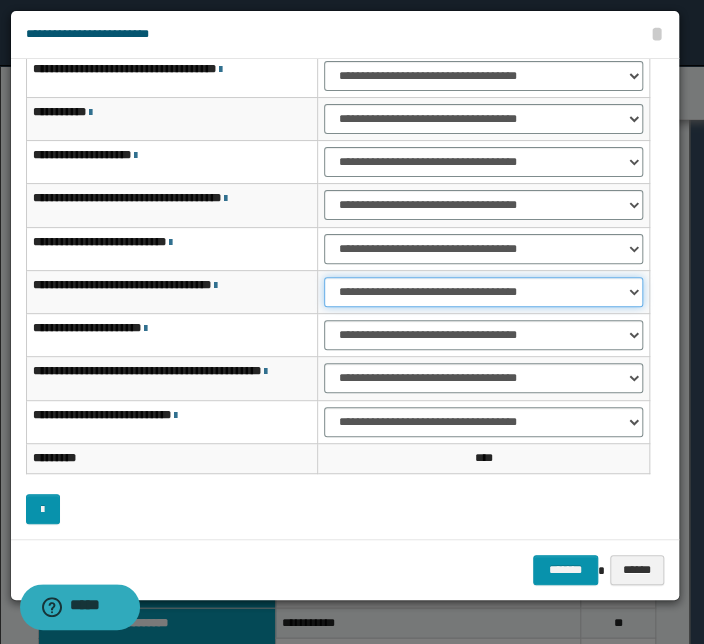 select on "***" 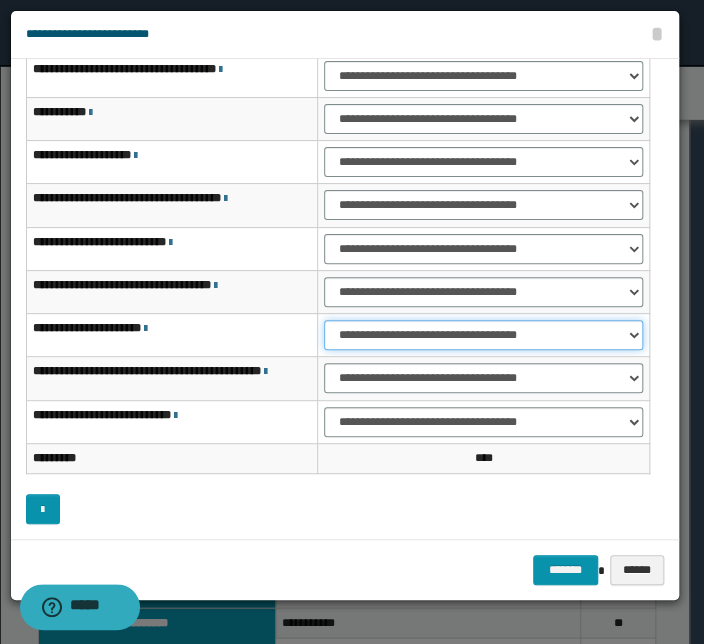 click on "**********" at bounding box center (483, 335) 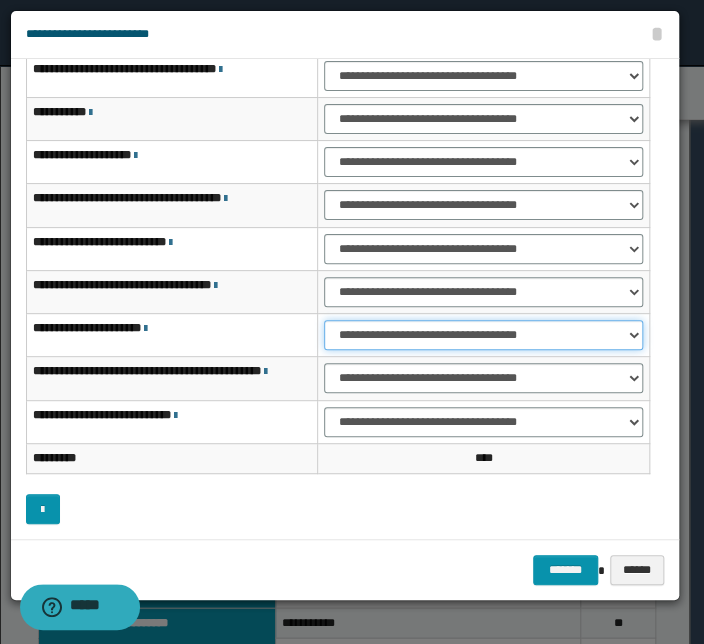 select on "***" 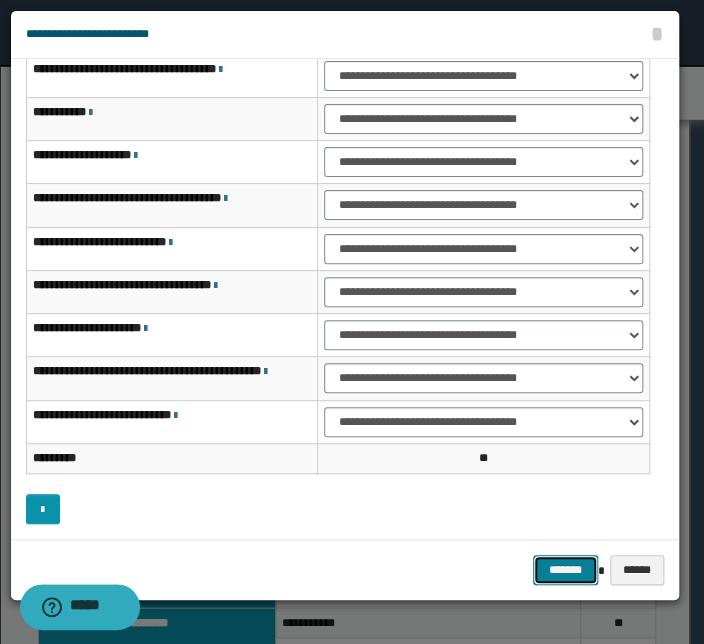 click on "*******" at bounding box center (565, 570) 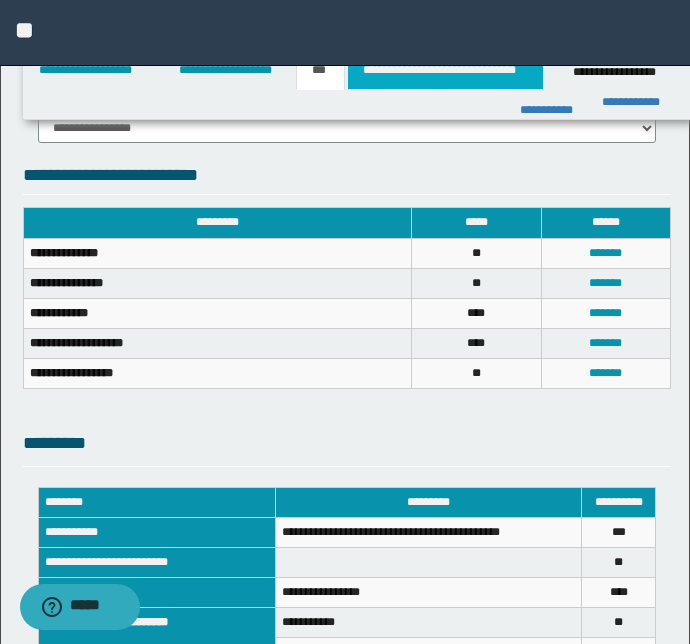 click on "**********" at bounding box center (445, 70) 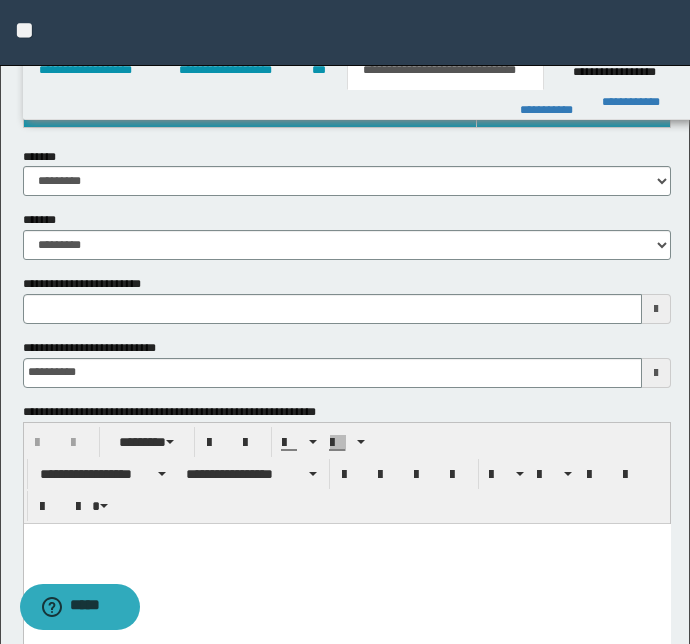 scroll, scrollTop: 363, scrollLeft: 0, axis: vertical 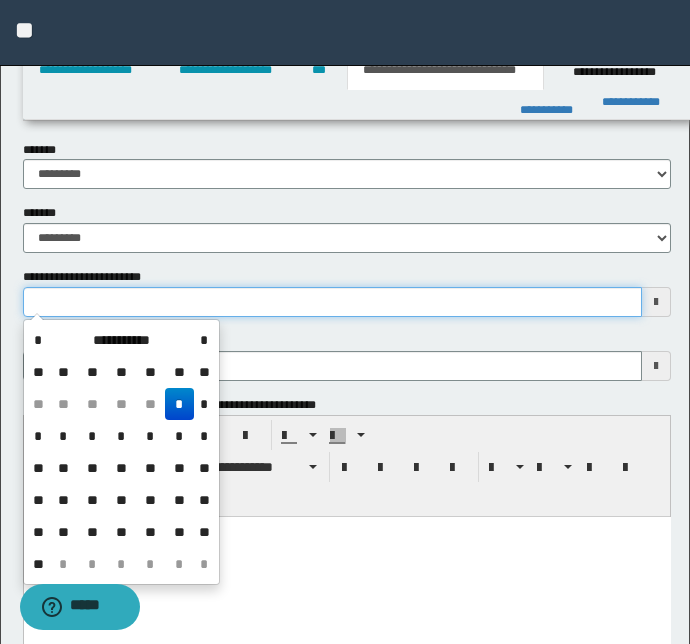 click on "**********" at bounding box center (333, 302) 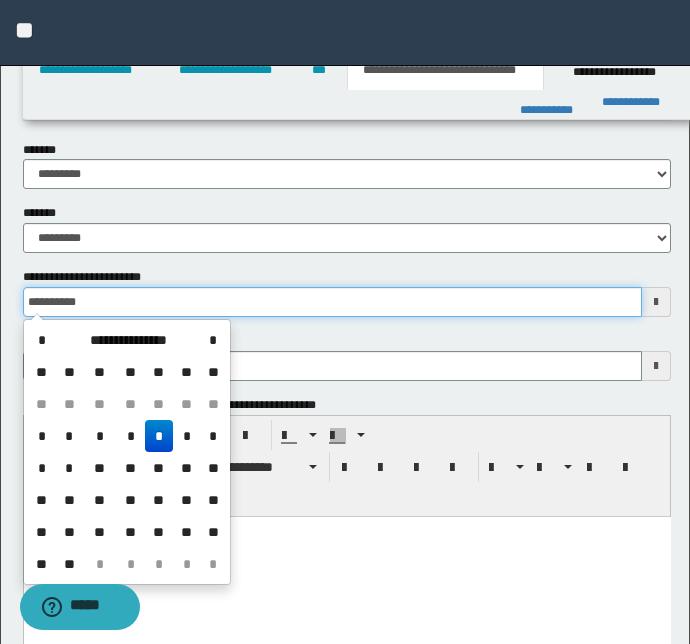 type on "**********" 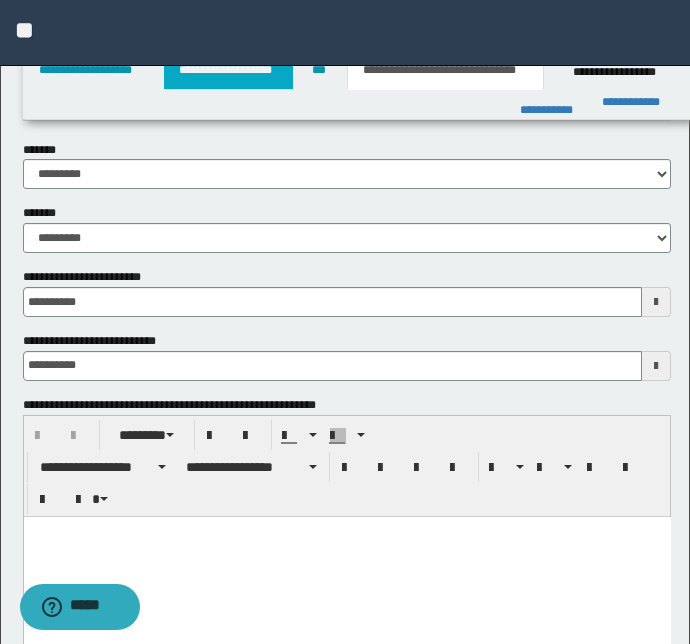 click on "**********" at bounding box center (228, 70) 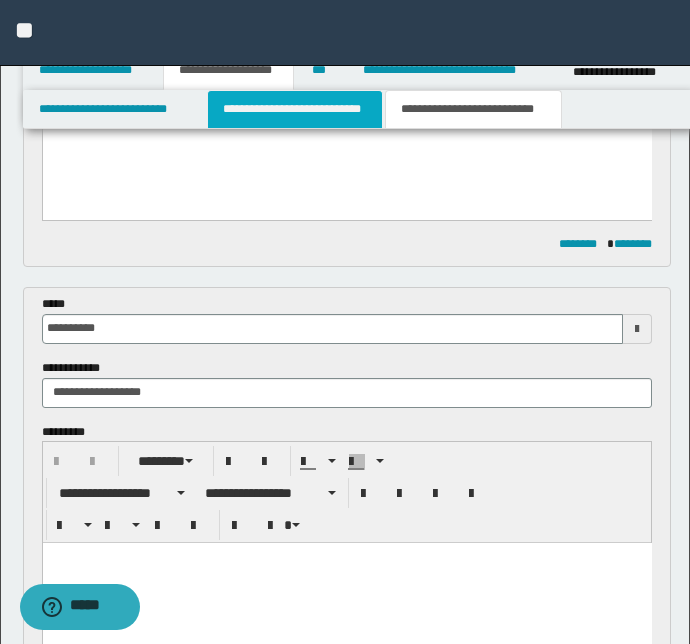 click on "**********" at bounding box center [294, 109] 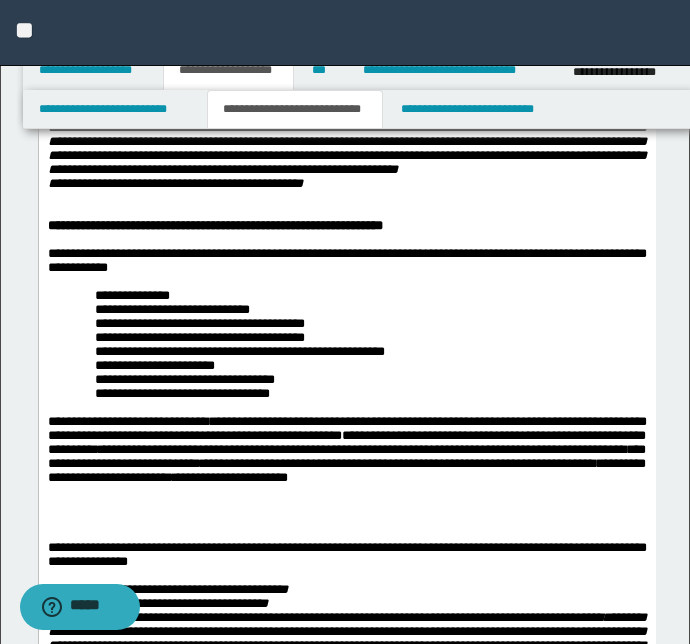 scroll, scrollTop: 667, scrollLeft: 0, axis: vertical 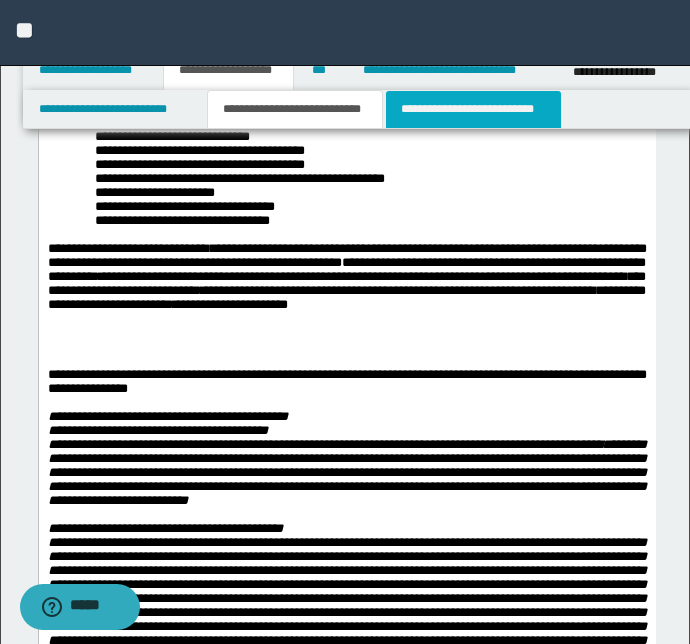 click on "**********" at bounding box center [473, 109] 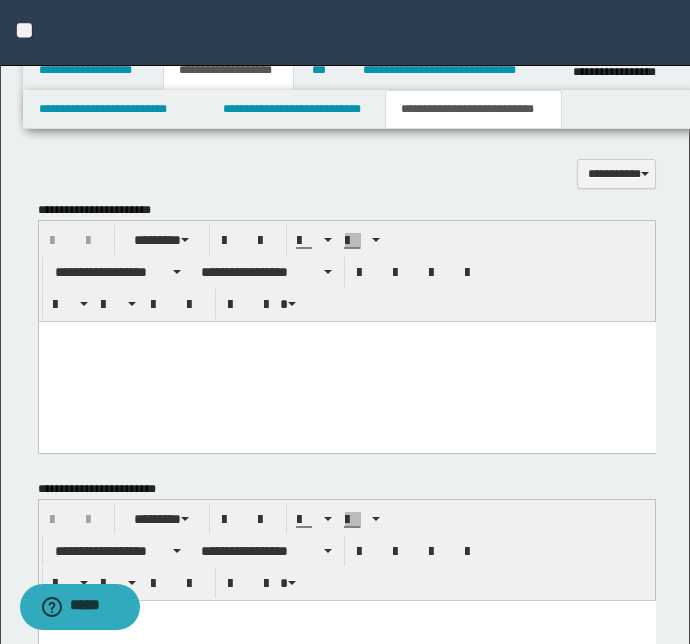 scroll, scrollTop: 1337, scrollLeft: 0, axis: vertical 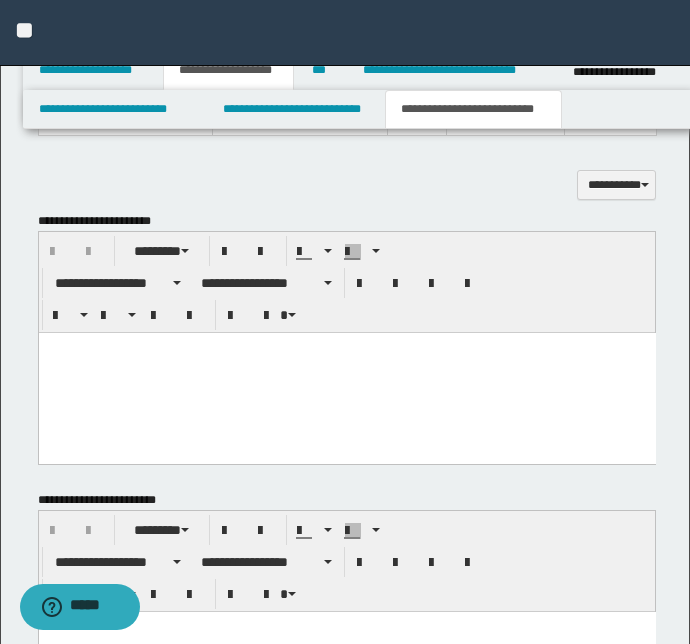 click at bounding box center (346, 372) 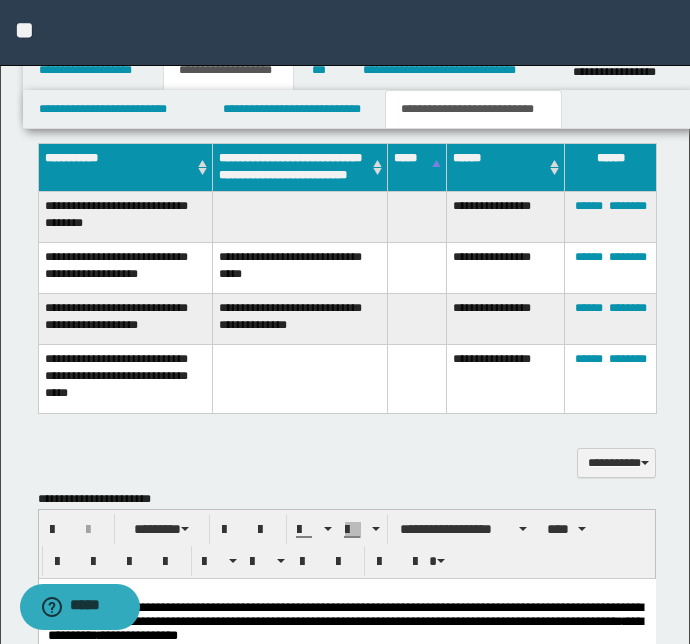 scroll, scrollTop: 973, scrollLeft: 0, axis: vertical 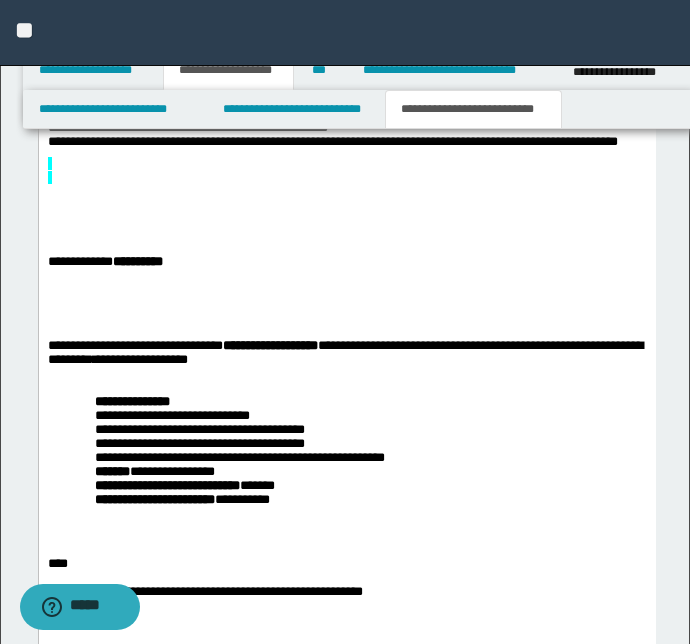 drag, startPoint x: 45, startPoint y: 324, endPoint x: 109, endPoint y: 395, distance: 95.587654 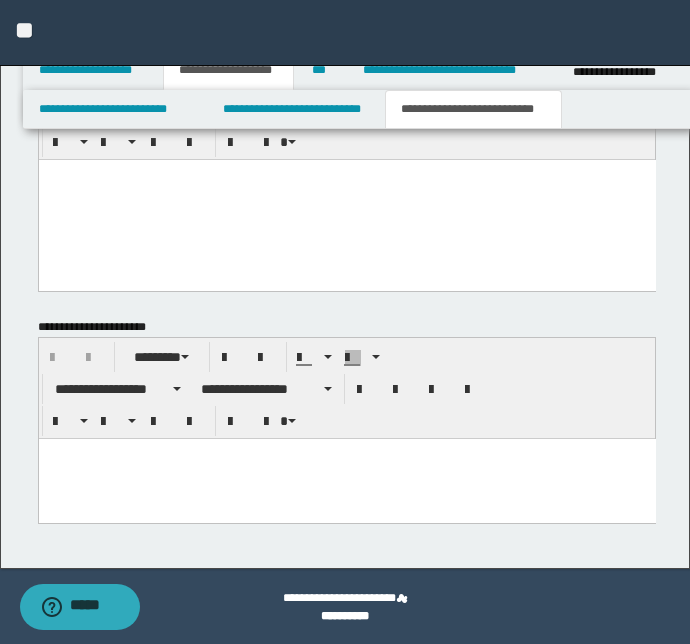 scroll, scrollTop: 2006, scrollLeft: 0, axis: vertical 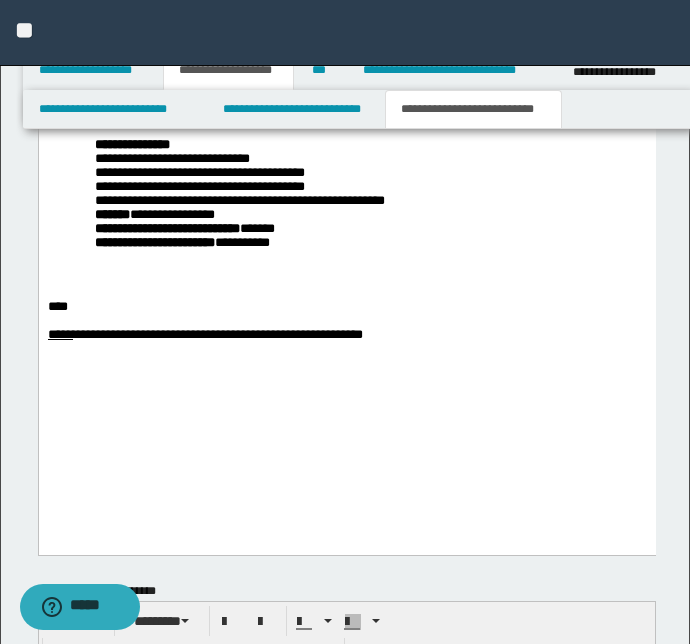 click on "**********" at bounding box center [217, 334] 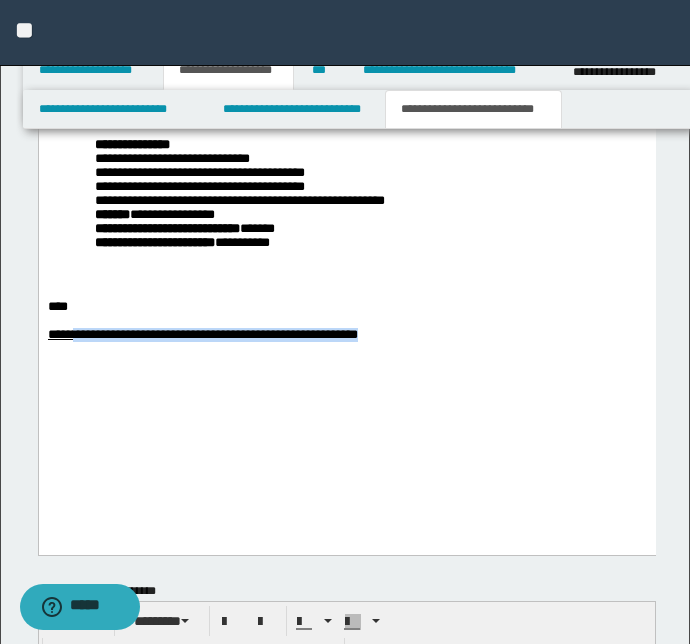 drag, startPoint x: 415, startPoint y: 426, endPoint x: 88, endPoint y: 416, distance: 327.15286 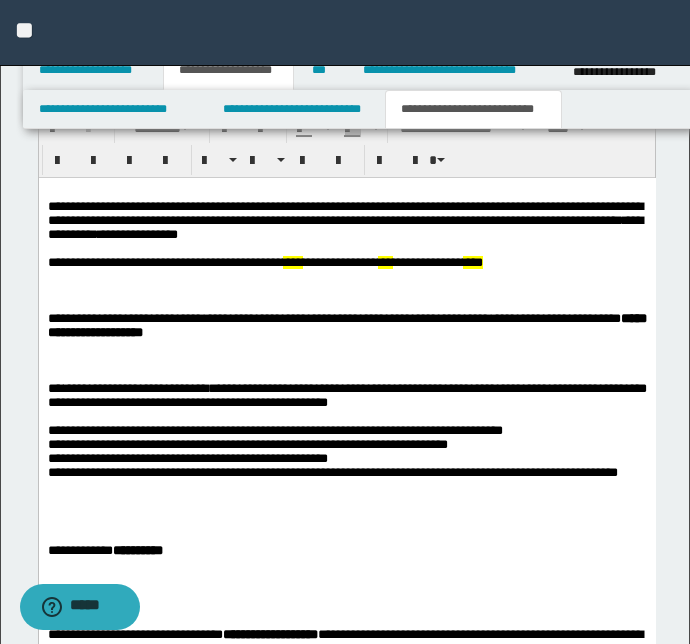 scroll, scrollTop: 1370, scrollLeft: 0, axis: vertical 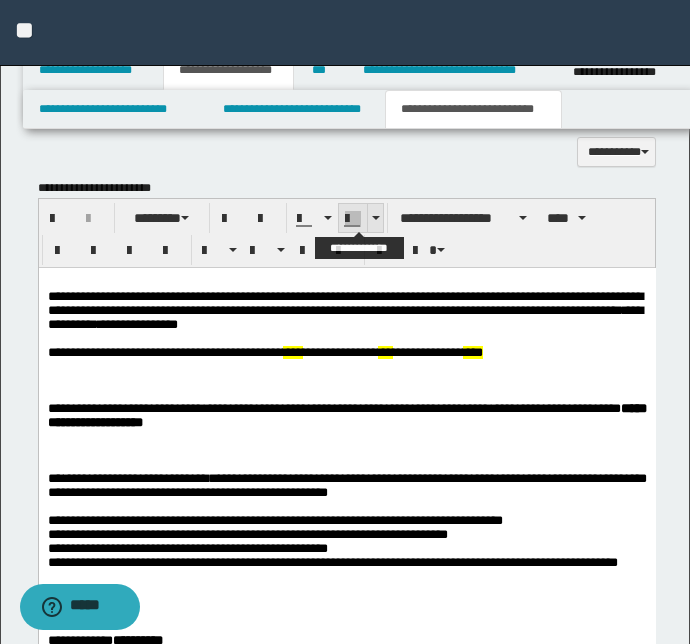 click at bounding box center (376, 218) 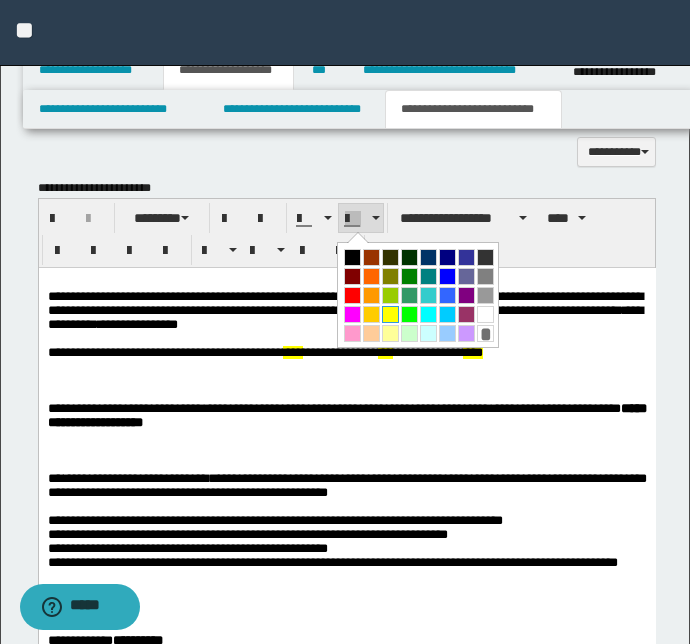 click at bounding box center [390, 314] 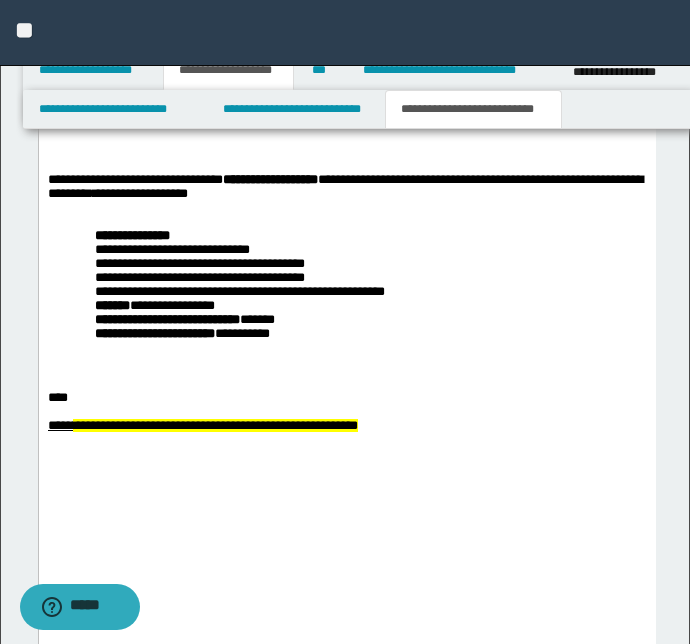 scroll, scrollTop: 2279, scrollLeft: 0, axis: vertical 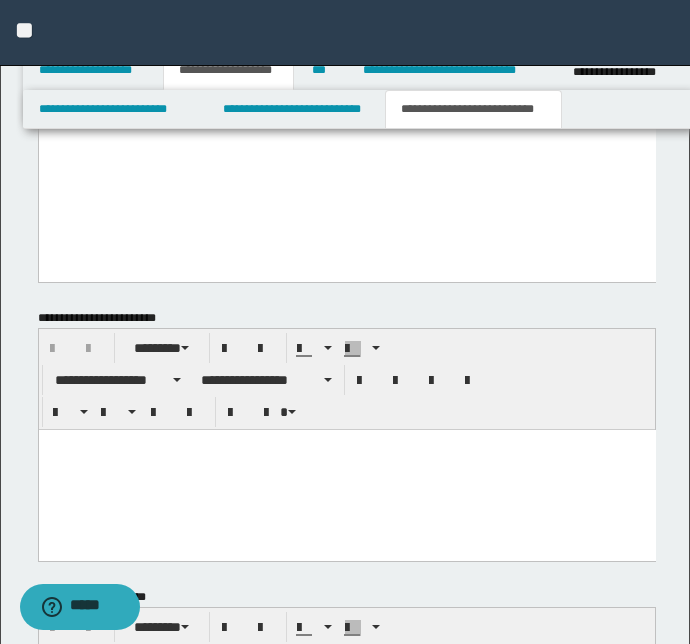 click on "**********" at bounding box center (346, -250) 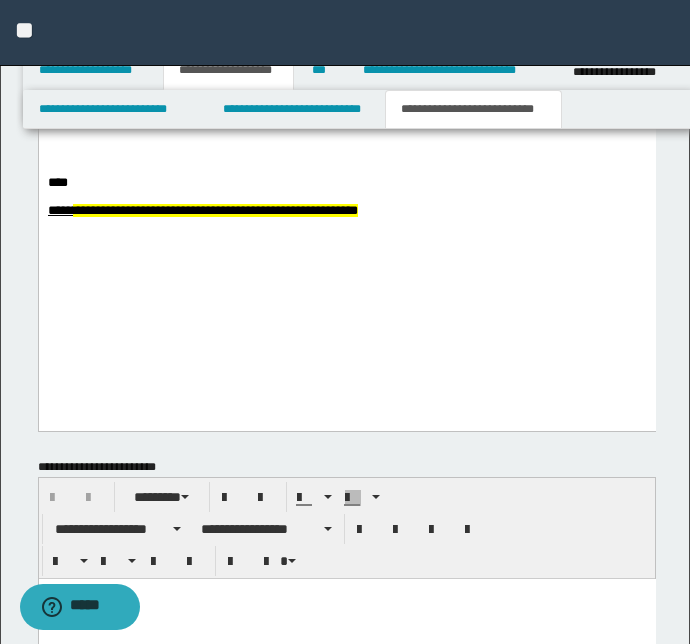 scroll, scrollTop: 2097, scrollLeft: 0, axis: vertical 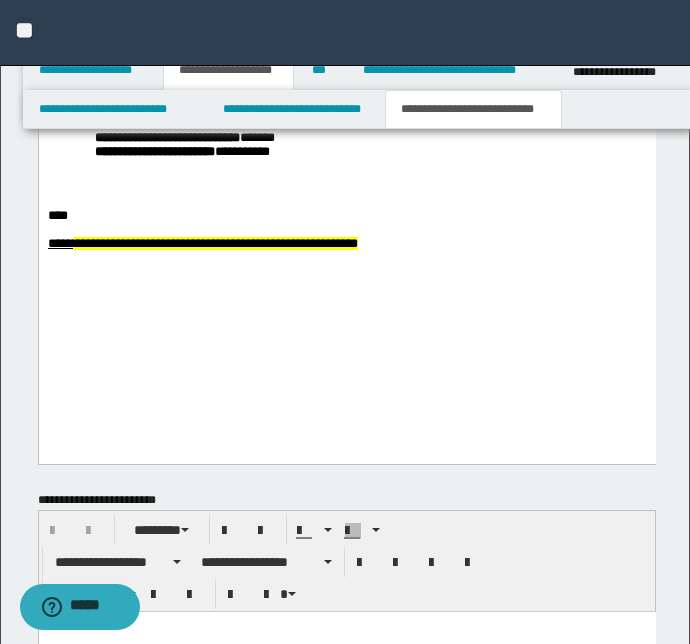 click on "**********" at bounding box center [214, 243] 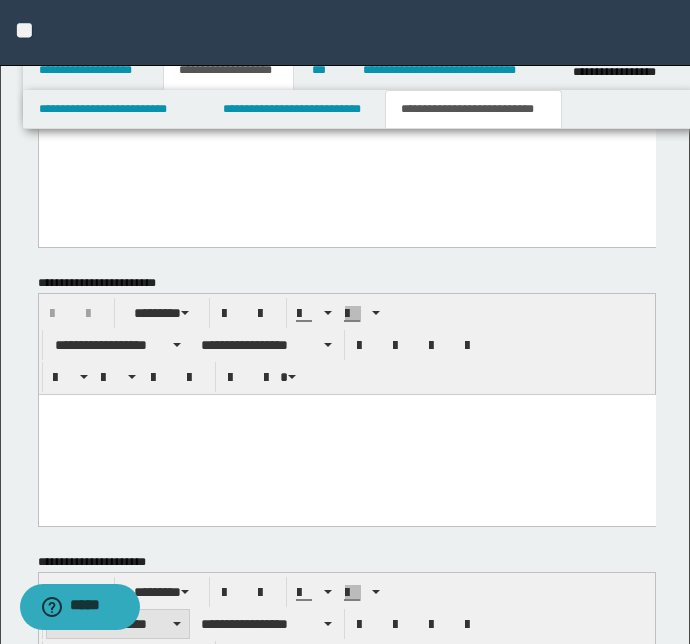 scroll, scrollTop: 2551, scrollLeft: 0, axis: vertical 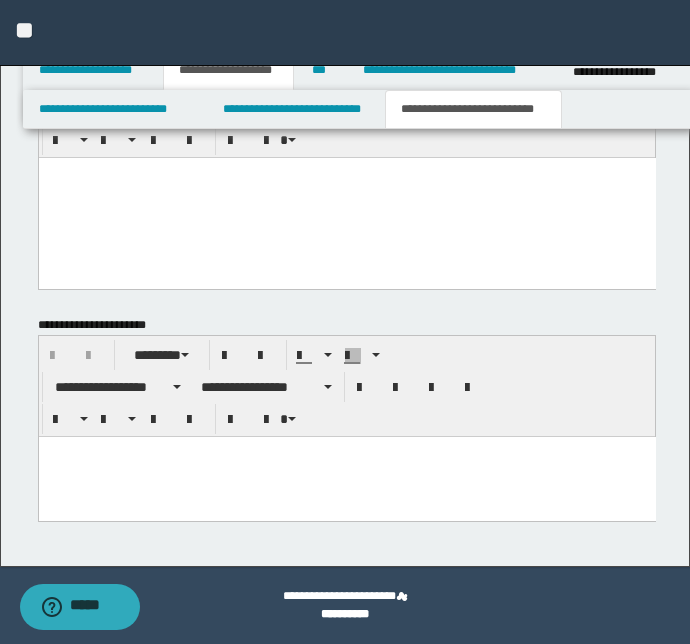 click at bounding box center [346, 476] 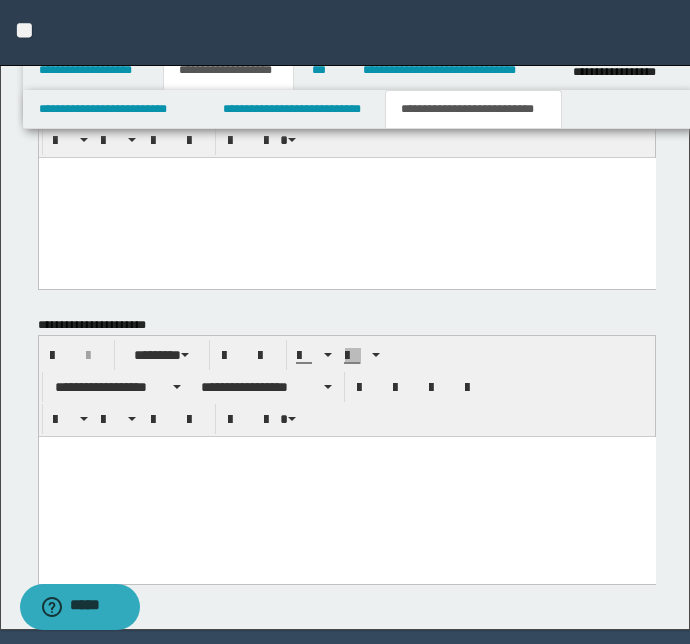 paste 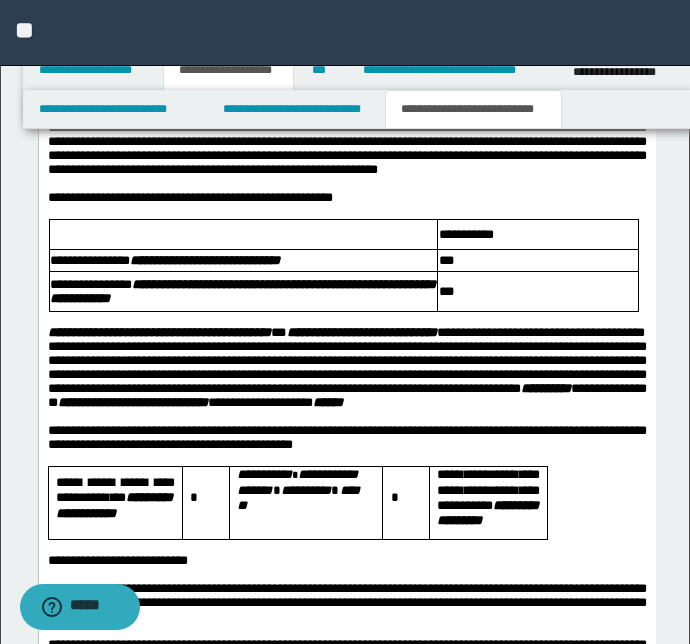 scroll, scrollTop: 2915, scrollLeft: 0, axis: vertical 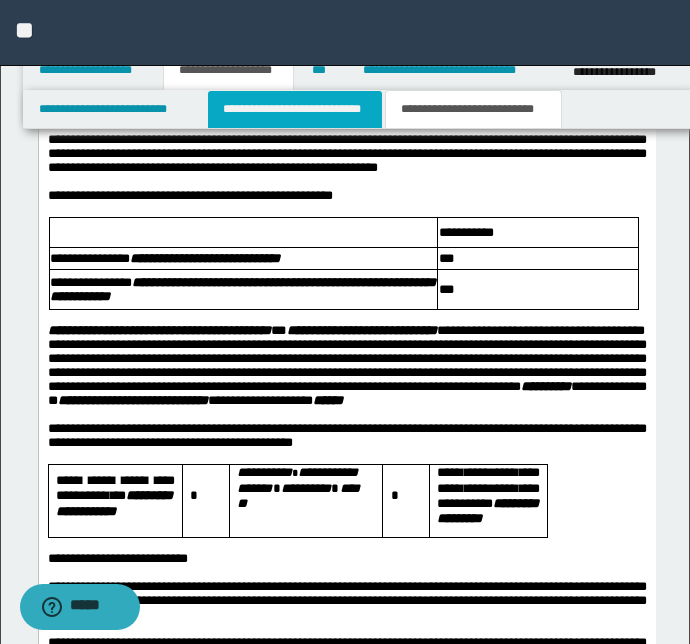 click on "**********" at bounding box center (294, 109) 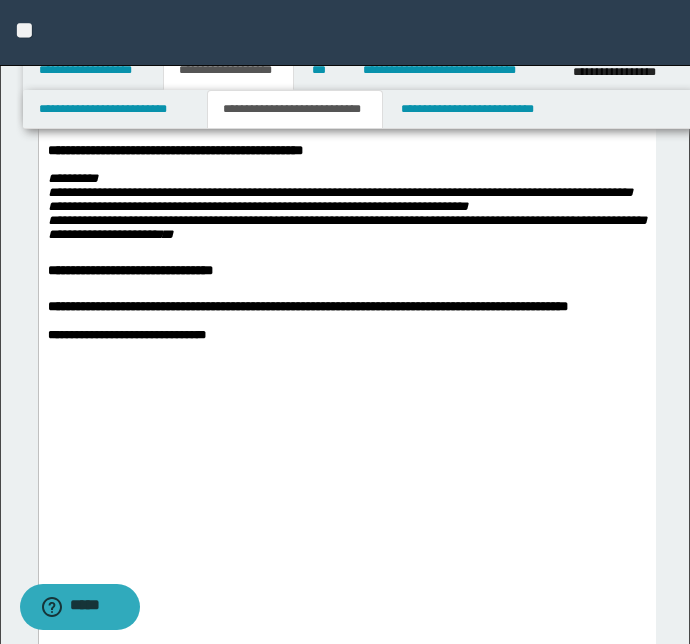 click on "**********" at bounding box center [346, -137] 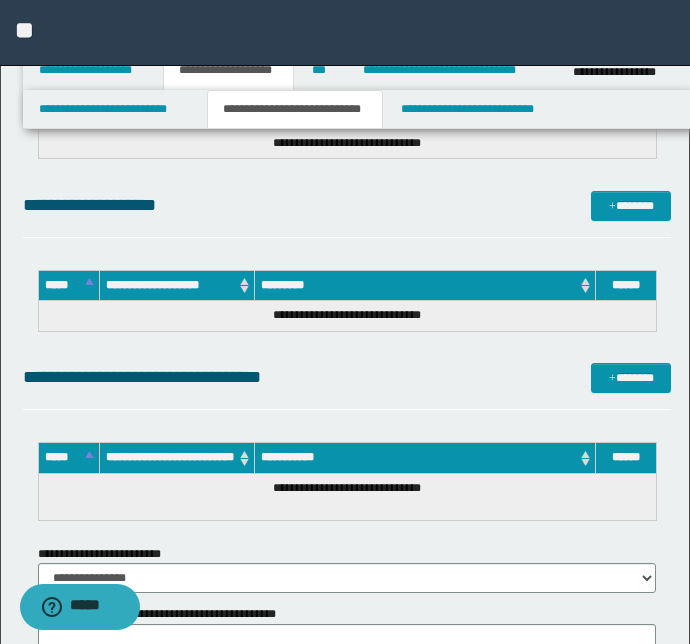 scroll, scrollTop: 4460, scrollLeft: 0, axis: vertical 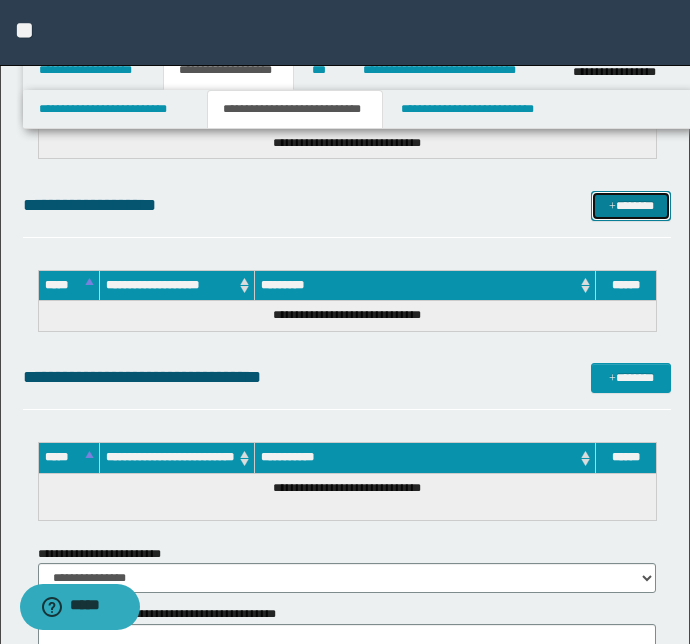 click on "*******" at bounding box center (631, 206) 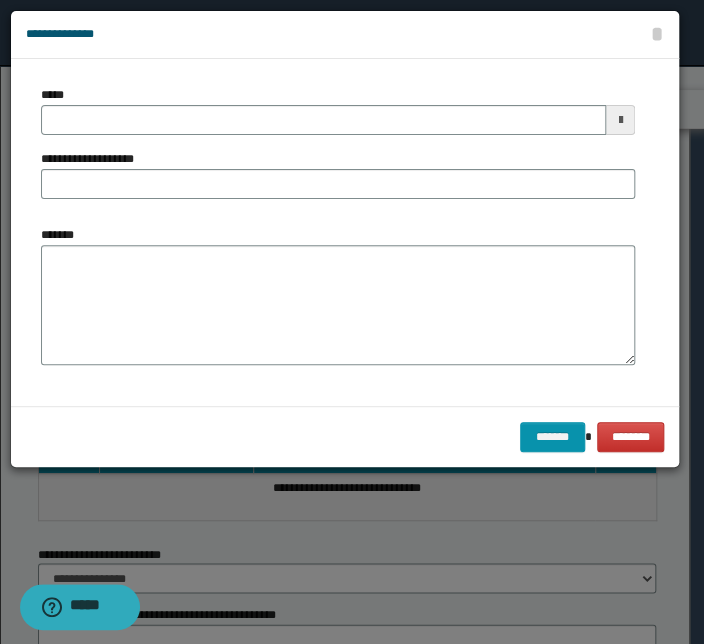 type 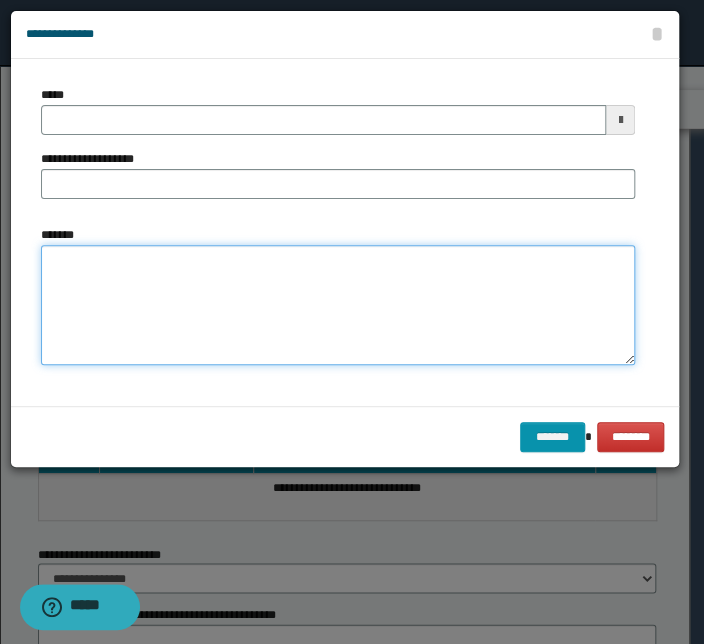 click on "*******" at bounding box center (338, 305) 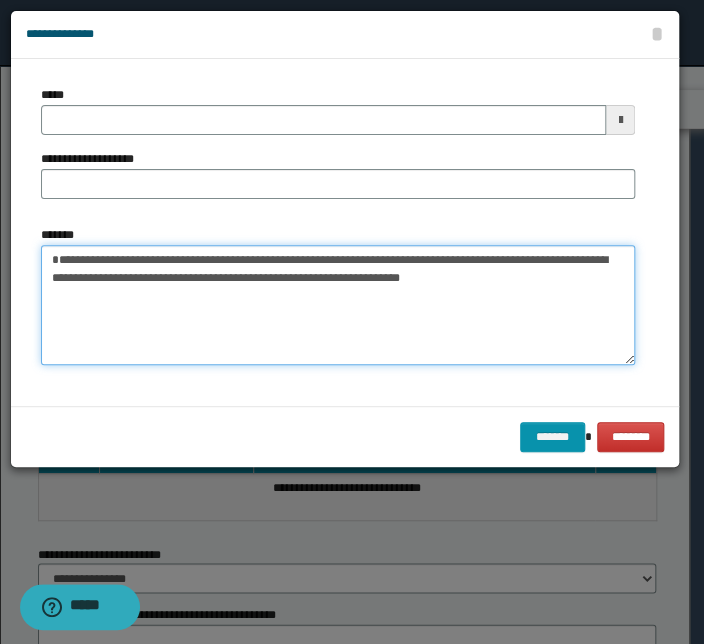 drag, startPoint x: 50, startPoint y: 276, endPoint x: 76, endPoint y: 350, distance: 78.434685 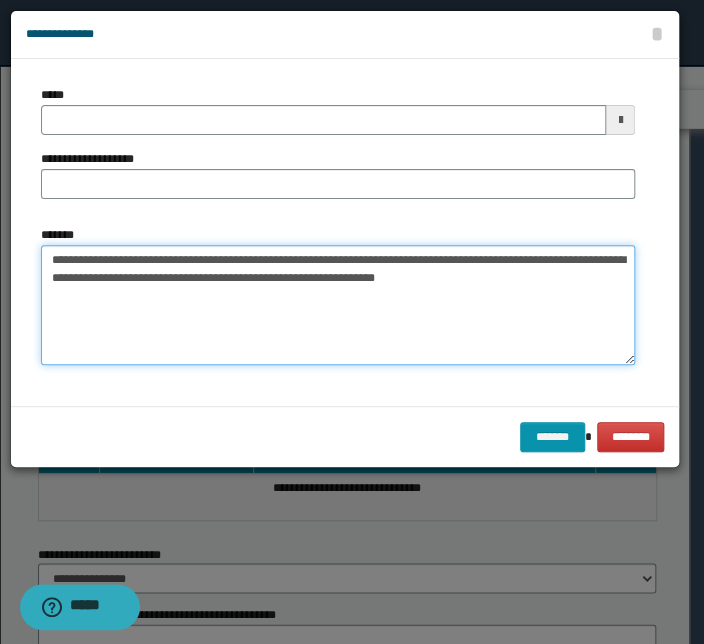 drag, startPoint x: 478, startPoint y: 258, endPoint x: 21, endPoint y: 245, distance: 457.18488 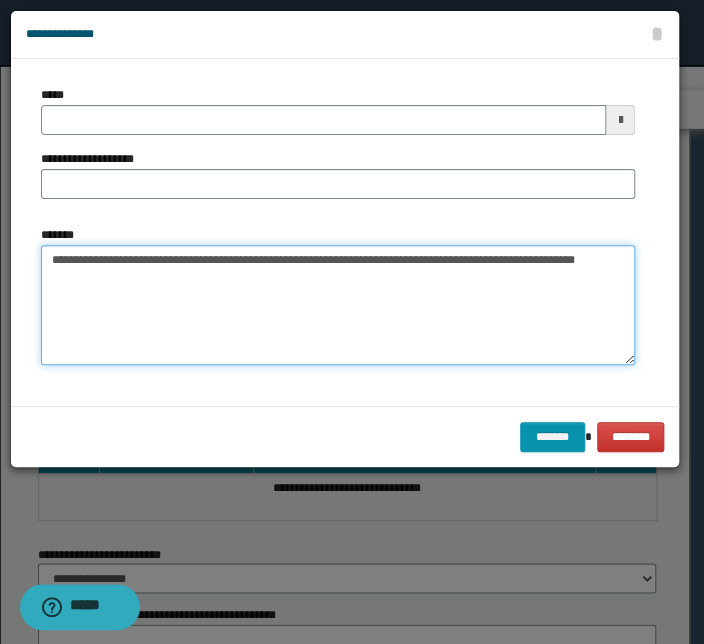 type 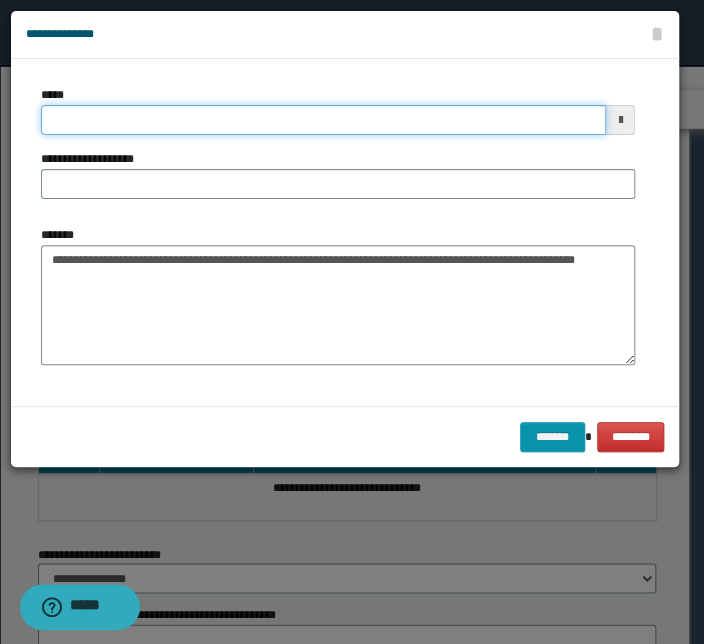 click on "*****" at bounding box center (323, 120) 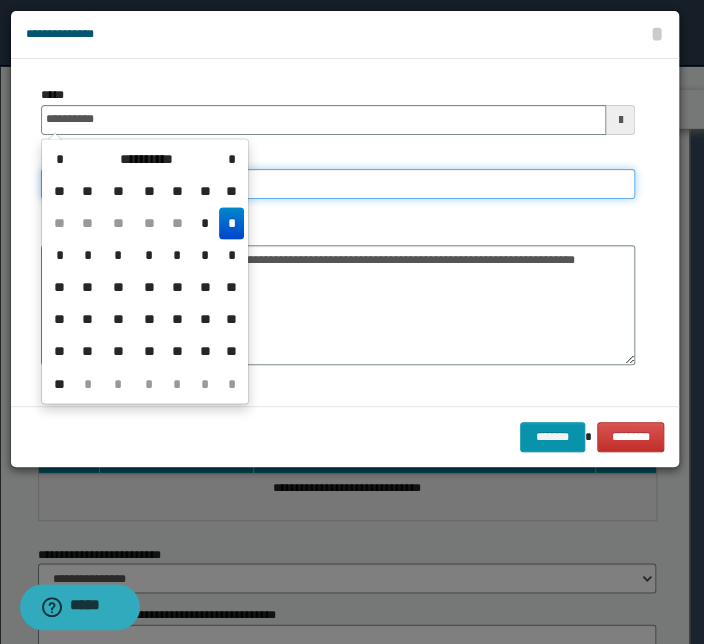 type on "**********" 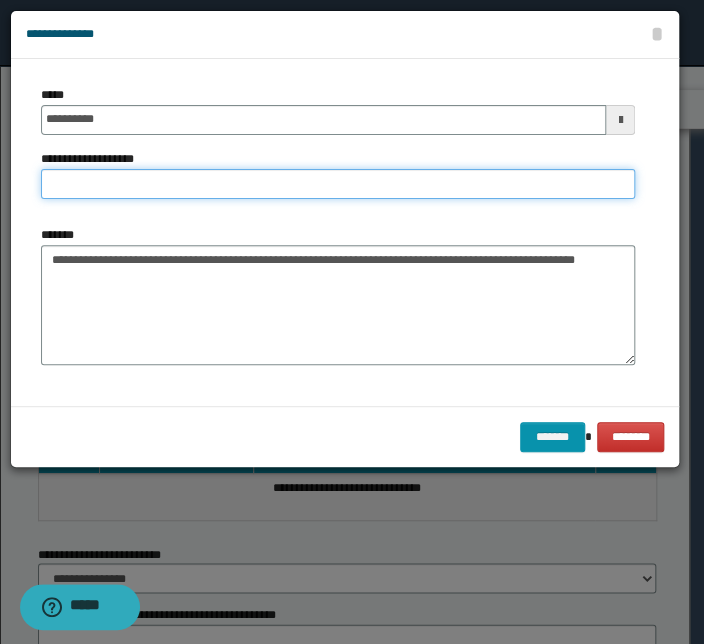 paste on "**********" 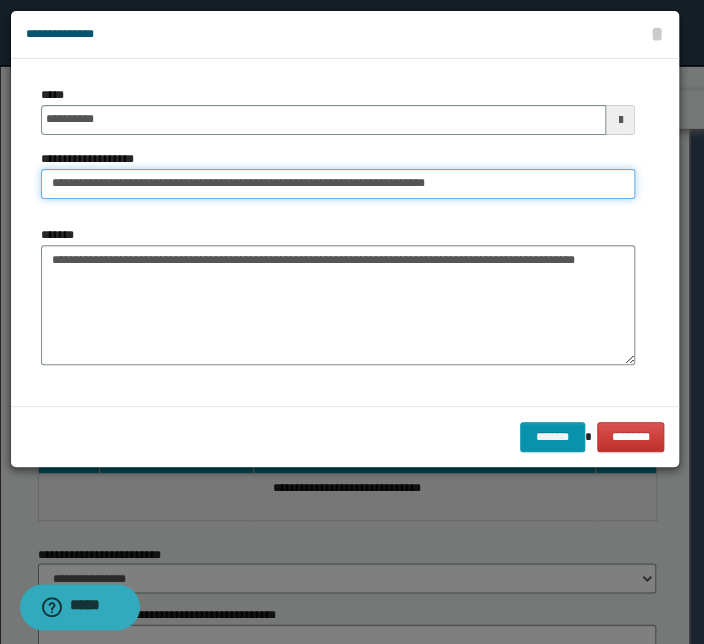 drag, startPoint x: 117, startPoint y: 183, endPoint x: -197, endPoint y: 175, distance: 314.1019 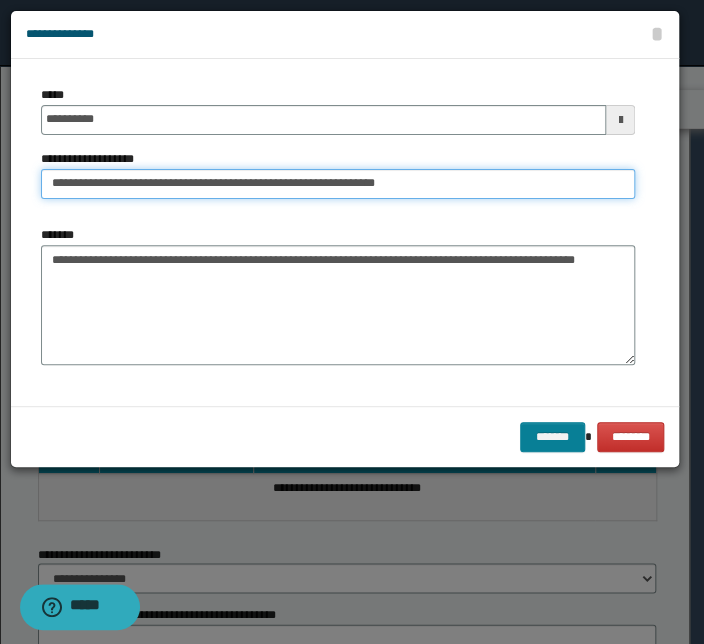 type on "**********" 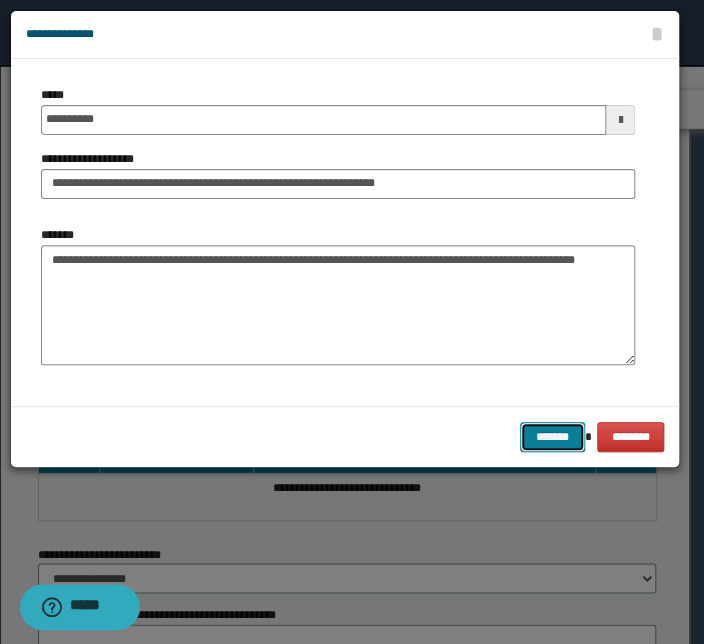 click on "*******" at bounding box center [552, 437] 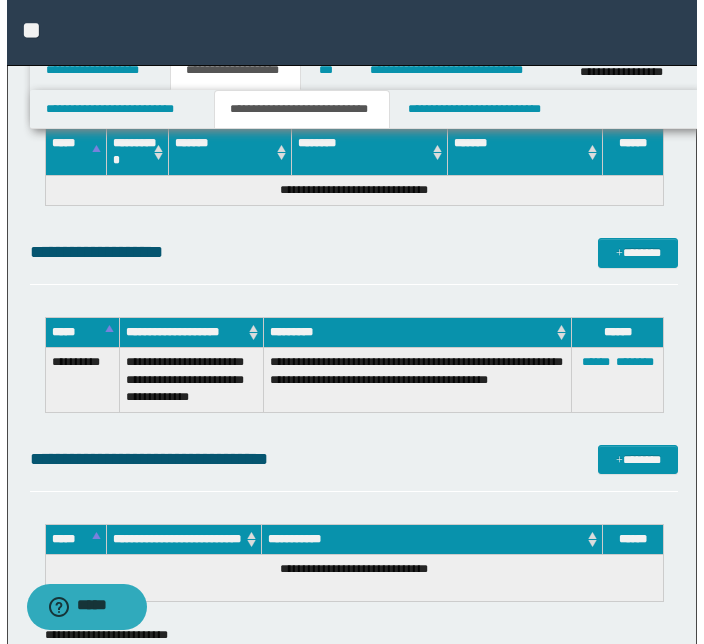 scroll, scrollTop: 4370, scrollLeft: 0, axis: vertical 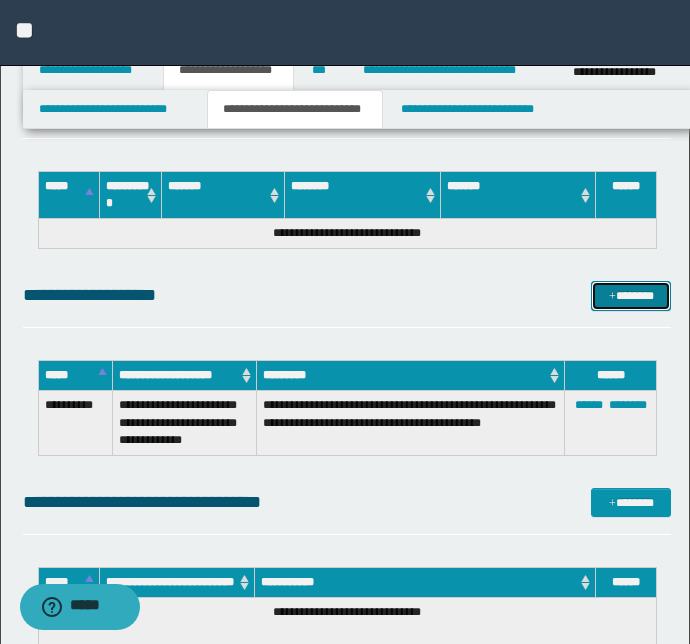 drag, startPoint x: 620, startPoint y: 304, endPoint x: 514, endPoint y: 303, distance: 106.004715 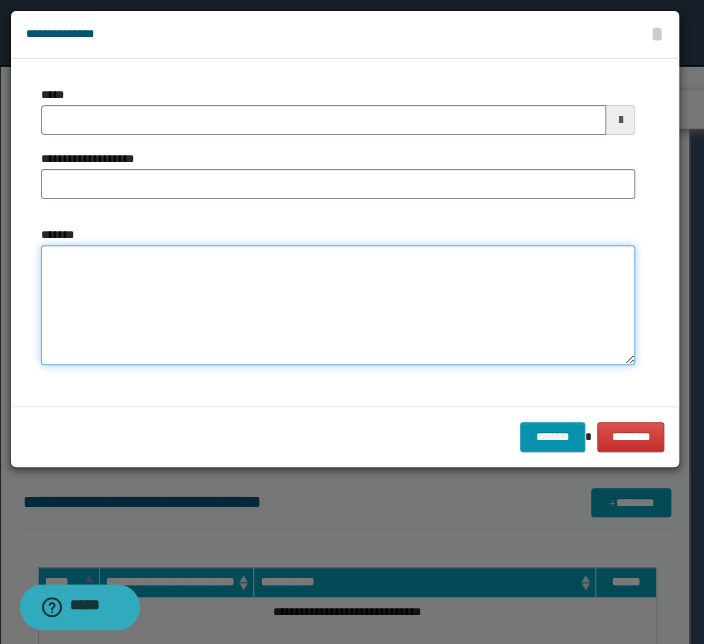 click on "*******" at bounding box center [338, 305] 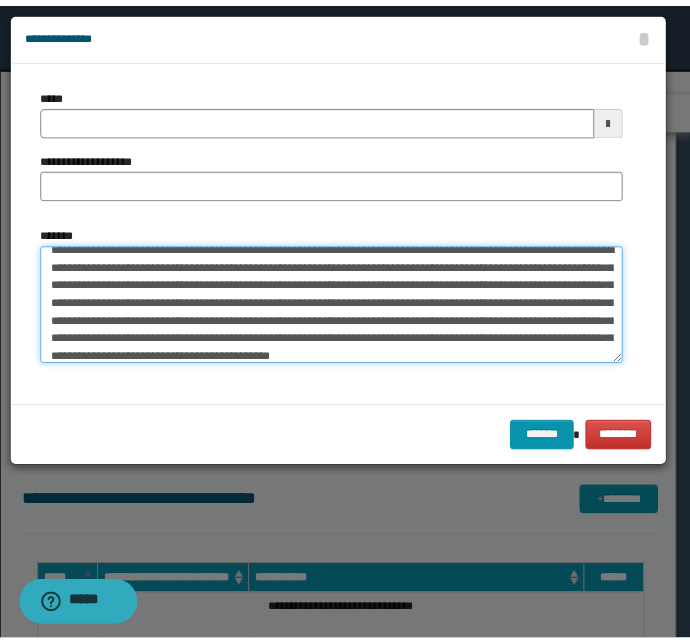 scroll, scrollTop: 0, scrollLeft: 0, axis: both 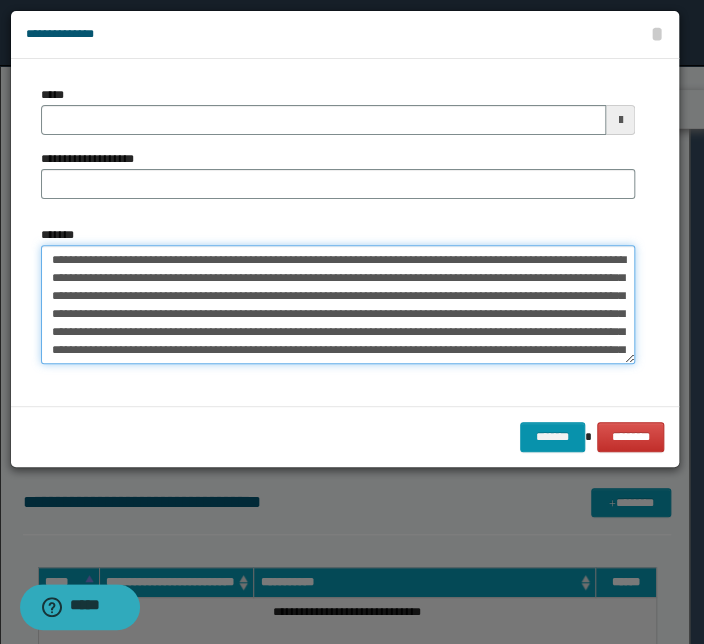 drag, startPoint x: 492, startPoint y: 259, endPoint x: -5, endPoint y: 259, distance: 497 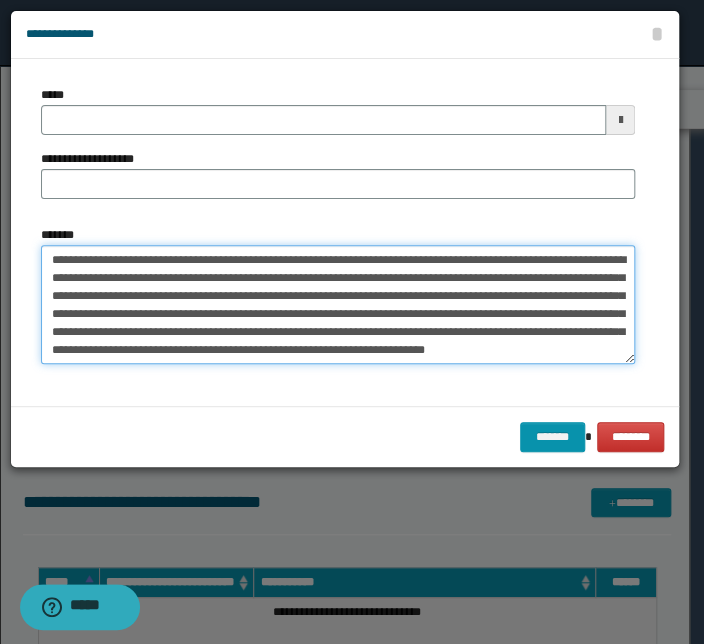 type 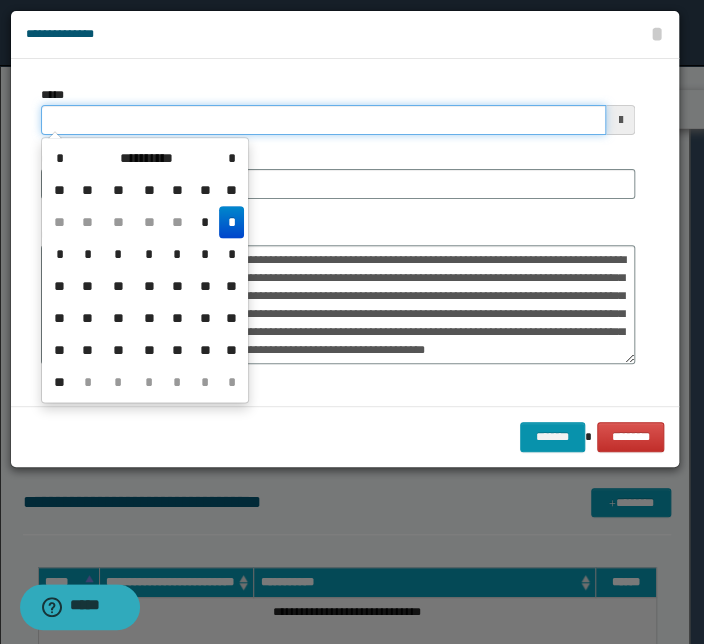 click on "*****" at bounding box center [323, 120] 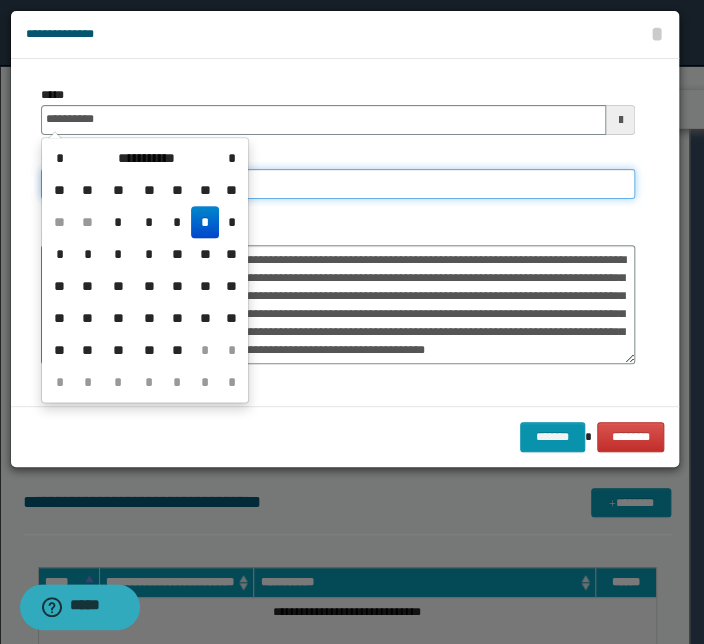 type on "**********" 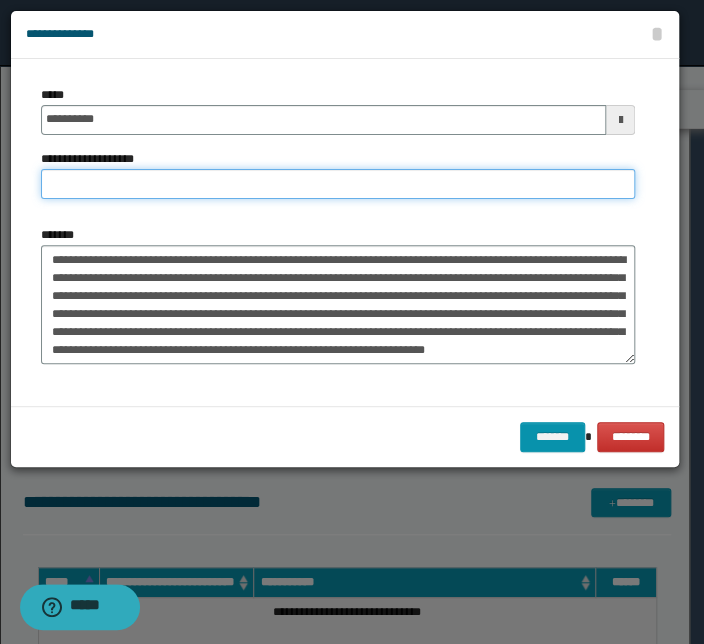 paste on "**********" 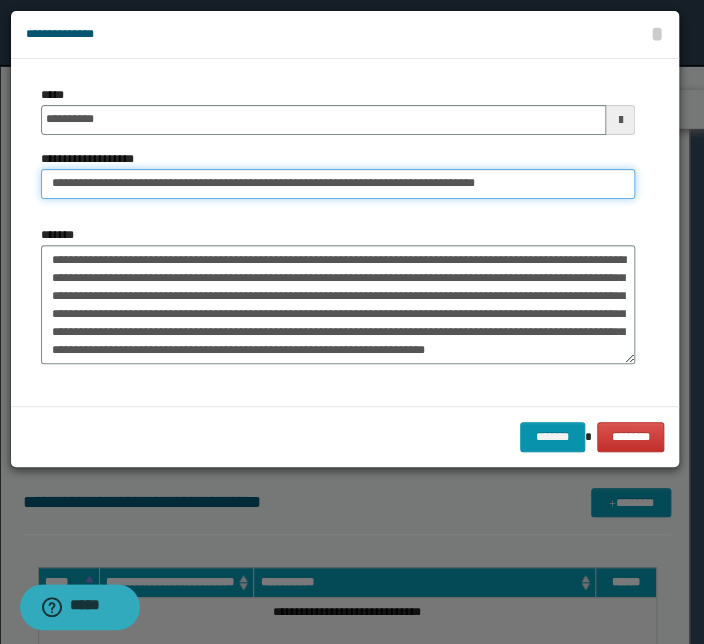 drag, startPoint x: 113, startPoint y: 185, endPoint x: -99, endPoint y: 172, distance: 212.39821 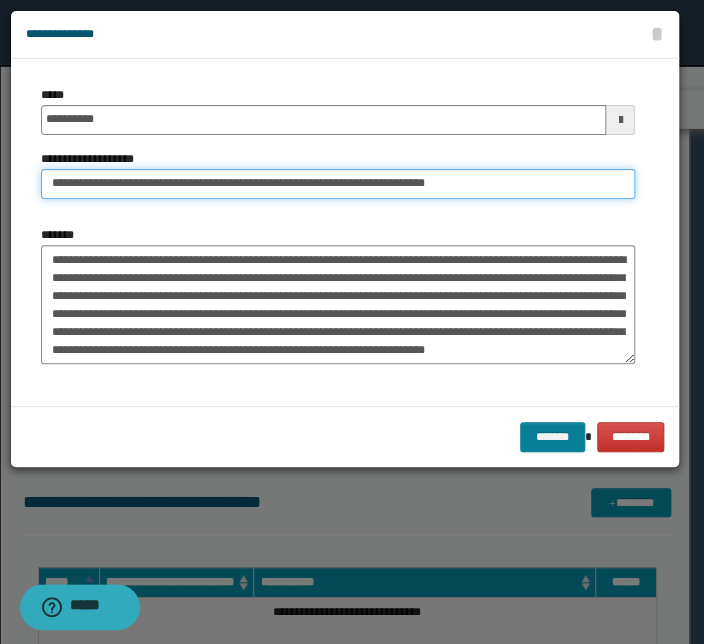 type on "**********" 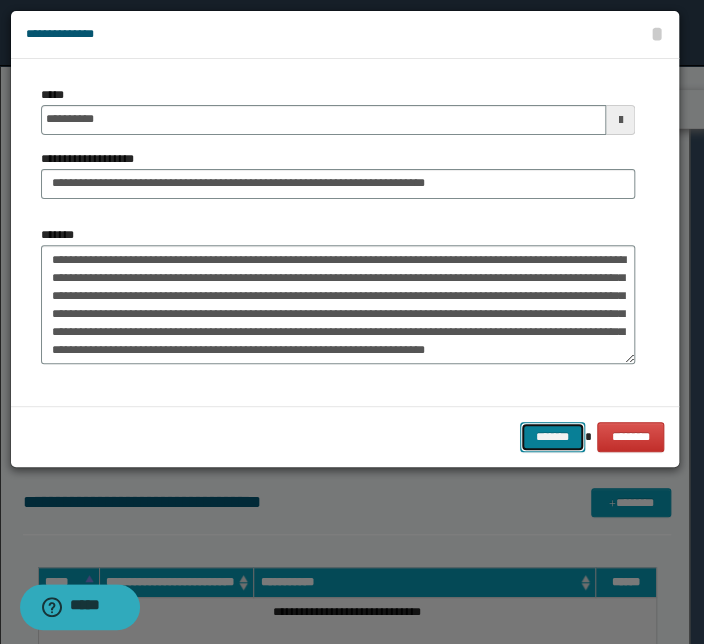 click on "*******" at bounding box center [552, 437] 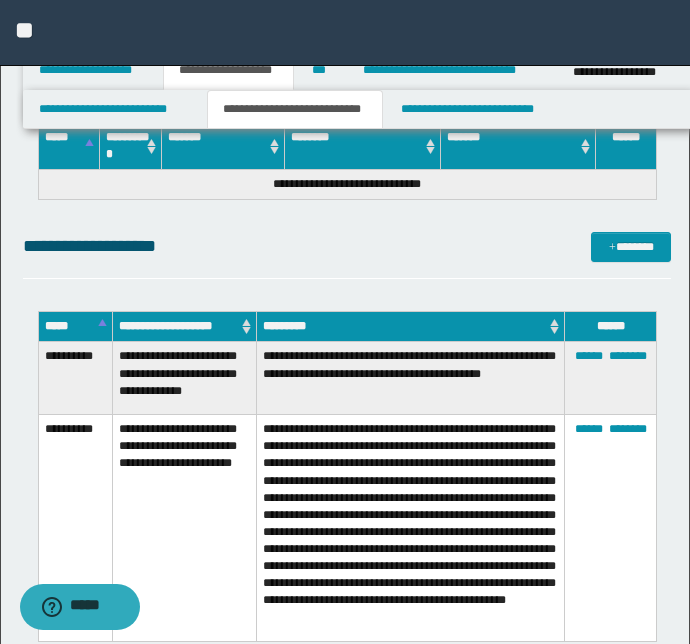 scroll, scrollTop: 4460, scrollLeft: 0, axis: vertical 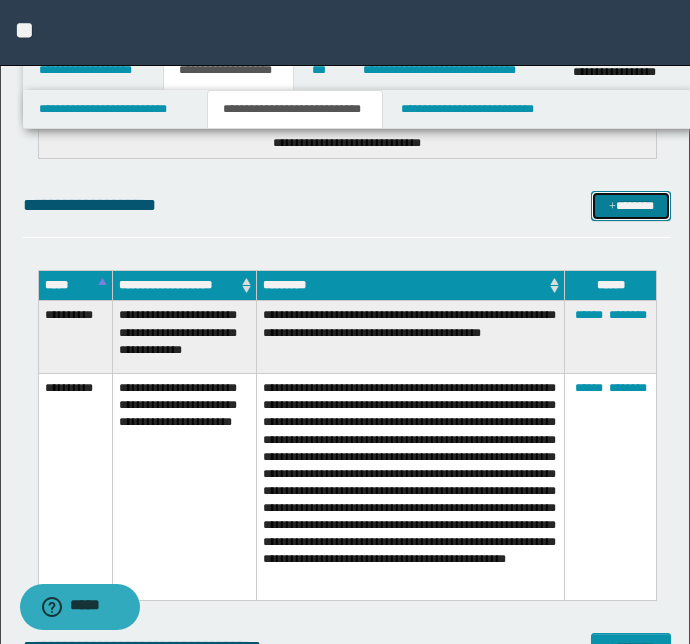click on "*******" at bounding box center [631, 206] 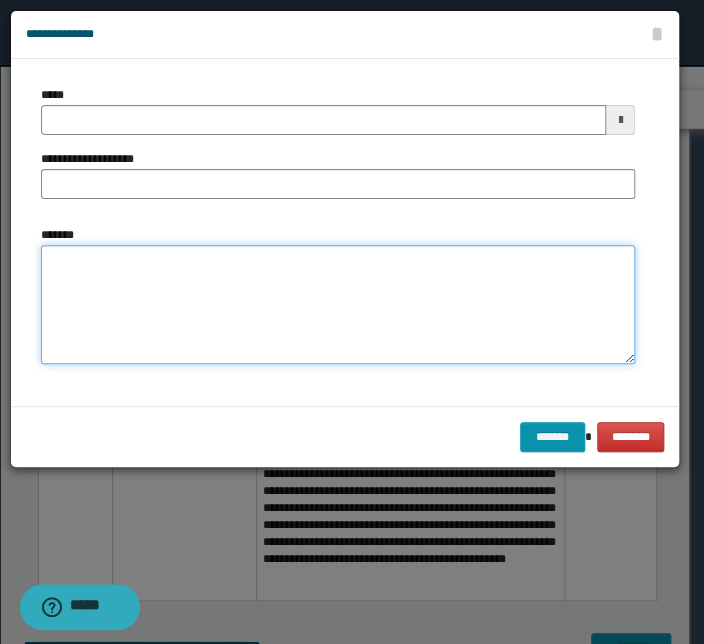 click on "*******" at bounding box center [338, 305] 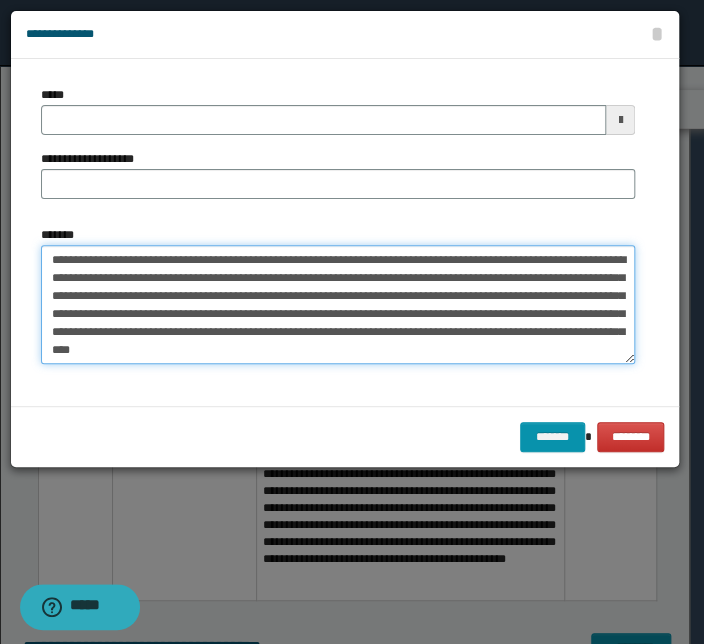 drag, startPoint x: 346, startPoint y: 261, endPoint x: 29, endPoint y: 261, distance: 317 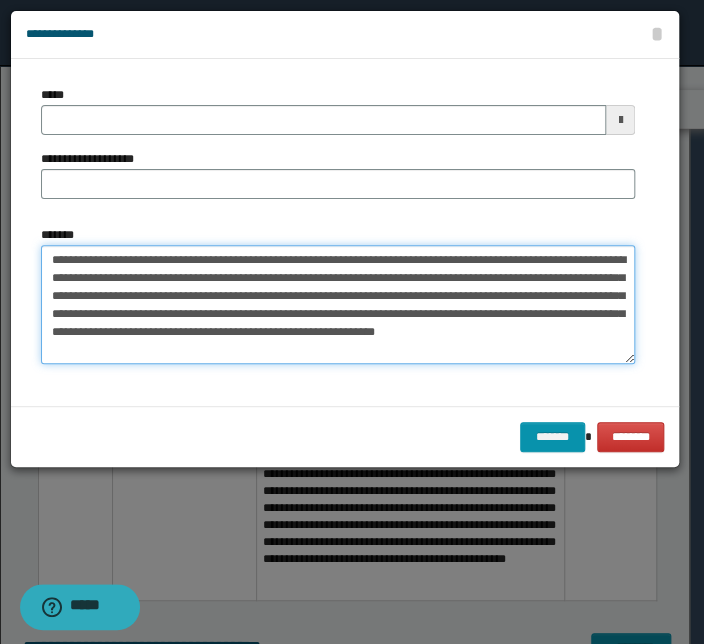 type 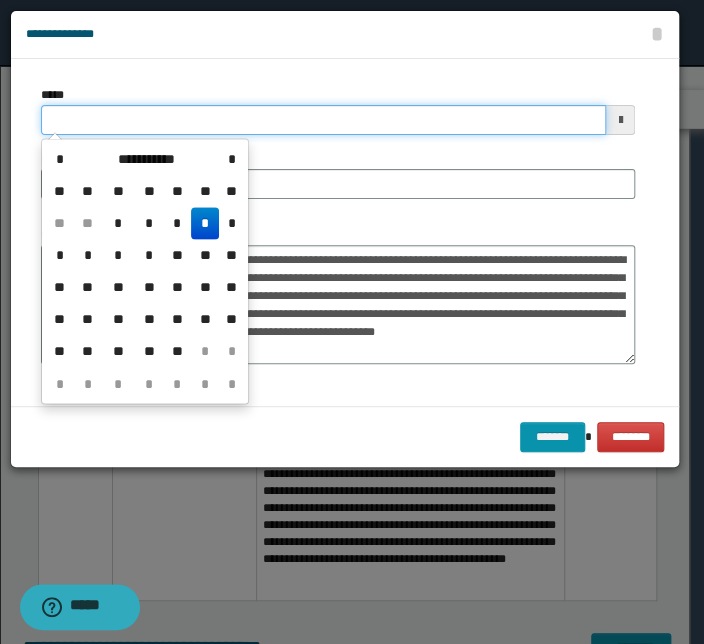 click on "*****" at bounding box center (323, 120) 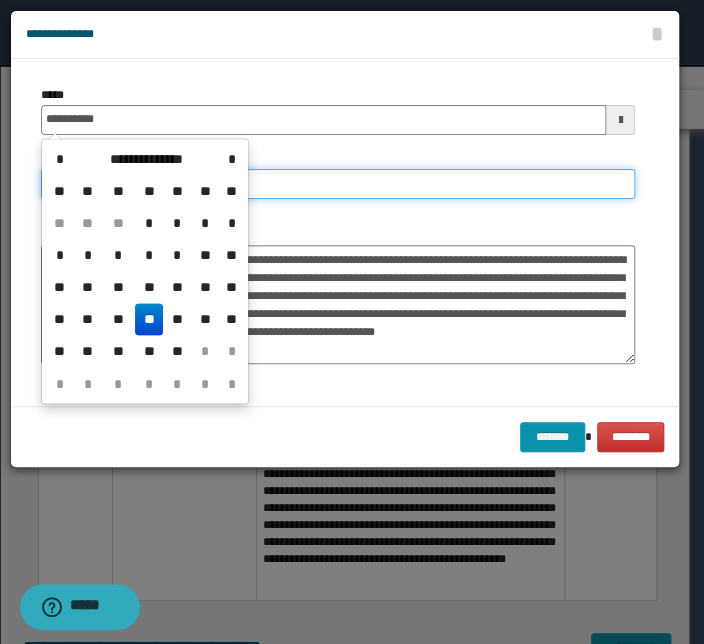 type on "**********" 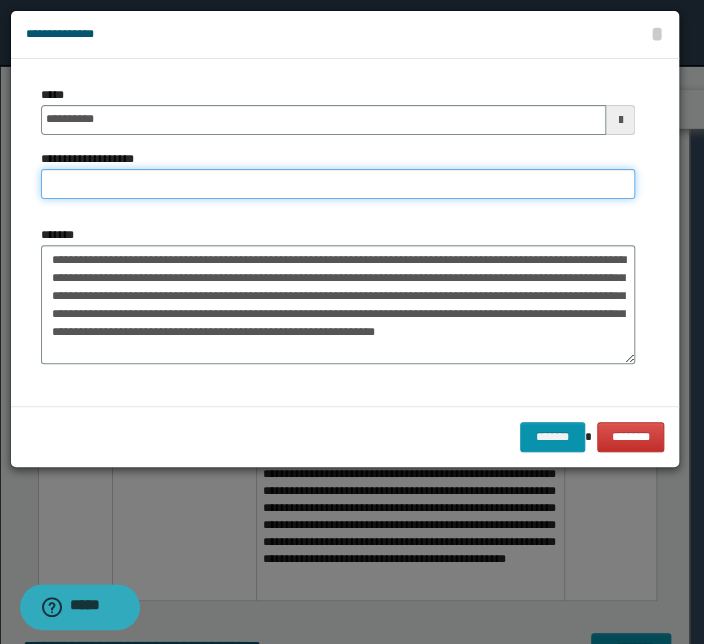 click on "**********" at bounding box center (338, 184) 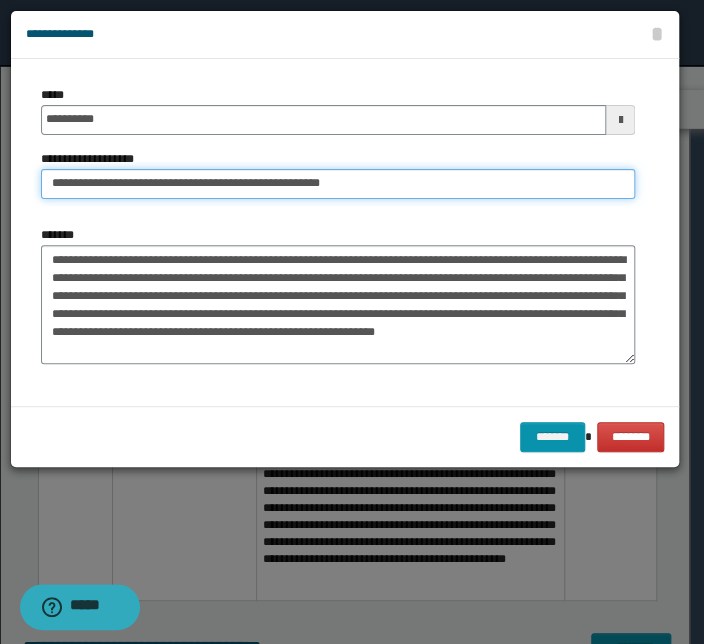 drag, startPoint x: 116, startPoint y: 186, endPoint x: -102, endPoint y: 184, distance: 218.00917 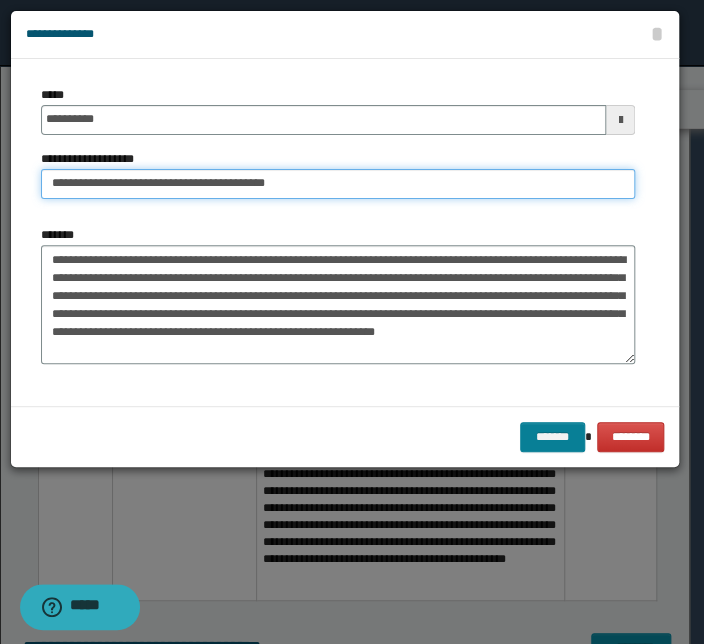 type on "**********" 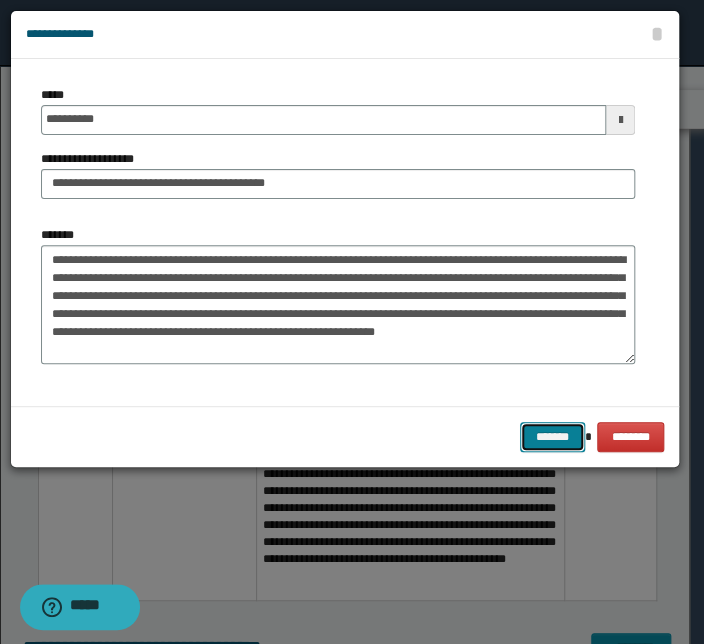 click on "*******" at bounding box center [552, 437] 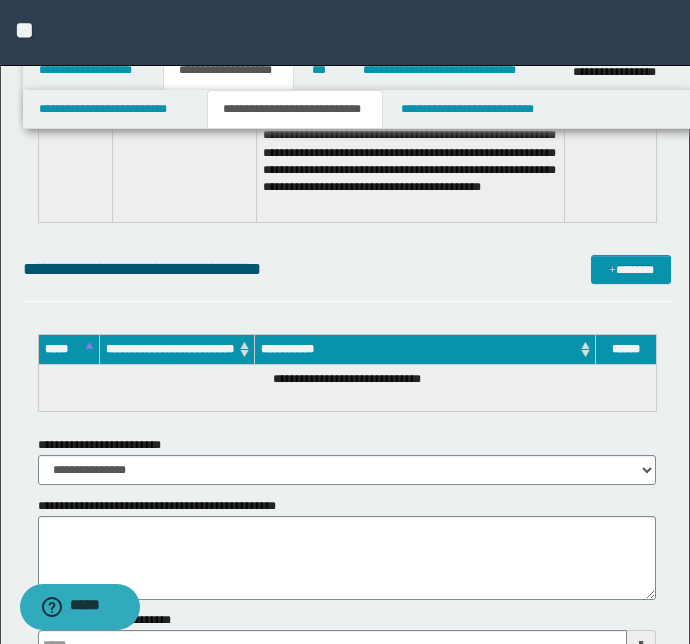 scroll, scrollTop: 5290, scrollLeft: 0, axis: vertical 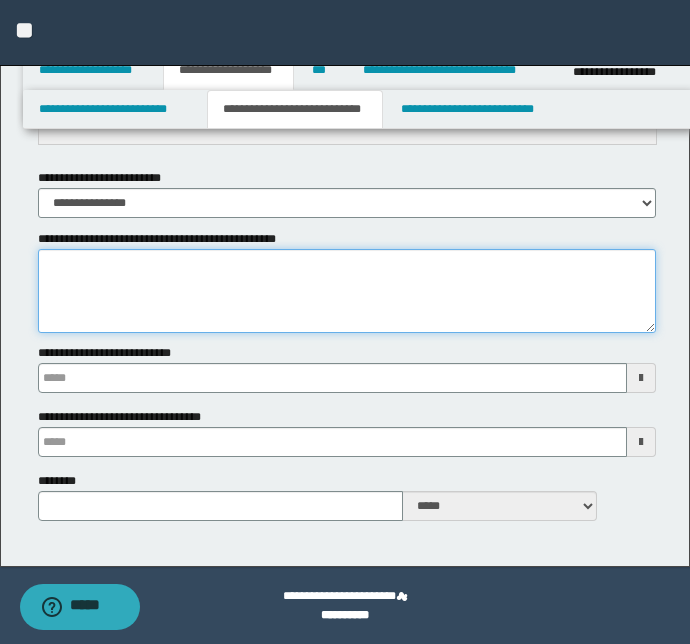 click on "**********" at bounding box center [347, 291] 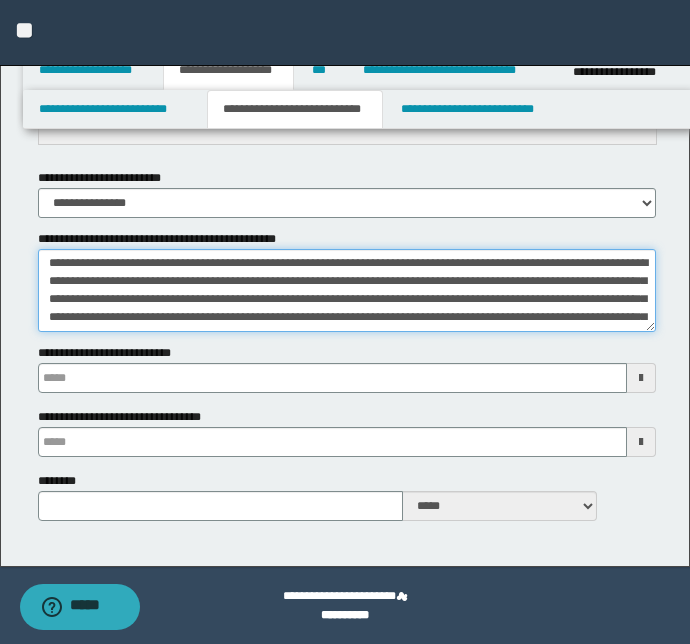 scroll, scrollTop: 0, scrollLeft: 0, axis: both 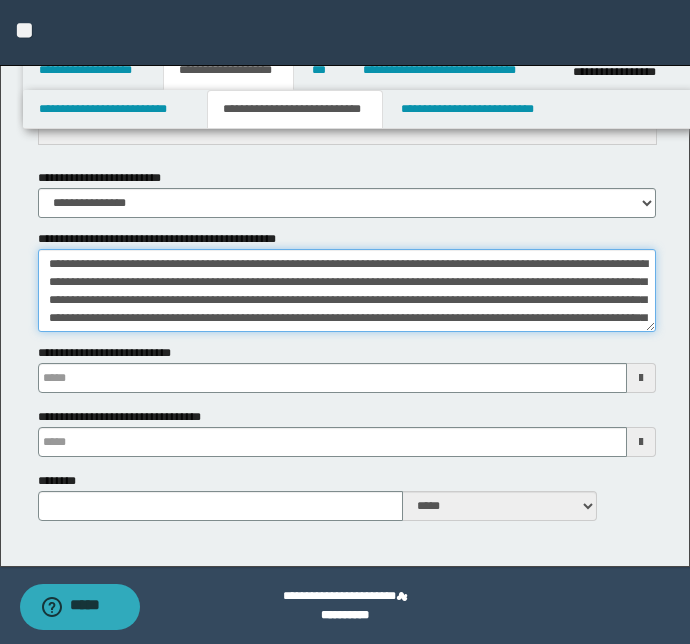 type on "**********" 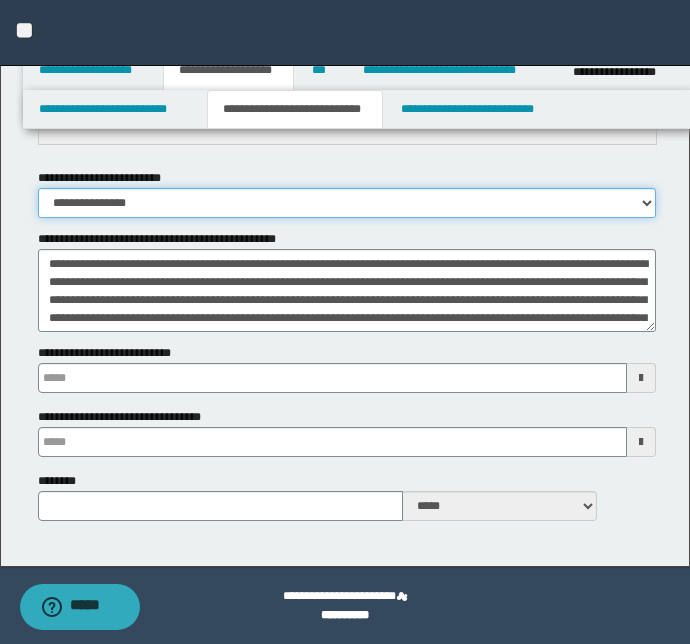 drag, startPoint x: 643, startPoint y: 203, endPoint x: 624, endPoint y: 215, distance: 22.472204 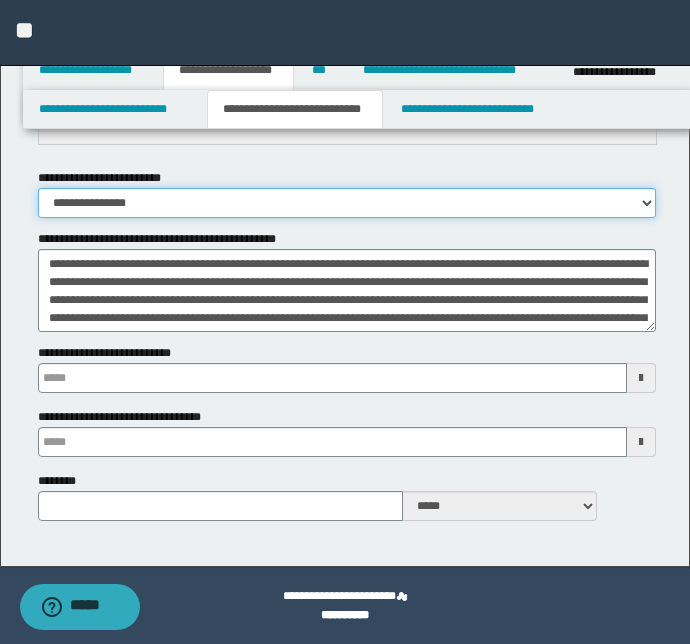 select on "*" 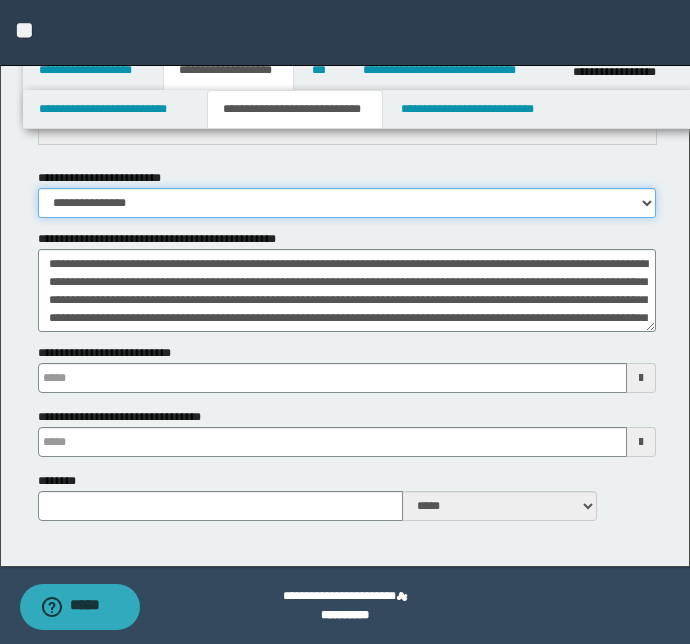 click on "**********" at bounding box center (347, 203) 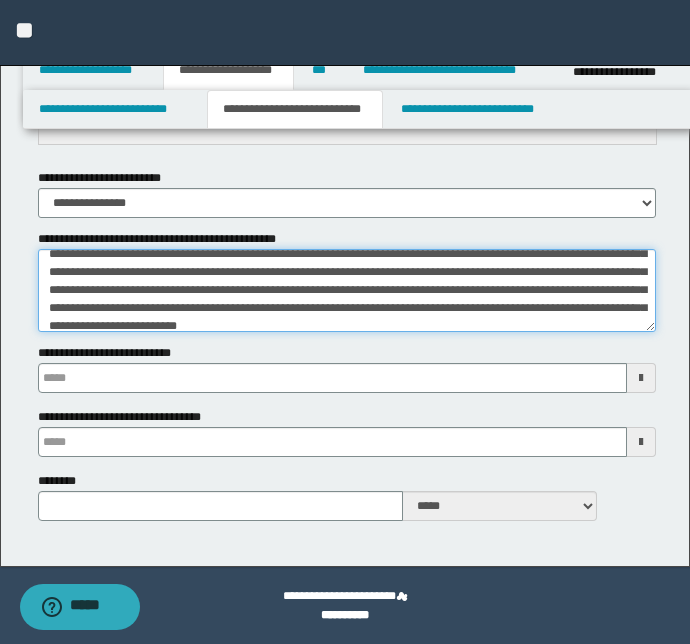 scroll, scrollTop: 71, scrollLeft: 0, axis: vertical 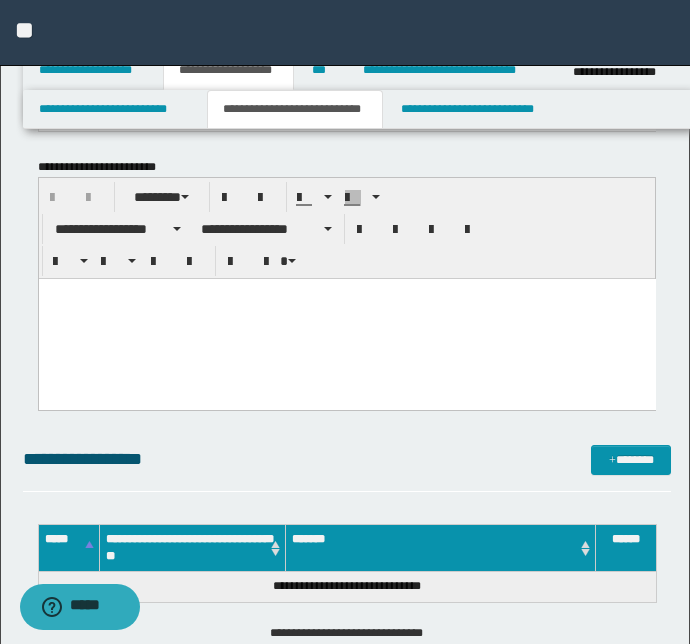 type on "**********" 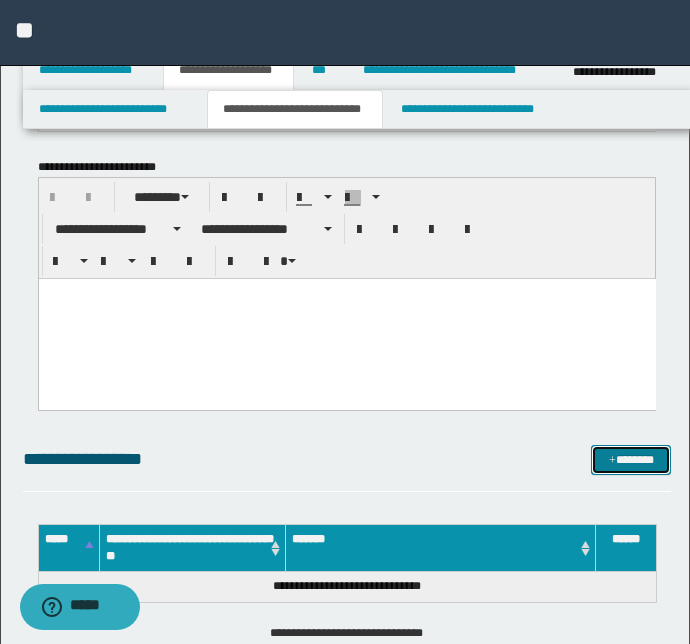 click on "*******" at bounding box center (631, 460) 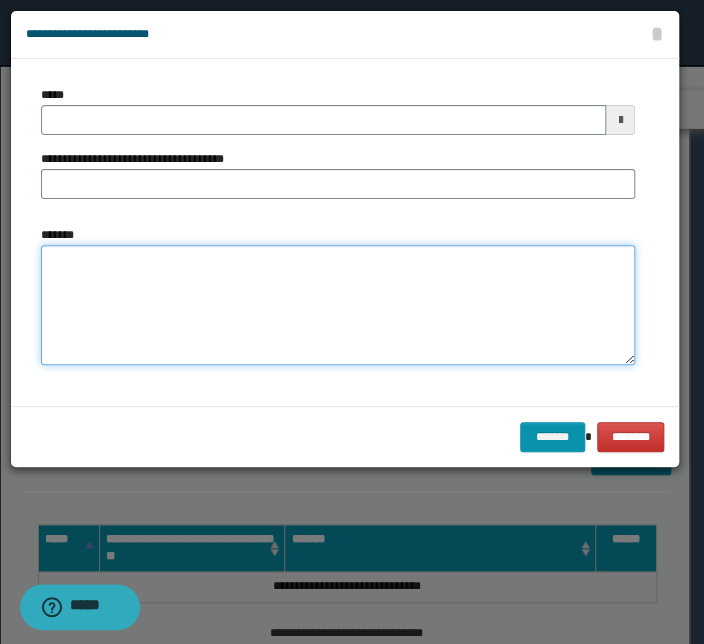 click on "*******" at bounding box center (338, 305) 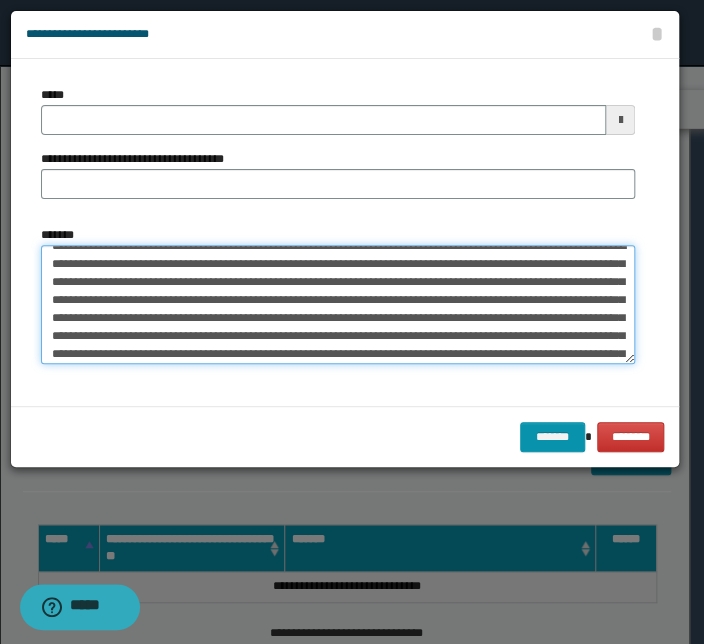 scroll, scrollTop: 0, scrollLeft: 0, axis: both 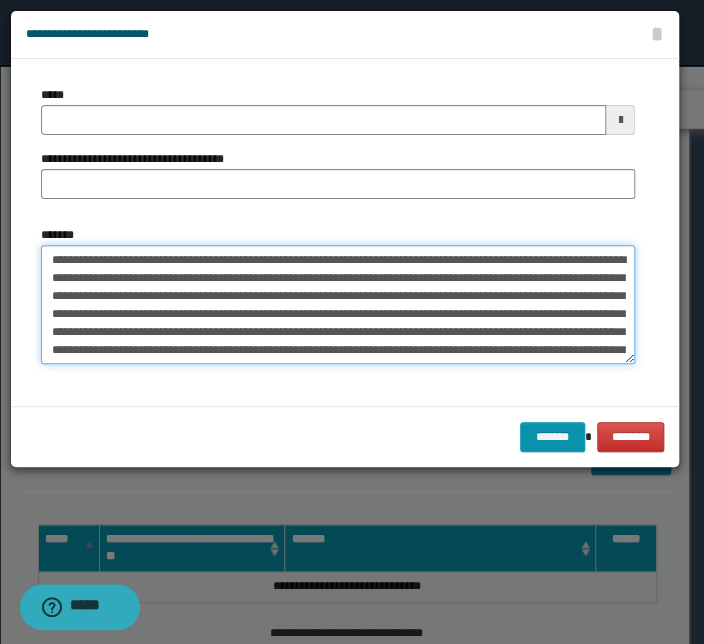 drag, startPoint x: 295, startPoint y: 259, endPoint x: 2, endPoint y: 253, distance: 293.06143 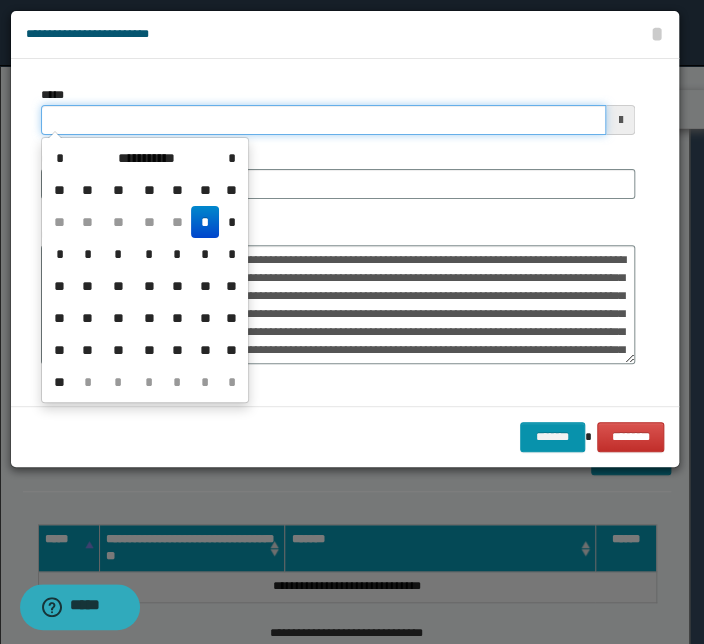 click on "*****" at bounding box center (323, 120) 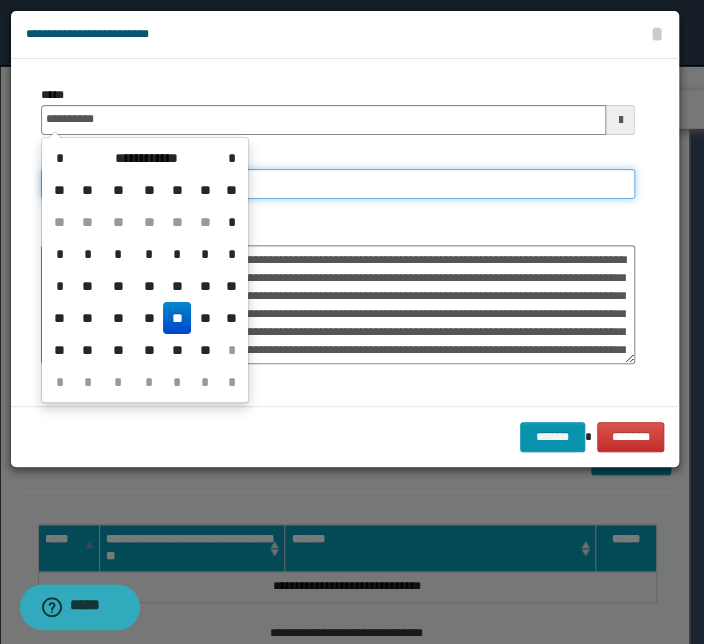 type on "**********" 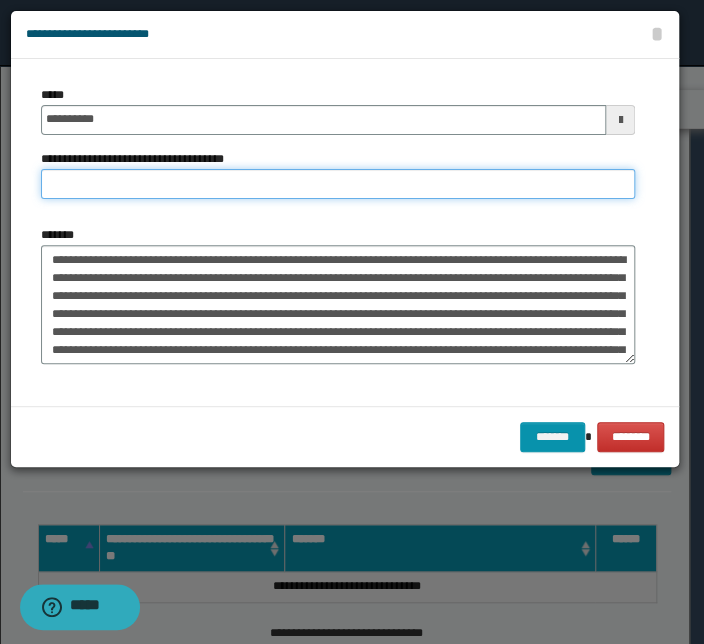 click on "**********" at bounding box center [338, 184] 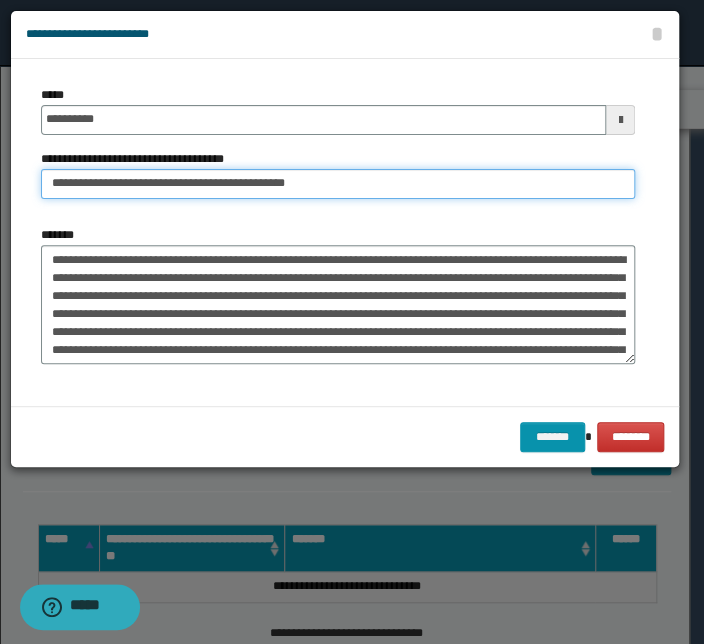 drag, startPoint x: 108, startPoint y: 182, endPoint x: -101, endPoint y: 182, distance: 209 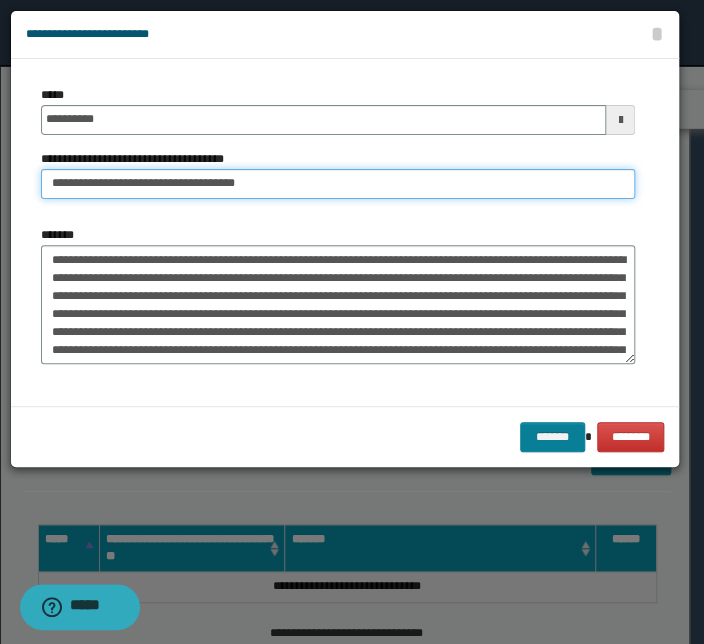 type on "**********" 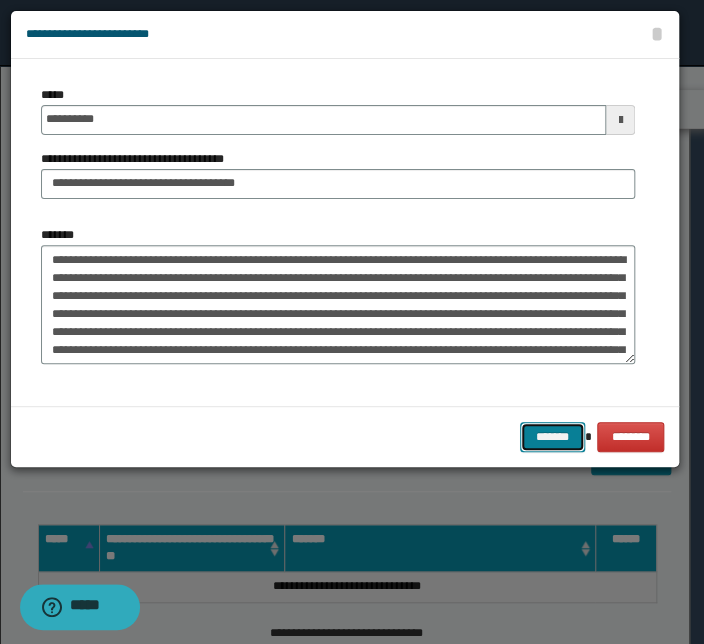 click on "*******" at bounding box center (552, 437) 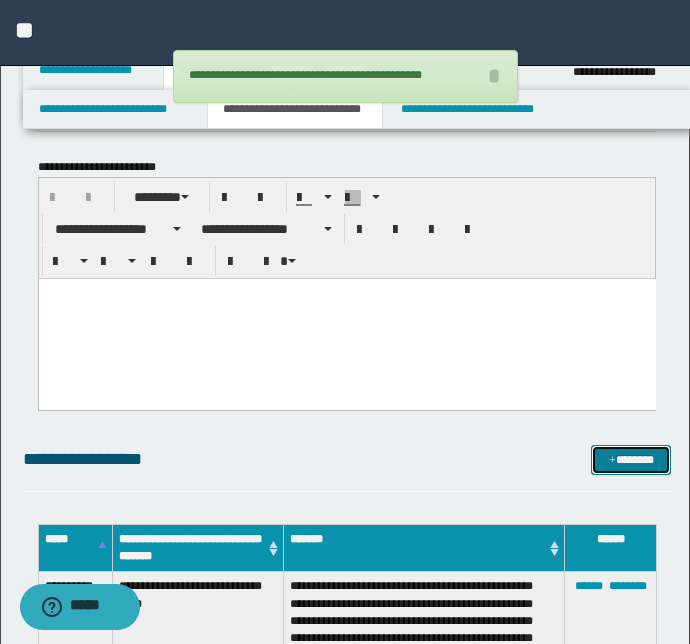 click on "*******" at bounding box center (631, 460) 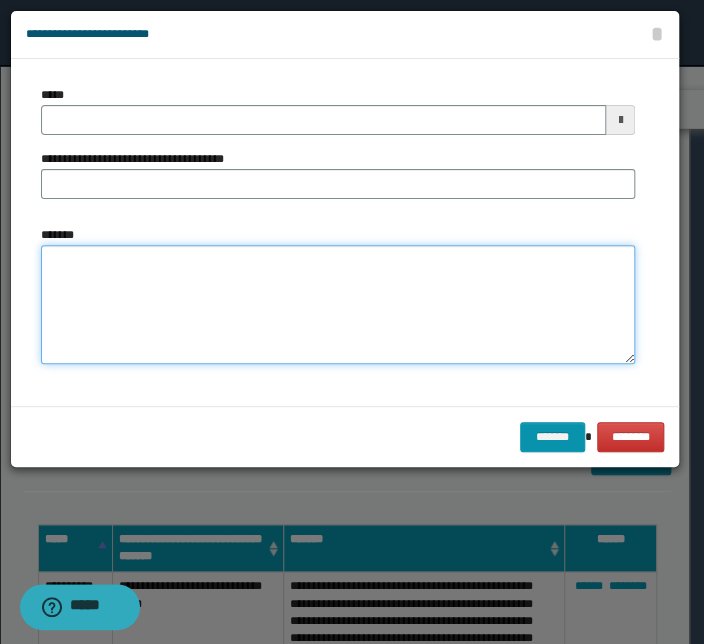 click on "*******" at bounding box center [338, 305] 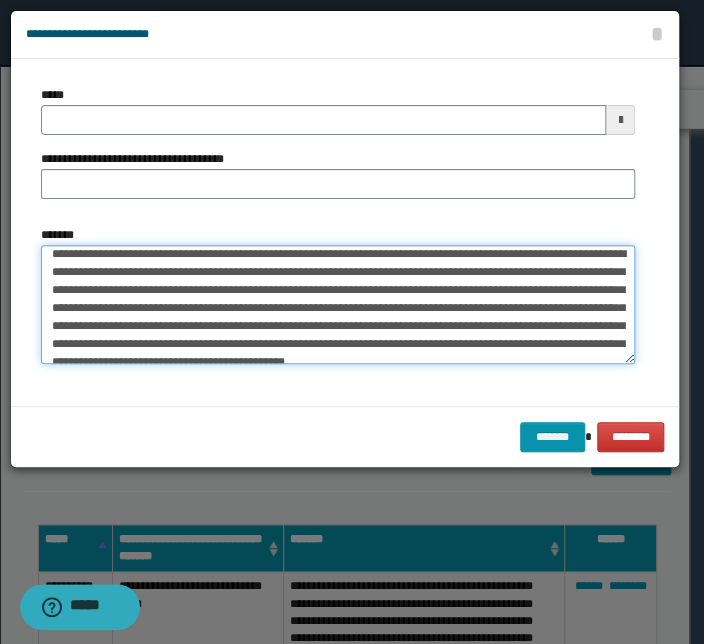 scroll, scrollTop: 0, scrollLeft: 0, axis: both 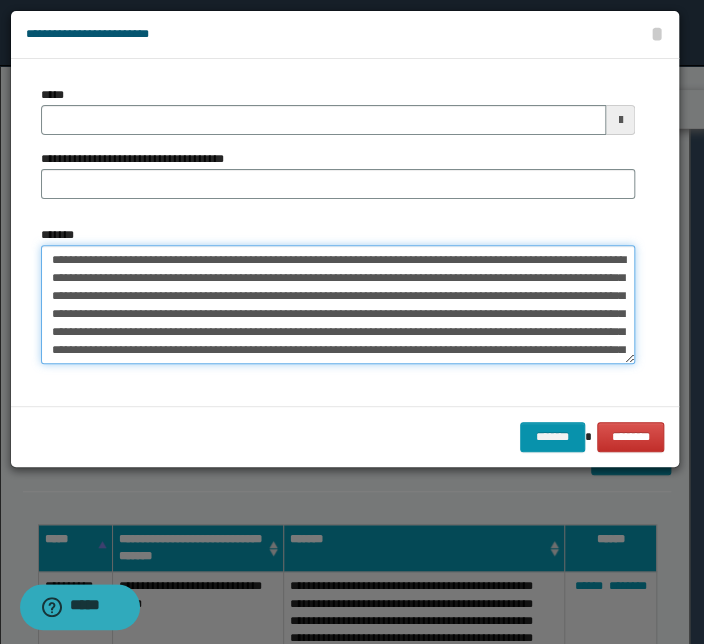 drag, startPoint x: 236, startPoint y: 258, endPoint x: -39, endPoint y: 250, distance: 275.11633 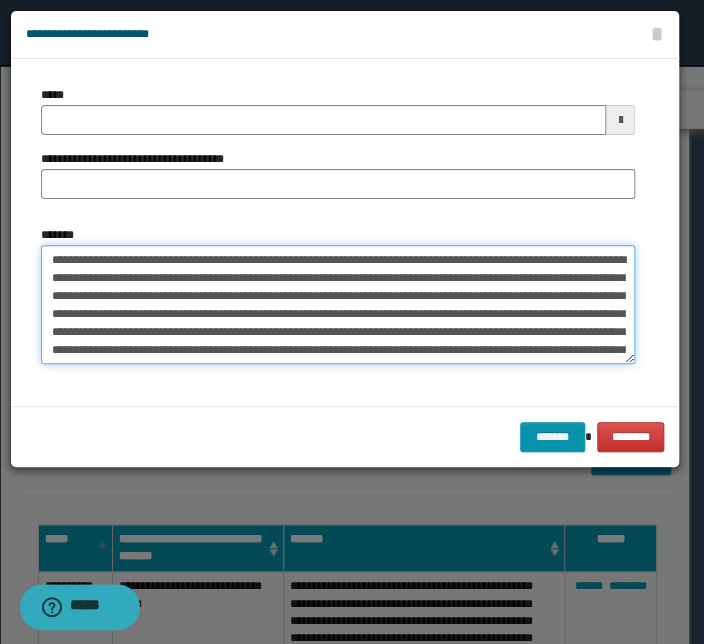 type 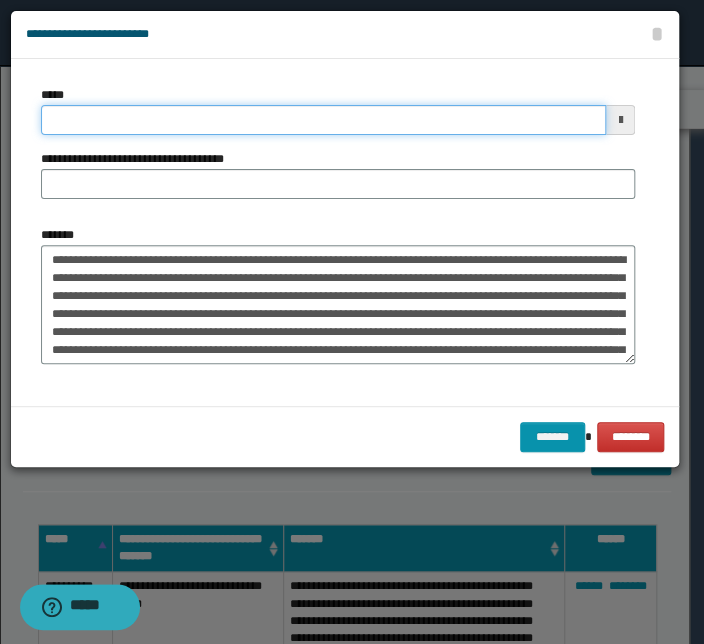 click on "*****" at bounding box center [323, 120] 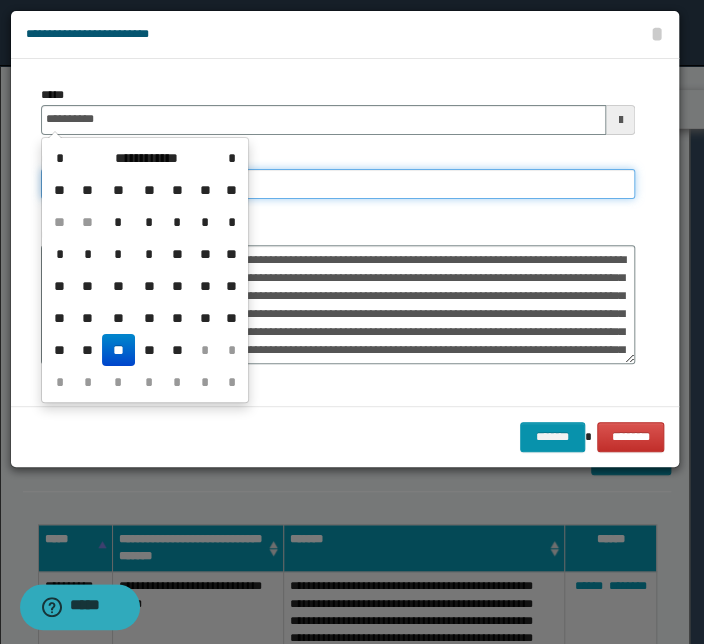 type on "**********" 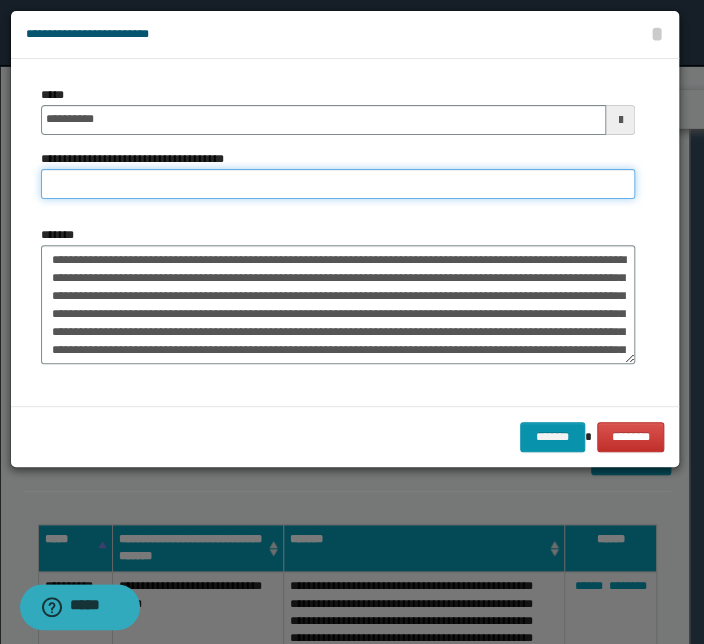 paste on "**********" 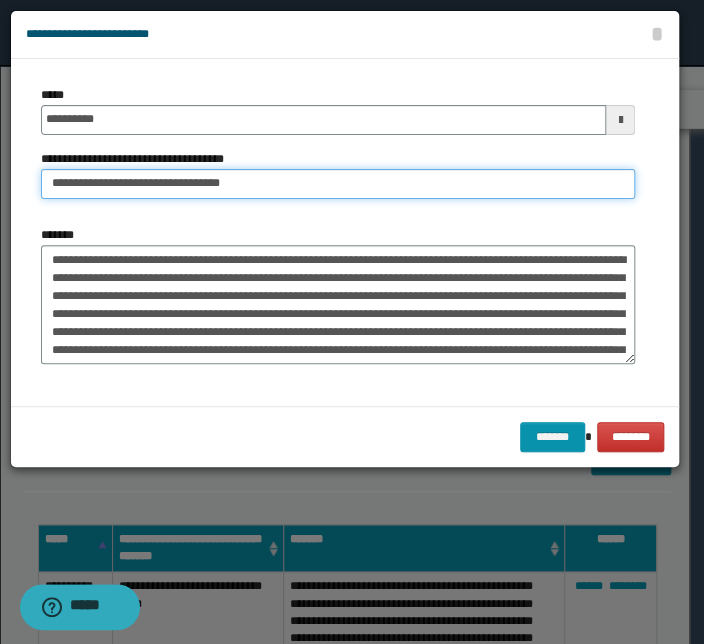 drag, startPoint x: 116, startPoint y: 184, endPoint x: -100, endPoint y: 180, distance: 216.03703 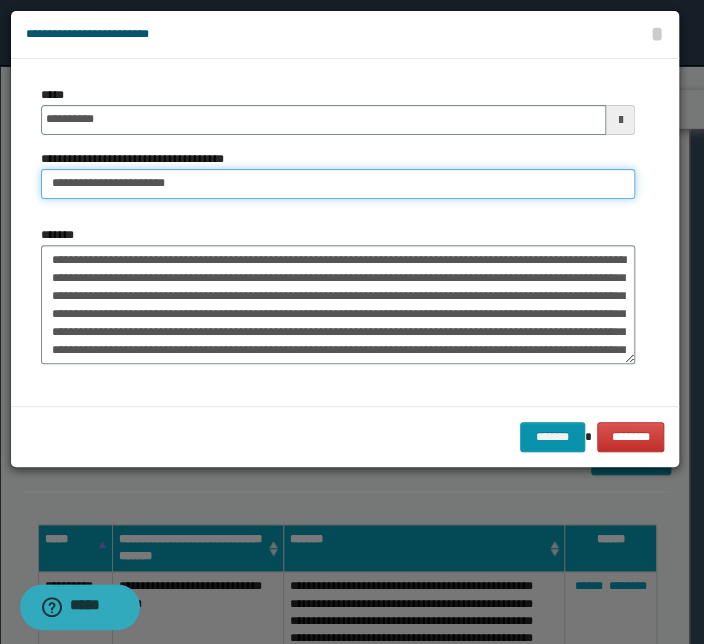 type on "**********" 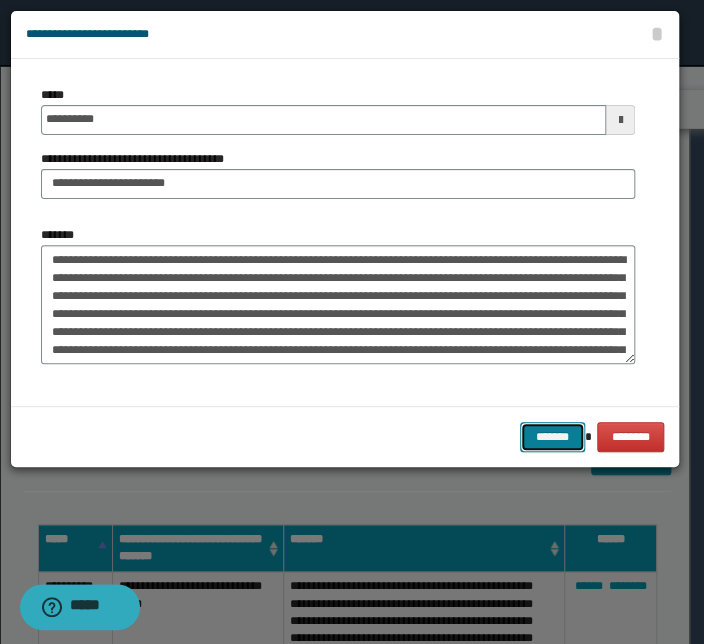 click on "*******" at bounding box center [552, 437] 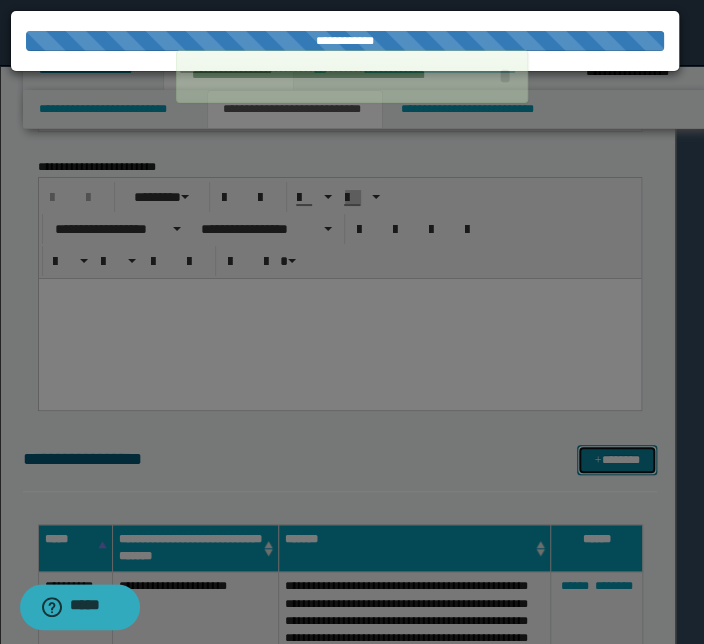 type 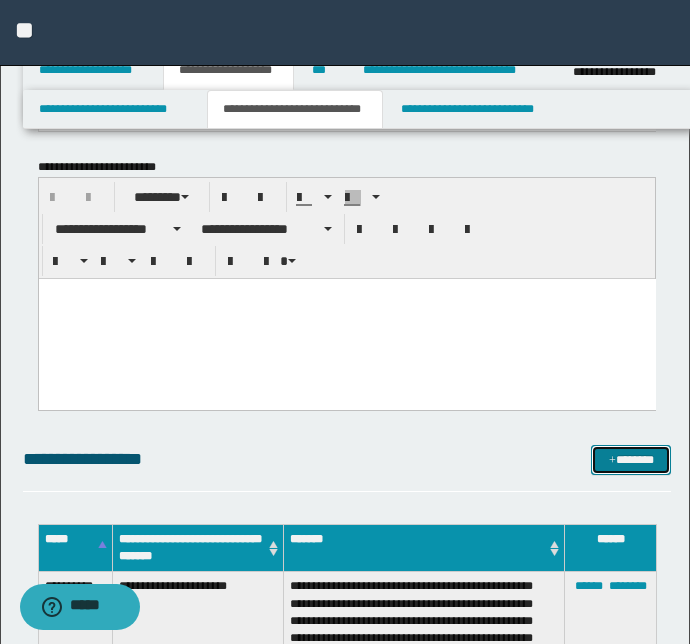 drag, startPoint x: 637, startPoint y: 452, endPoint x: 289, endPoint y: 410, distance: 350.52533 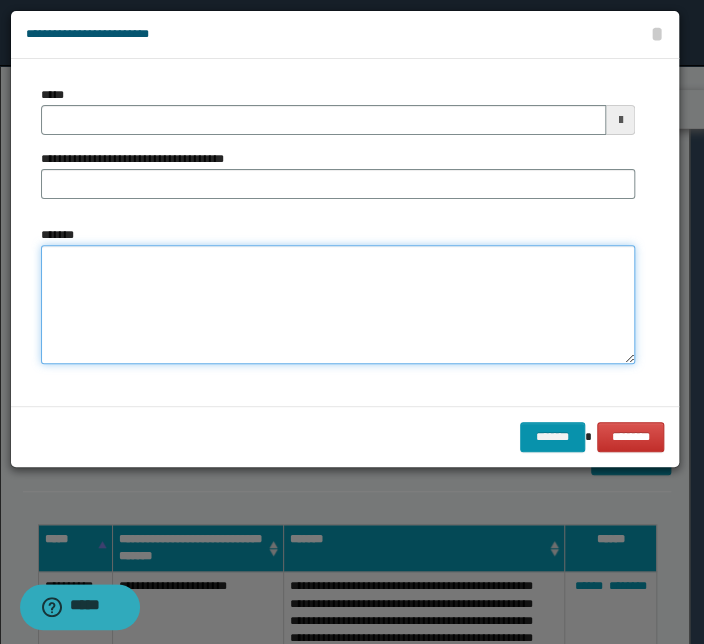 click on "*******" at bounding box center (338, 305) 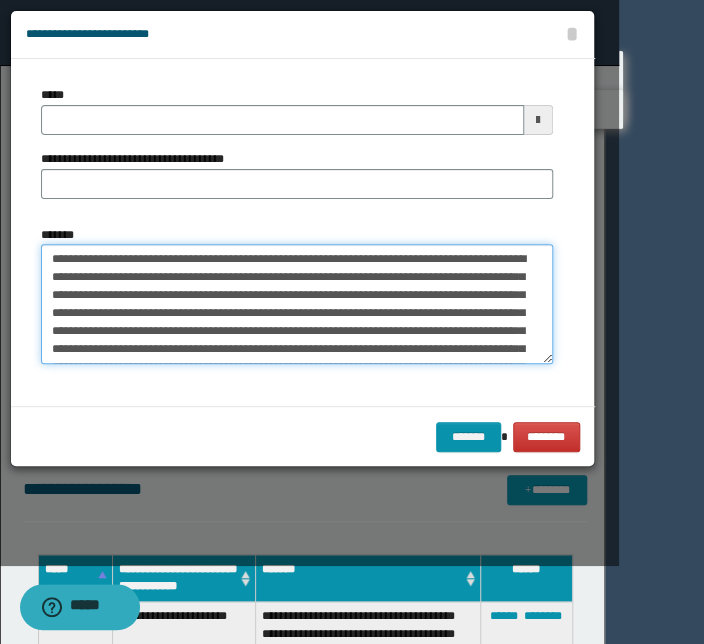 scroll, scrollTop: 0, scrollLeft: 0, axis: both 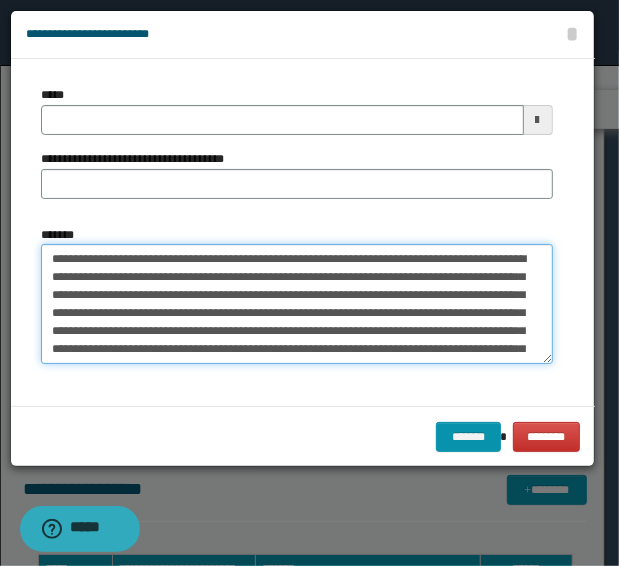 drag, startPoint x: 334, startPoint y: 261, endPoint x: 13, endPoint y: 248, distance: 321.26312 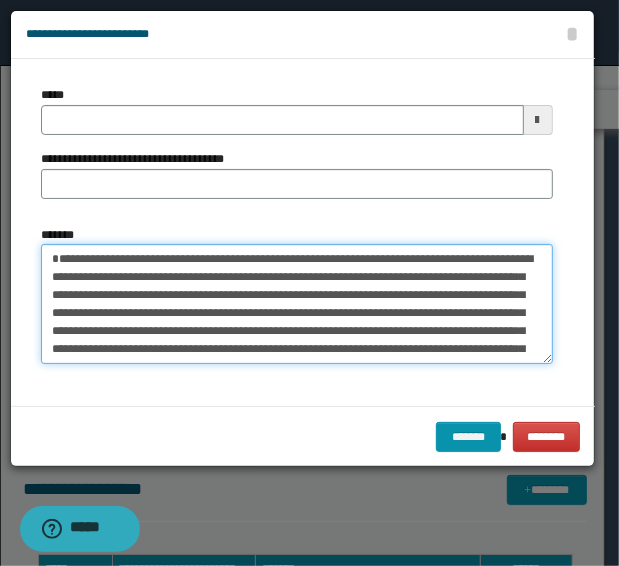 type 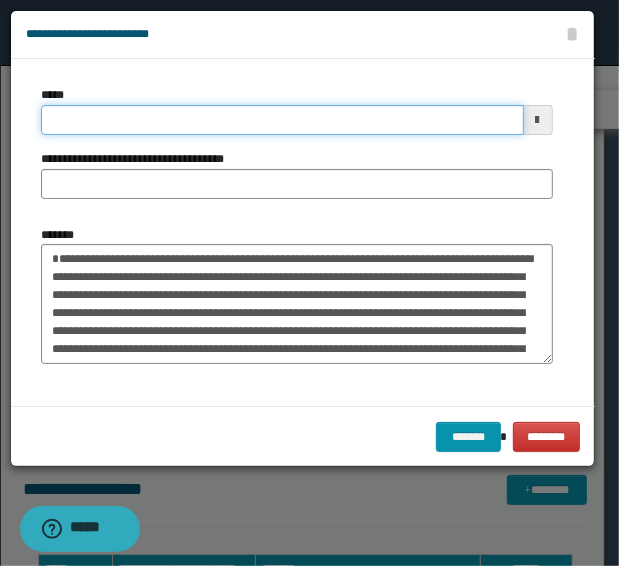 click on "*****" at bounding box center (282, 120) 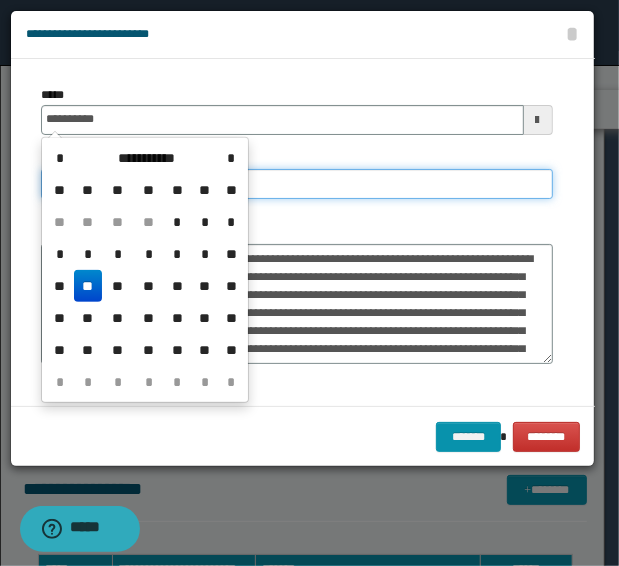 type on "**********" 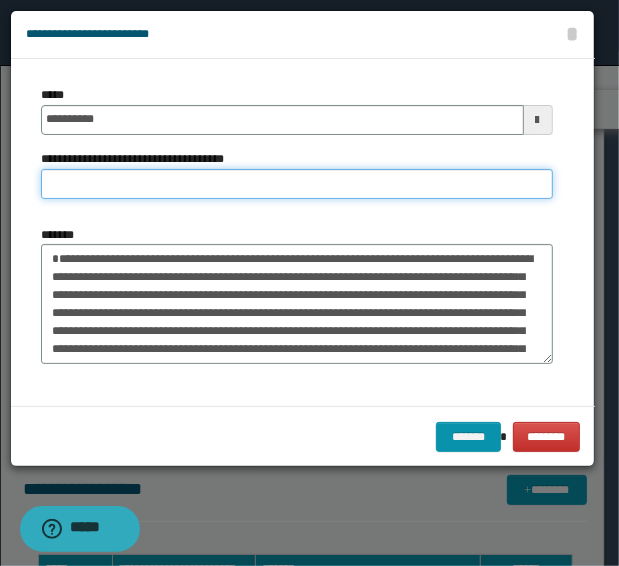 click on "**********" at bounding box center (297, 184) 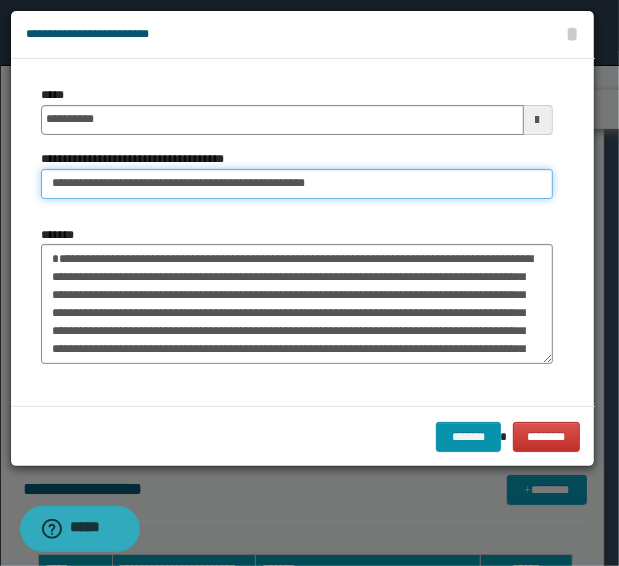 drag, startPoint x: 113, startPoint y: 185, endPoint x: -12, endPoint y: 187, distance: 125.016 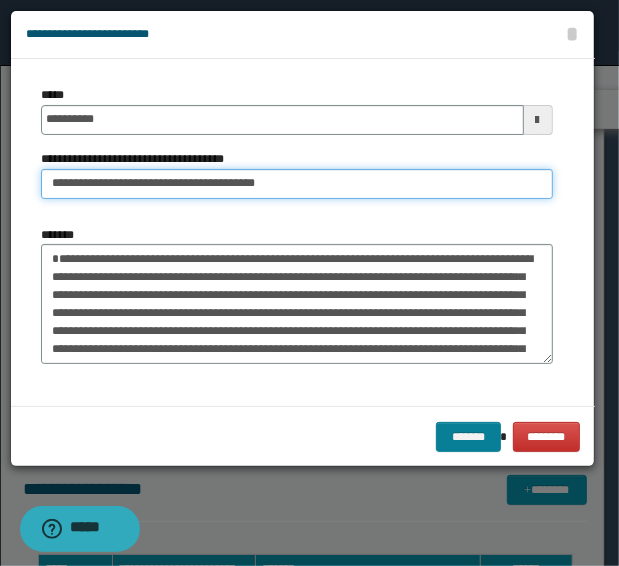 type on "**********" 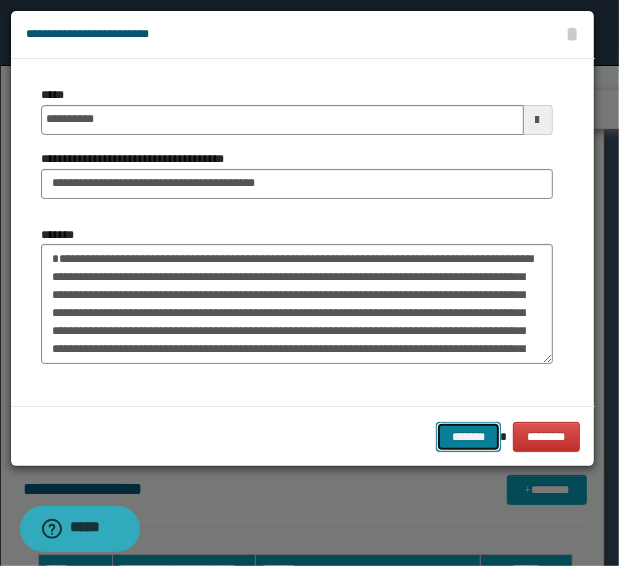 click on "*******" at bounding box center (468, 437) 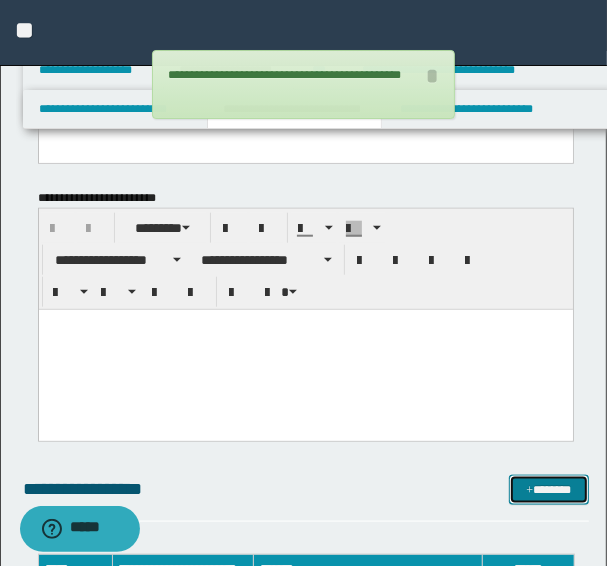 click on "*******" at bounding box center (548, 490) 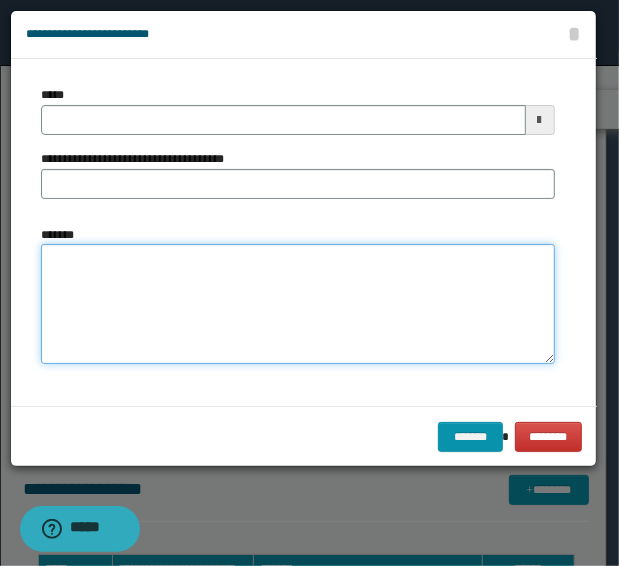 click on "*******" at bounding box center (298, 304) 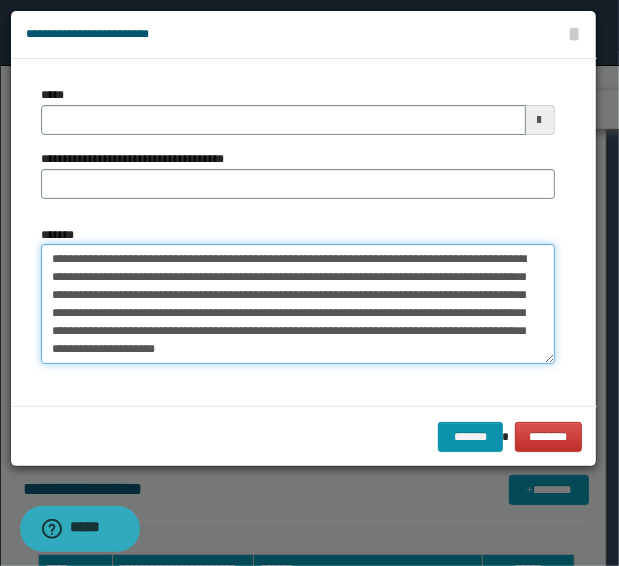 drag, startPoint x: 410, startPoint y: 260, endPoint x: 0, endPoint y: 248, distance: 410.17557 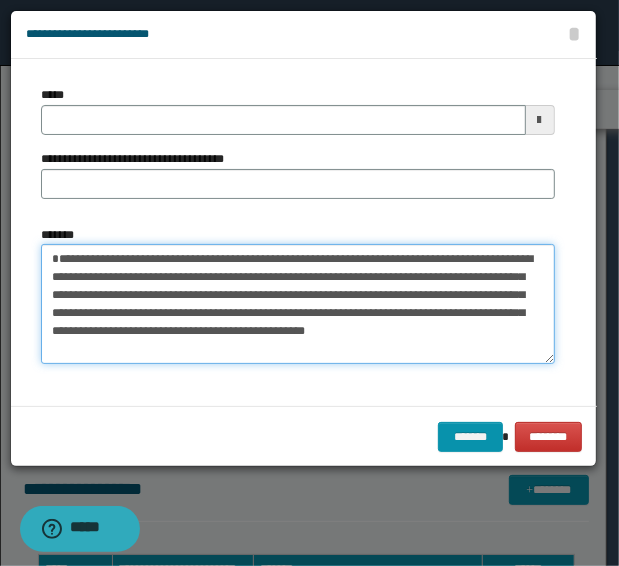 type 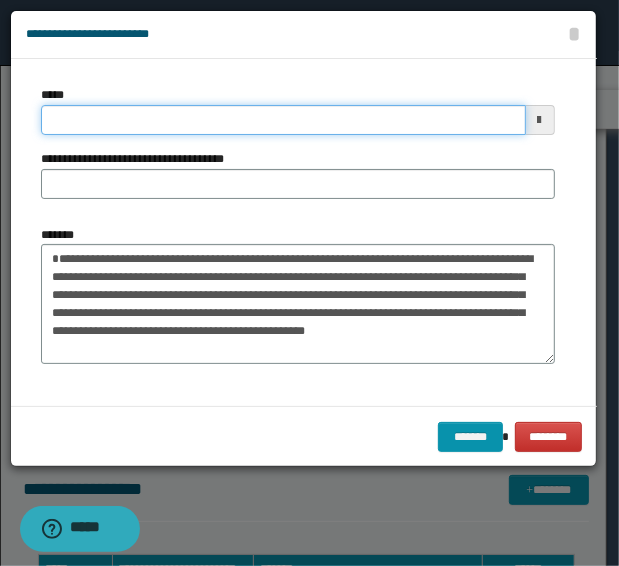 click on "*****" at bounding box center [283, 120] 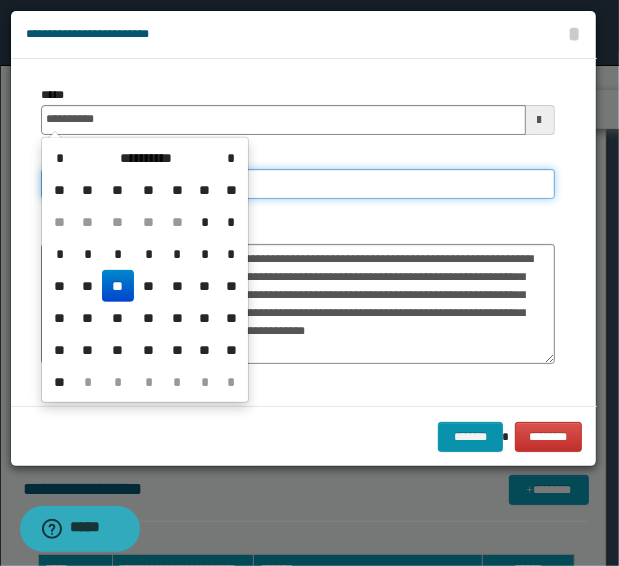 type on "**********" 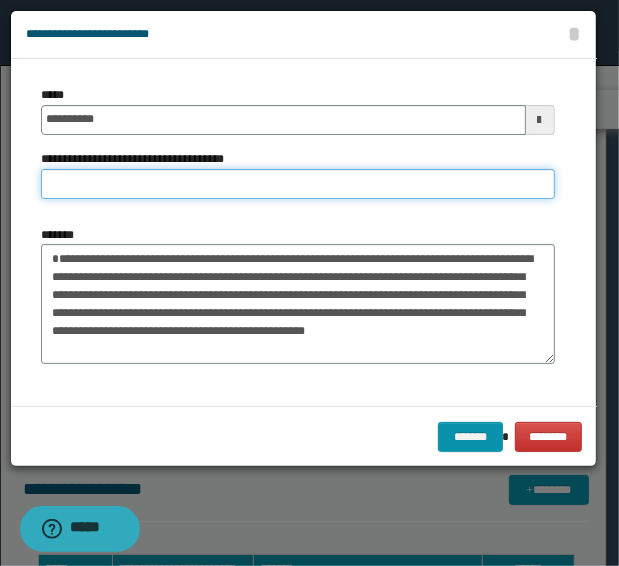 paste on "**********" 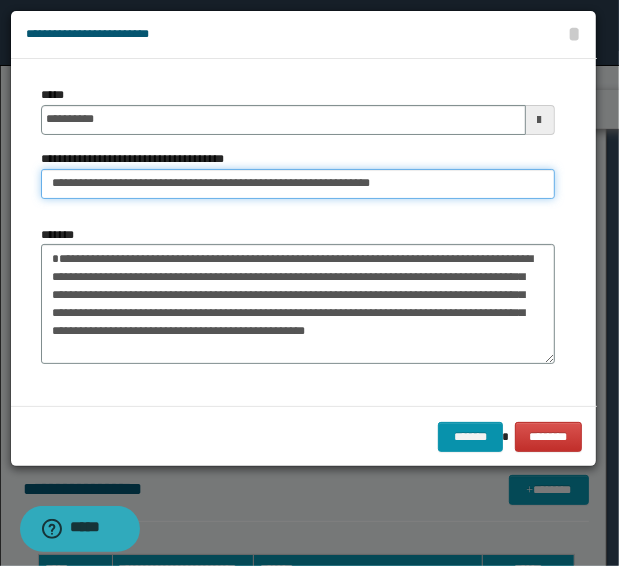 drag, startPoint x: 114, startPoint y: 185, endPoint x: -60, endPoint y: 180, distance: 174.07182 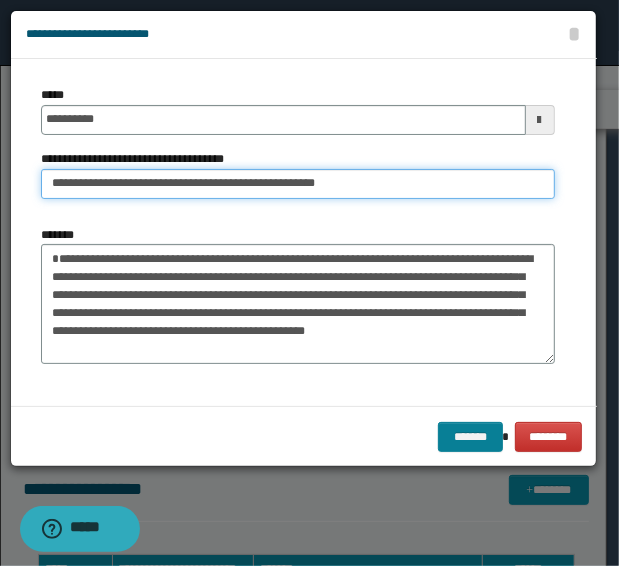 type on "**********" 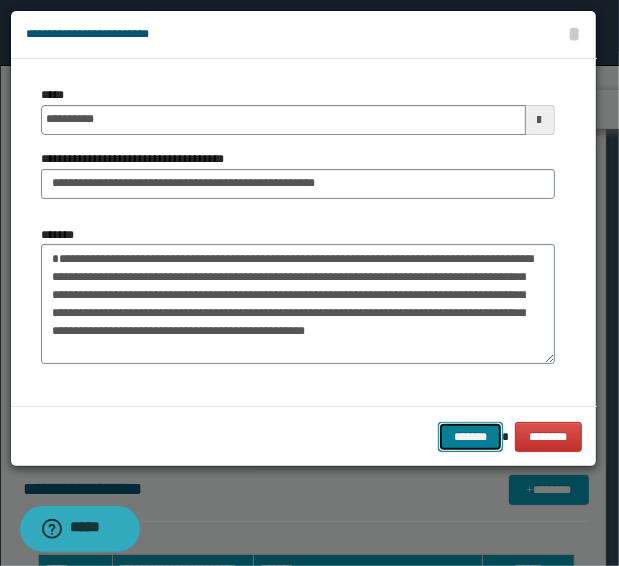 drag, startPoint x: 476, startPoint y: 428, endPoint x: 437, endPoint y: 426, distance: 39.051247 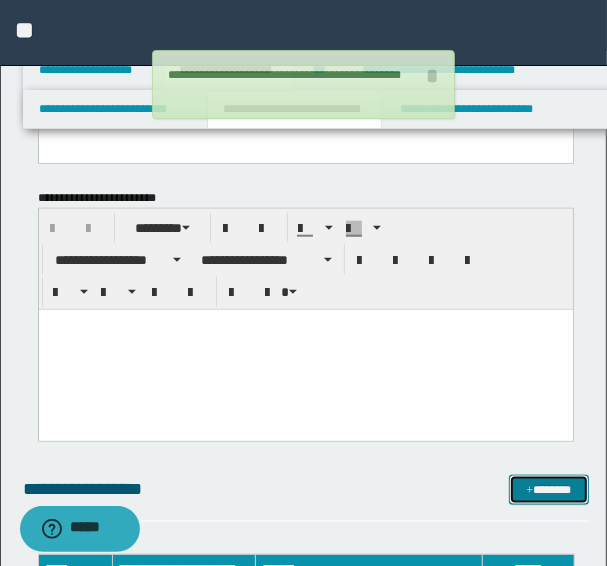 drag, startPoint x: 536, startPoint y: 490, endPoint x: 439, endPoint y: 480, distance: 97.5141 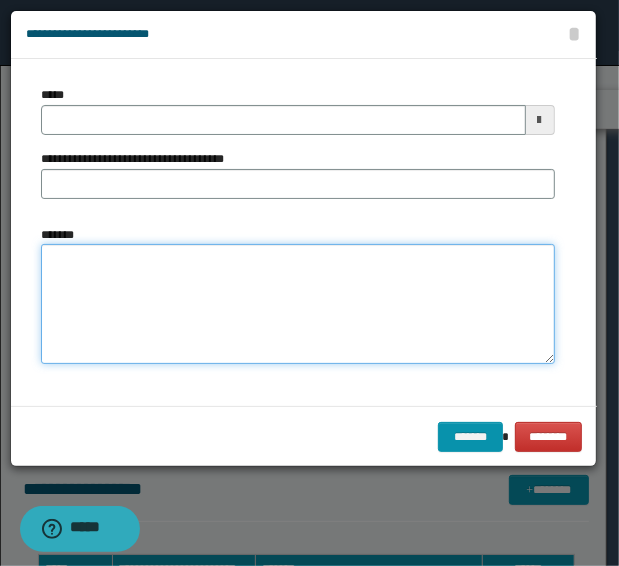 click on "*******" at bounding box center [298, 304] 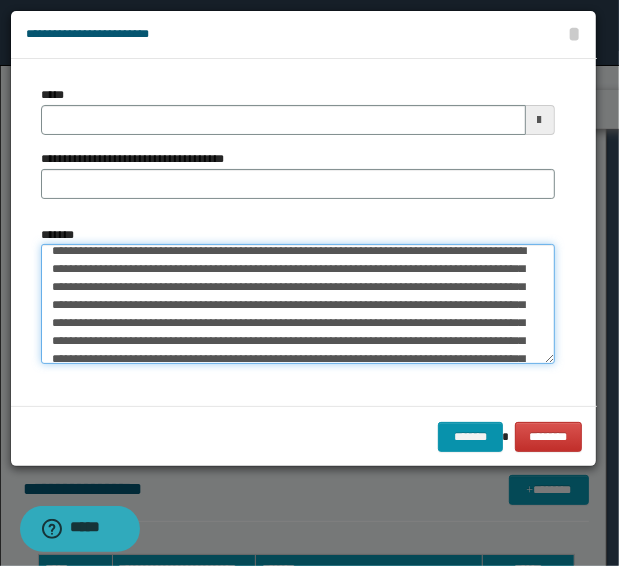 scroll, scrollTop: 0, scrollLeft: 0, axis: both 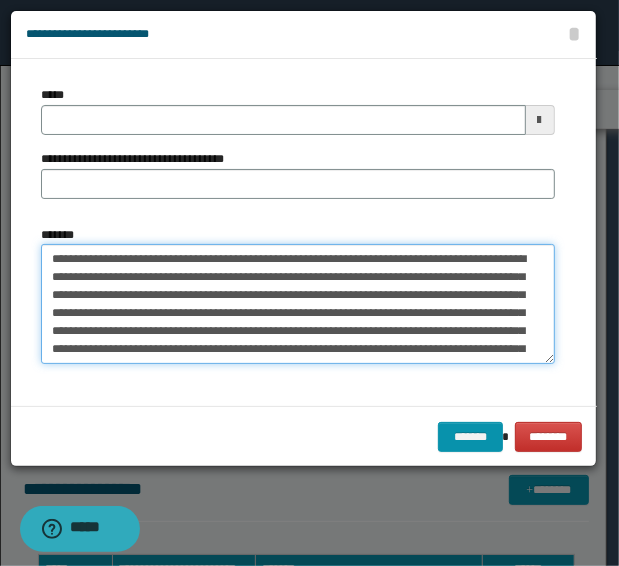 drag, startPoint x: 331, startPoint y: 257, endPoint x: -27, endPoint y: 256, distance: 358.0014 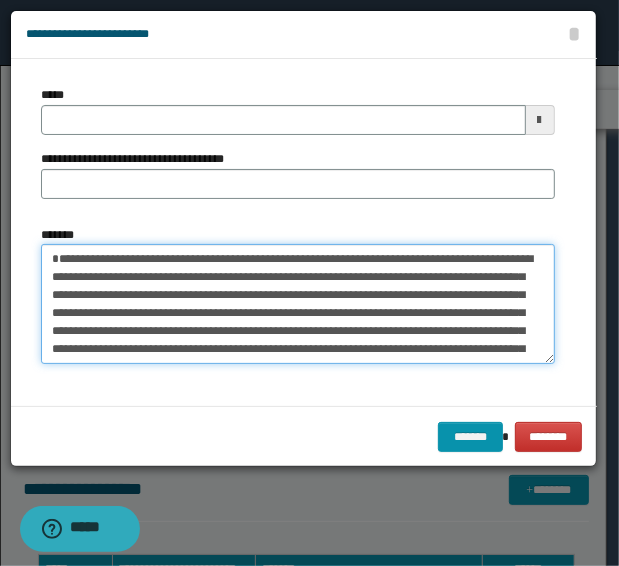 type 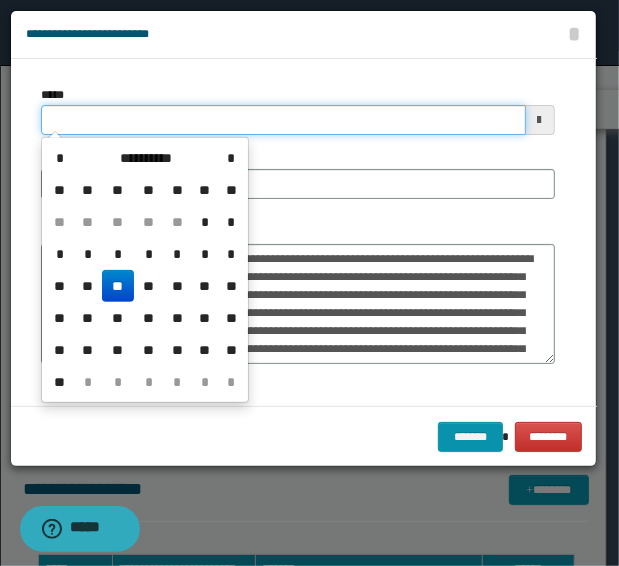 click on "*****" at bounding box center [283, 120] 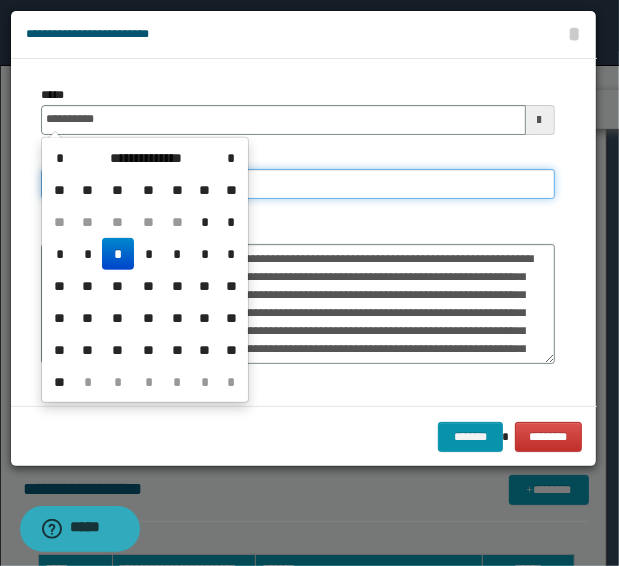 type on "**********" 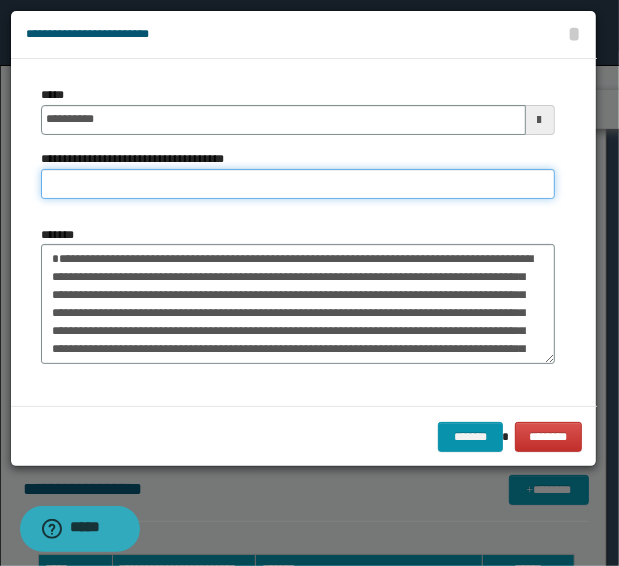 paste on "**********" 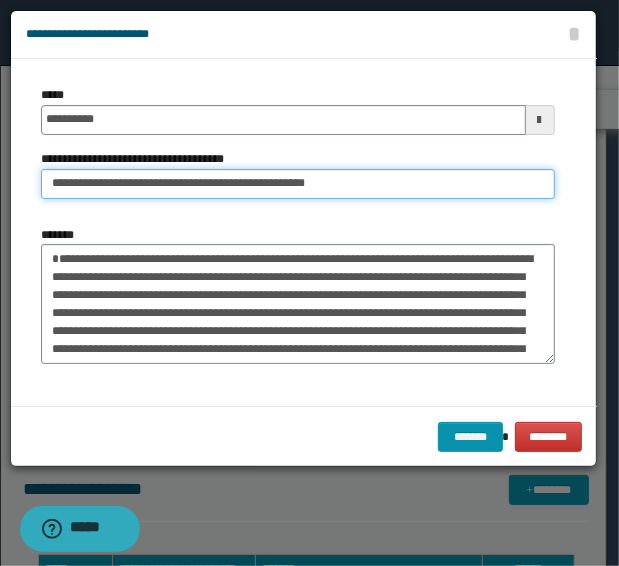 drag, startPoint x: 114, startPoint y: 182, endPoint x: -81, endPoint y: 176, distance: 195.09229 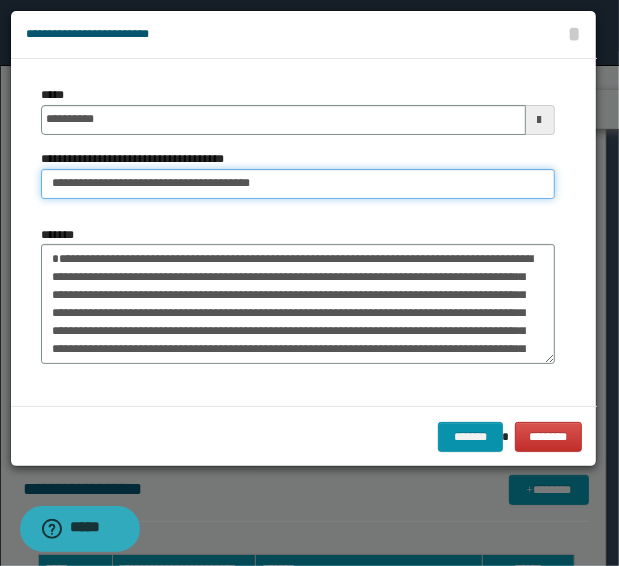 type on "**********" 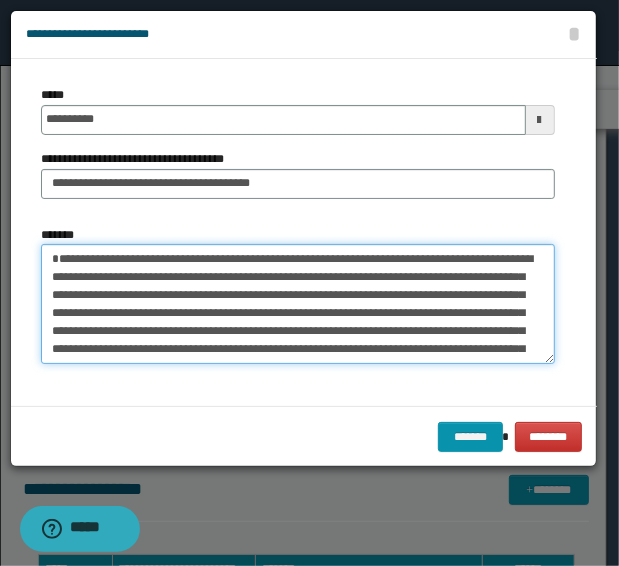click on "**********" at bounding box center [298, 304] 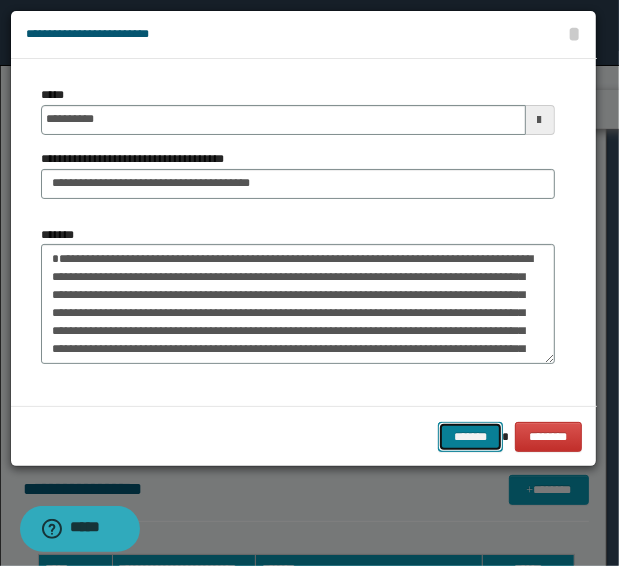 click on "*******" at bounding box center [470, 437] 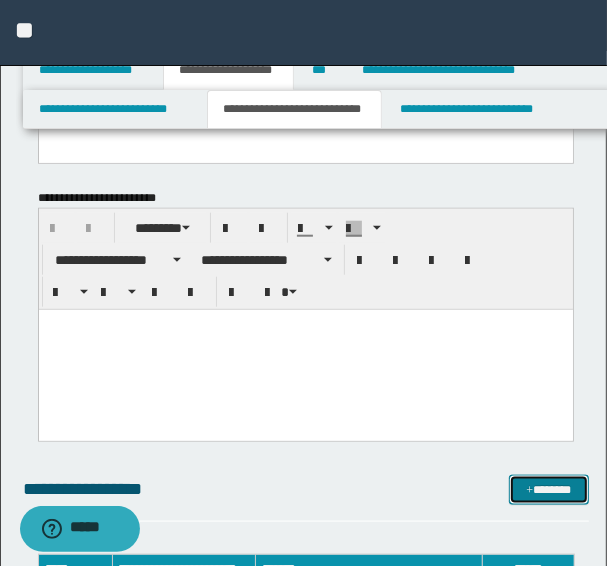 click on "*******" at bounding box center [548, 490] 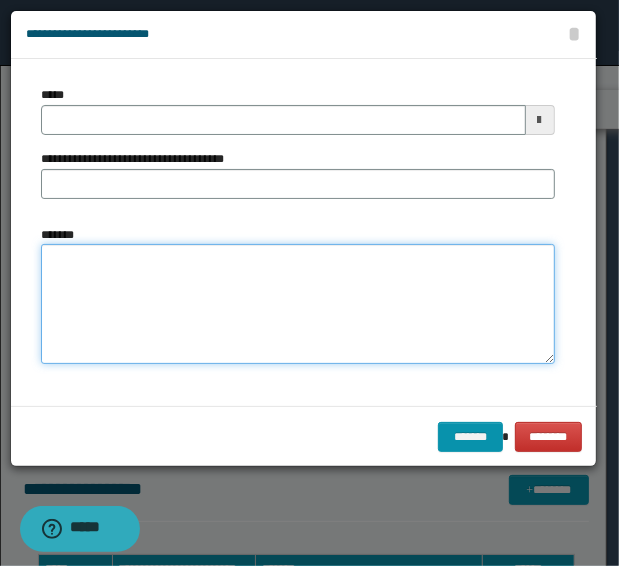 click on "*******" at bounding box center (298, 304) 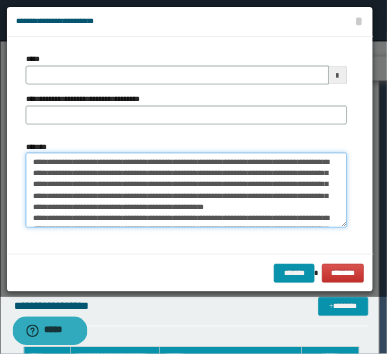 scroll, scrollTop: 3745, scrollLeft: 0, axis: vertical 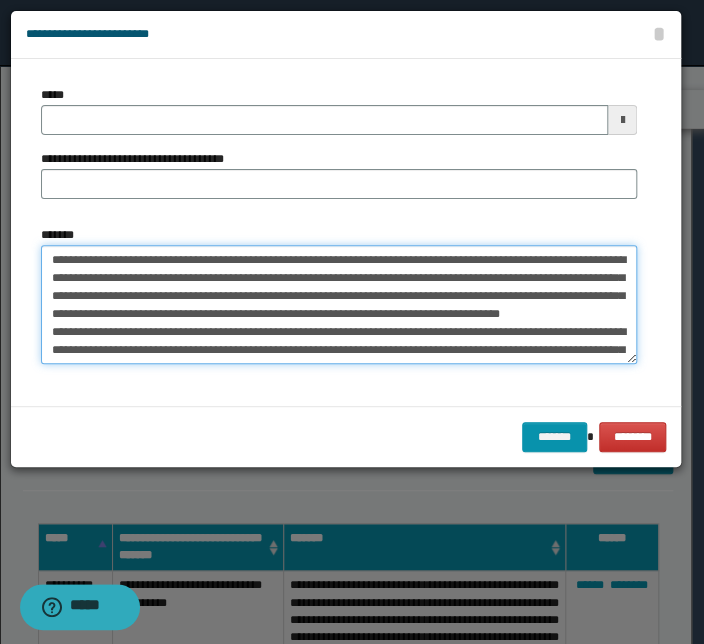 drag, startPoint x: 363, startPoint y: 256, endPoint x: 18, endPoint y: 257, distance: 345.00143 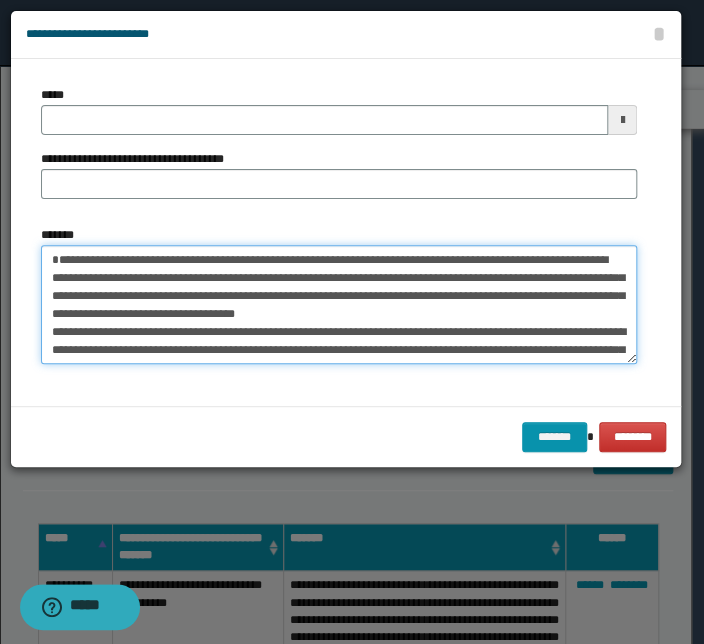 type 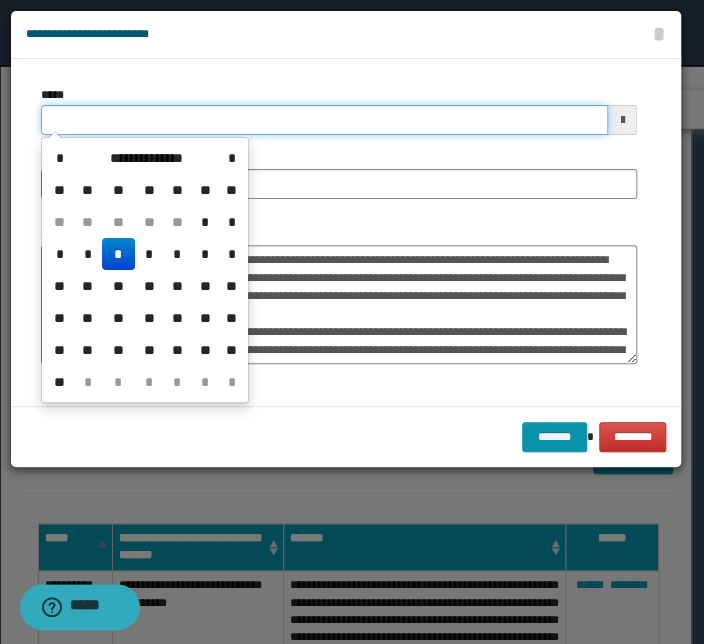 click on "*****" at bounding box center [324, 120] 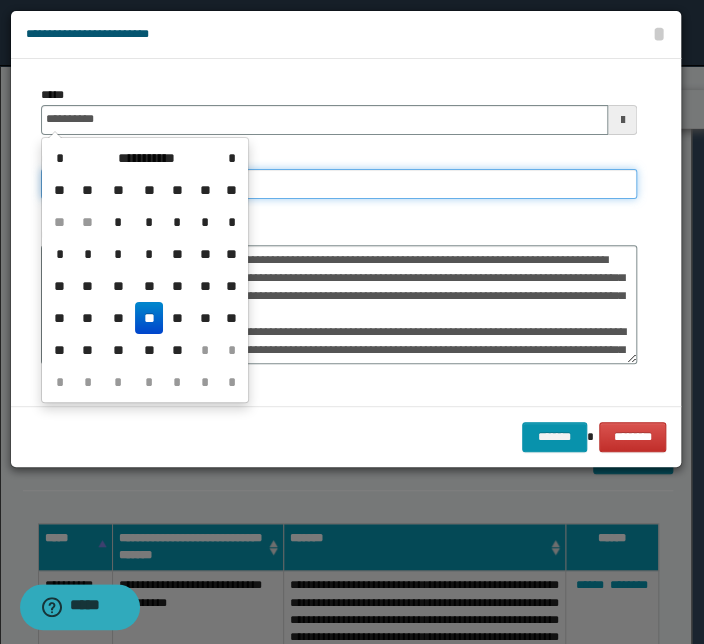 type on "**********" 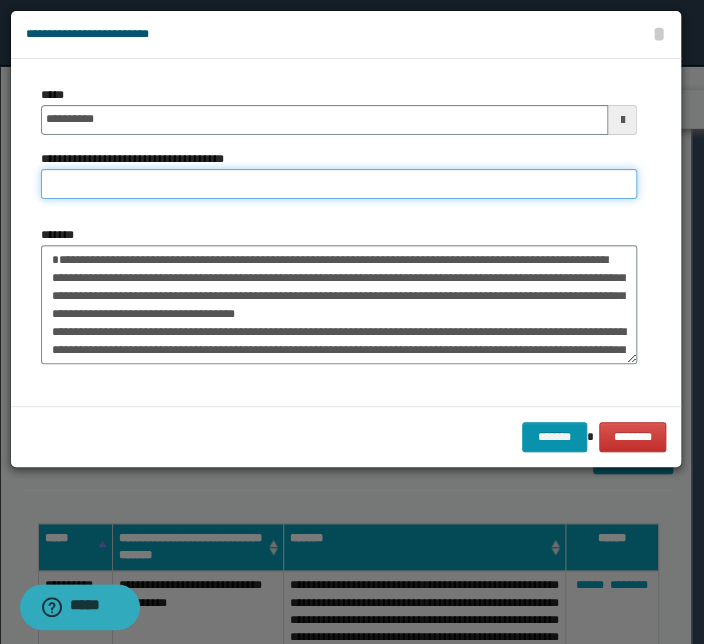 paste on "**********" 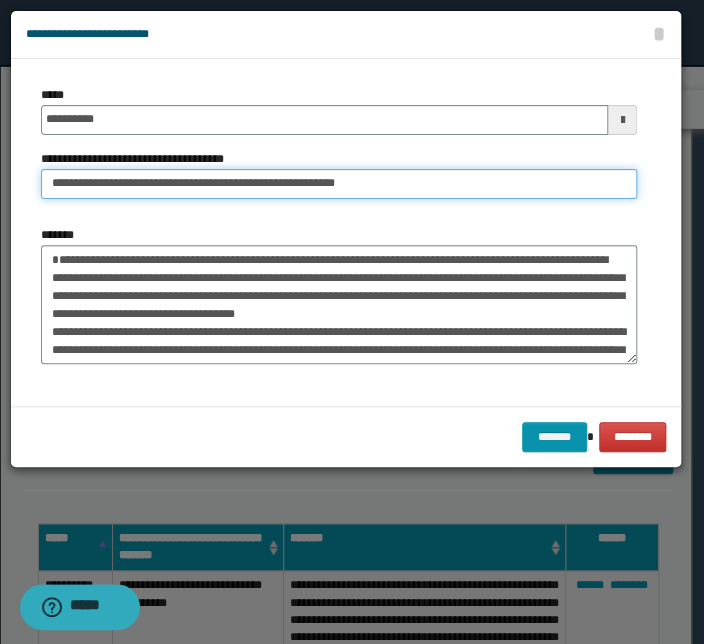 drag, startPoint x: 114, startPoint y: 180, endPoint x: -80, endPoint y: 171, distance: 194.20865 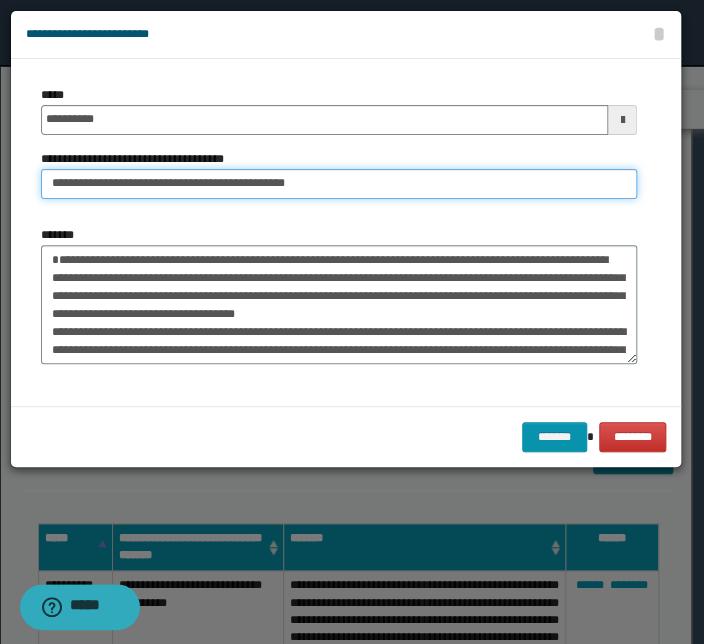 type on "**********" 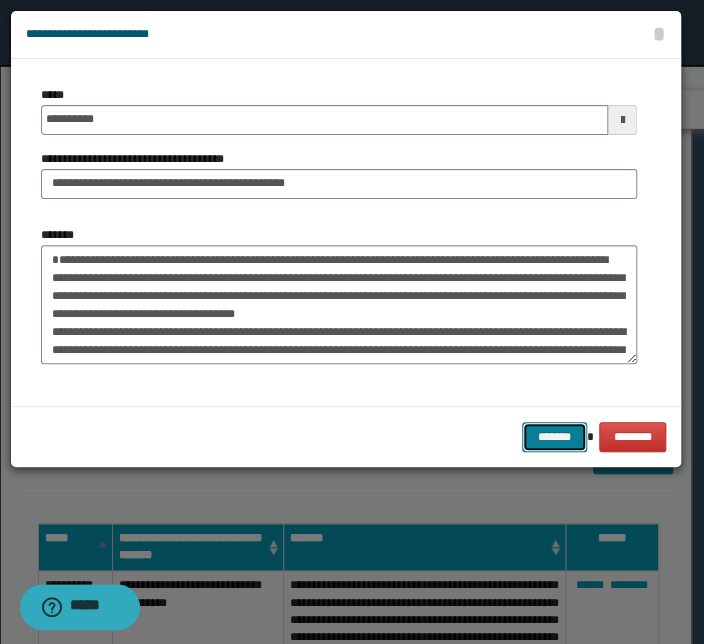 click on "*******" at bounding box center (554, 437) 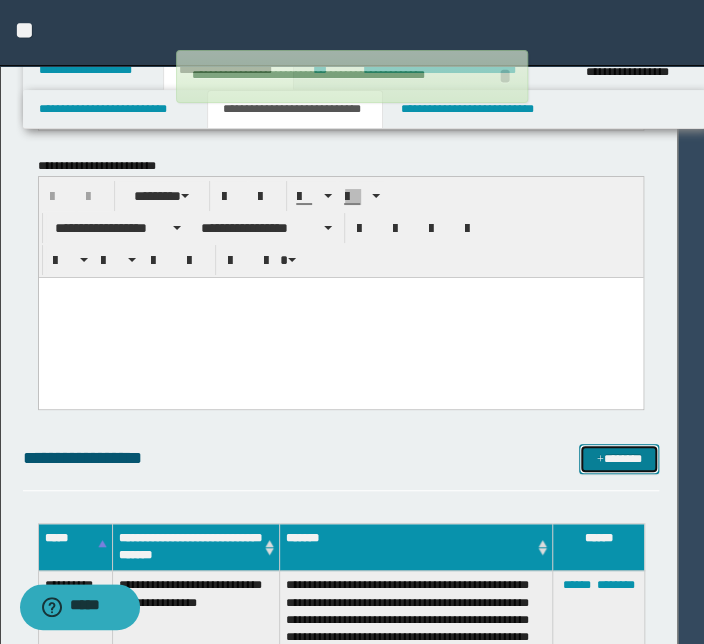 type 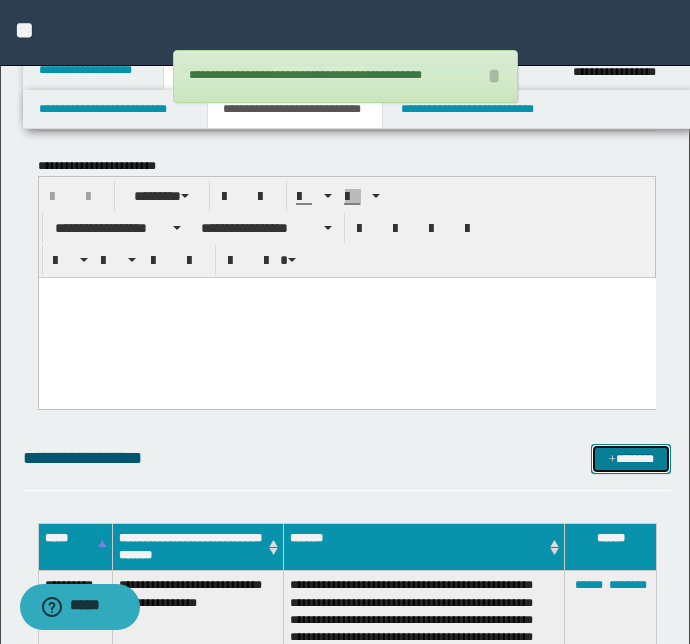 drag, startPoint x: 649, startPoint y: 462, endPoint x: 501, endPoint y: 432, distance: 151.00993 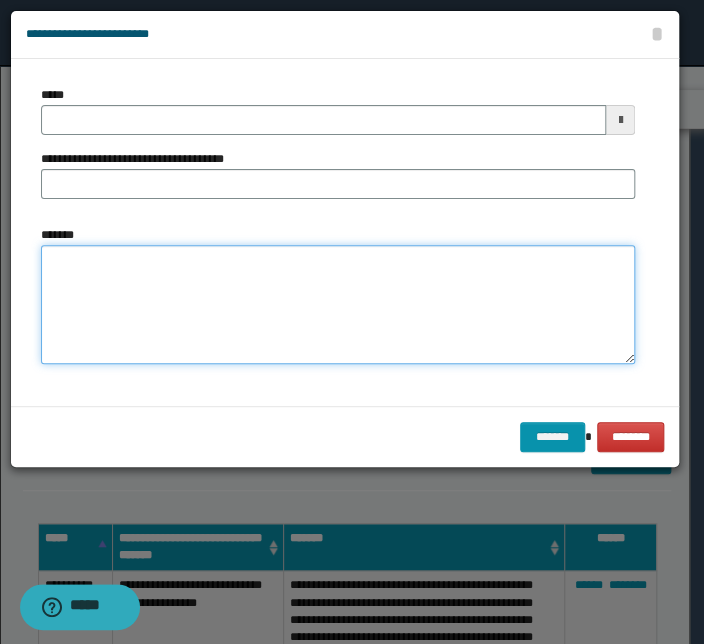 click on "*******" at bounding box center [338, 305] 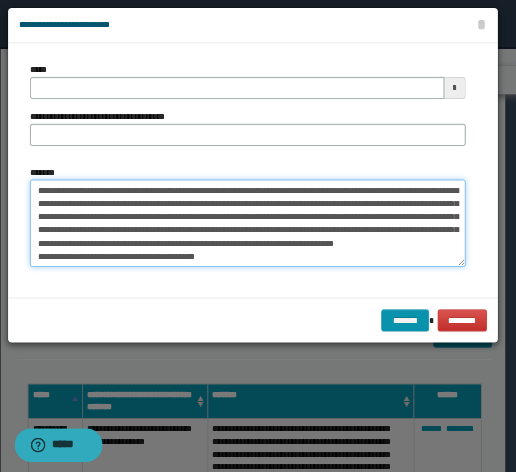 scroll, scrollTop: 3746, scrollLeft: 0, axis: vertical 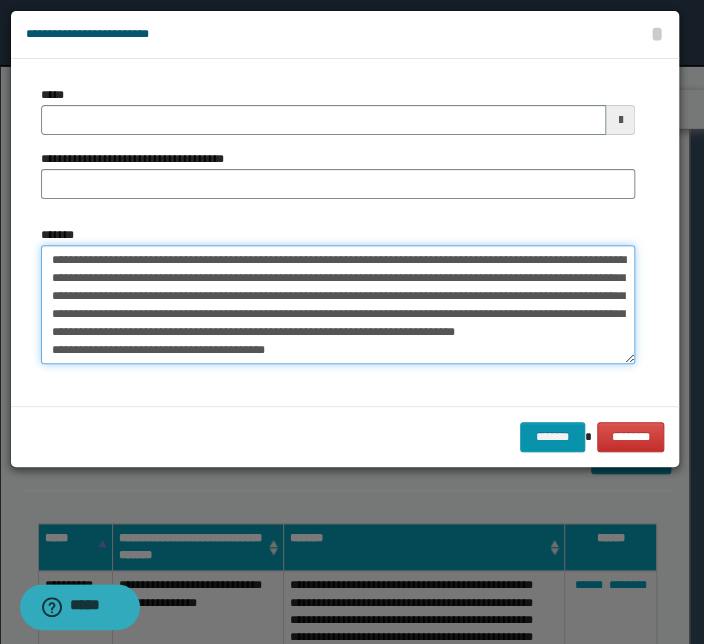 drag, startPoint x: 337, startPoint y: 259, endPoint x: -56, endPoint y: 250, distance: 393.10303 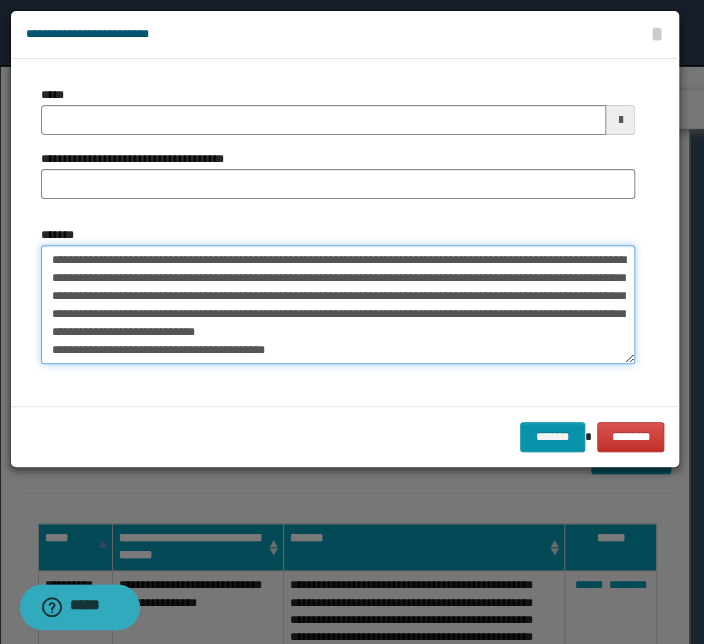 type 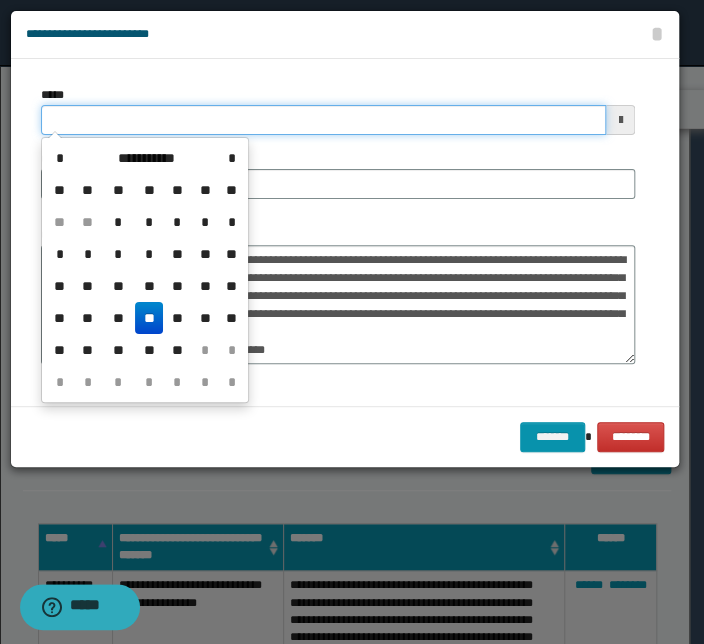 click on "*****" at bounding box center (323, 120) 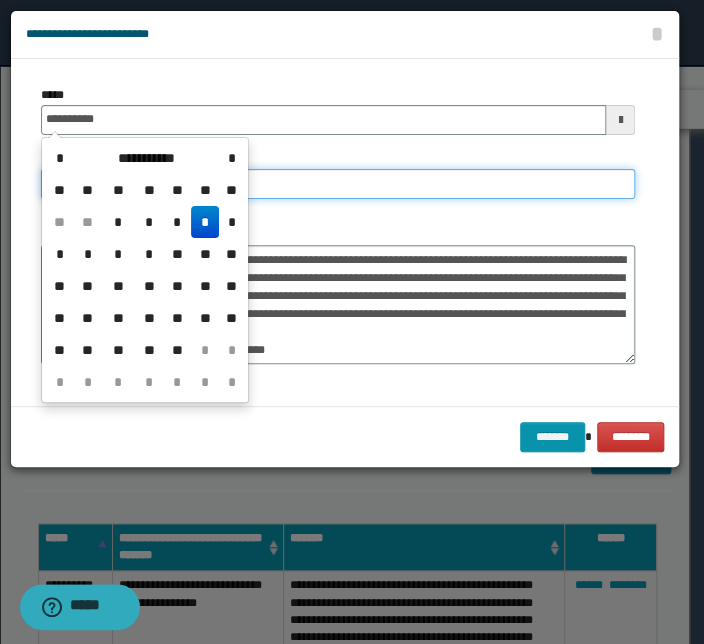 type on "**********" 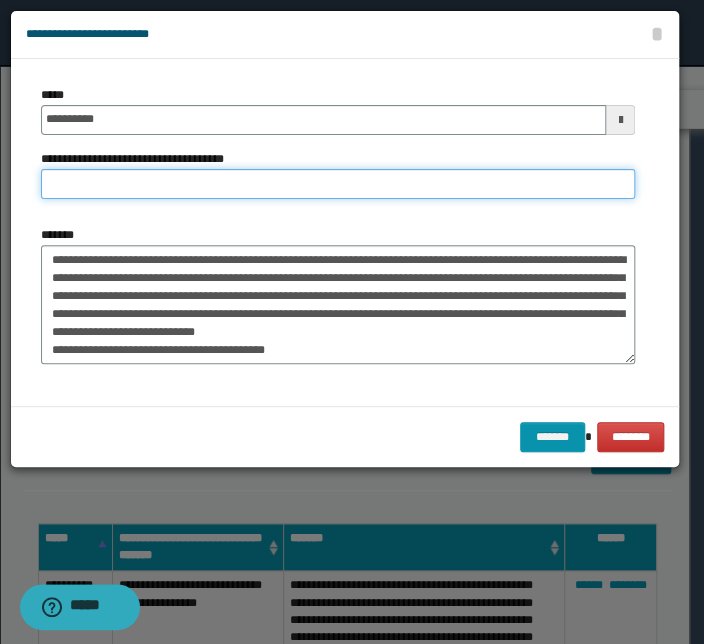 click on "**********" at bounding box center (338, 184) 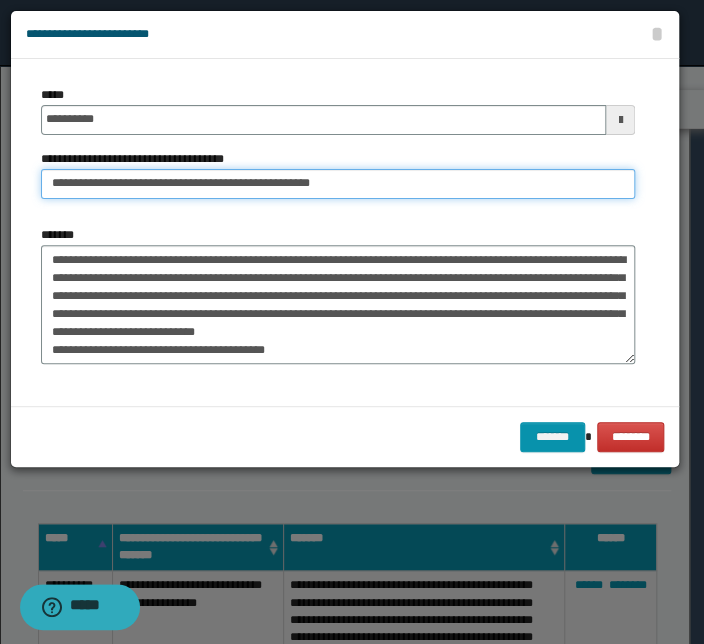 drag, startPoint x: 113, startPoint y: 184, endPoint x: -36, endPoint y: 173, distance: 149.40549 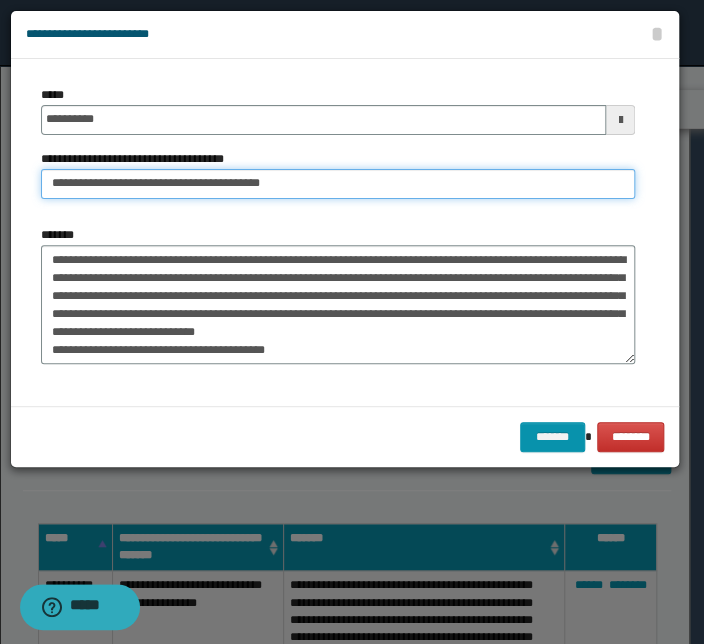 type on "**********" 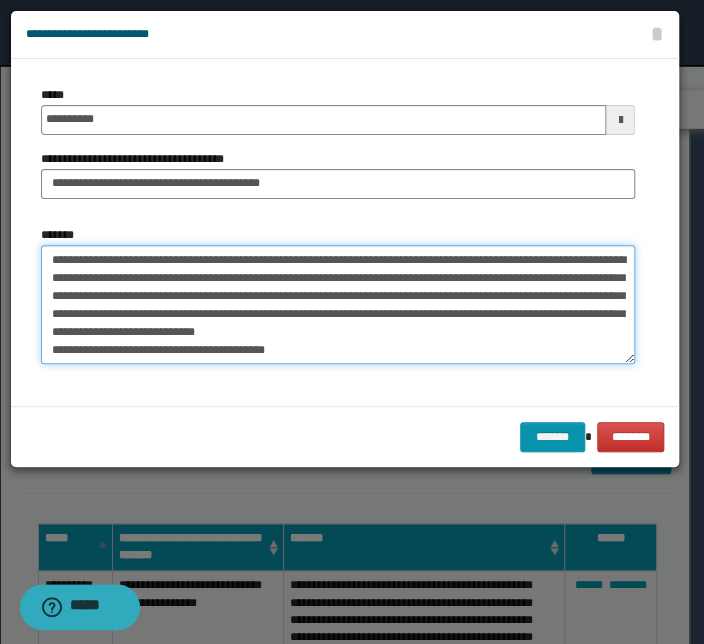 click on "**********" at bounding box center (338, 305) 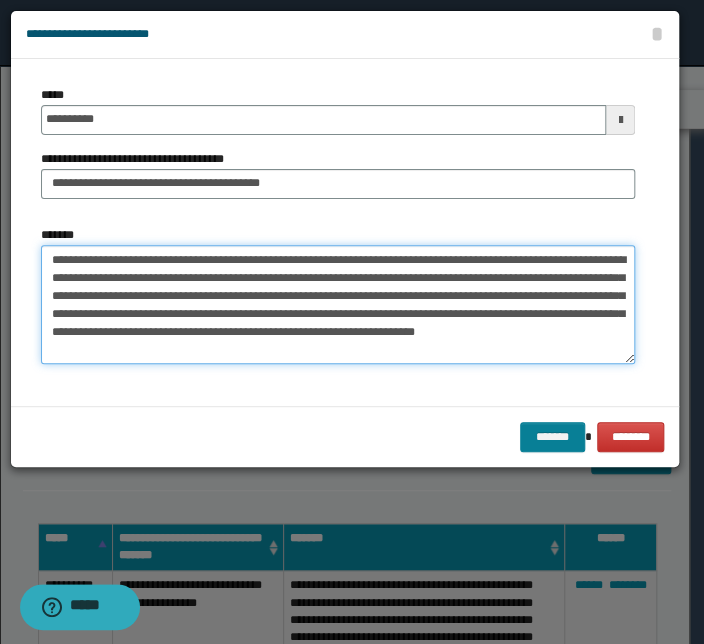 type on "**********" 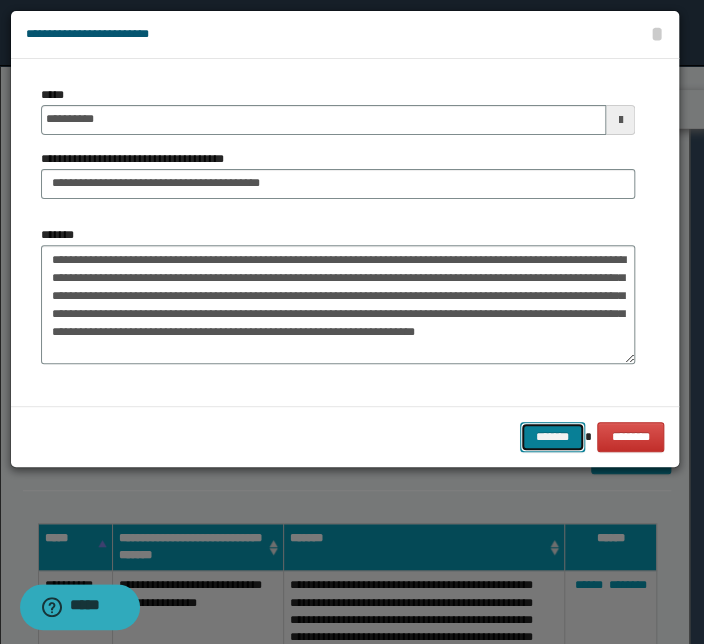 click on "*******" at bounding box center [552, 437] 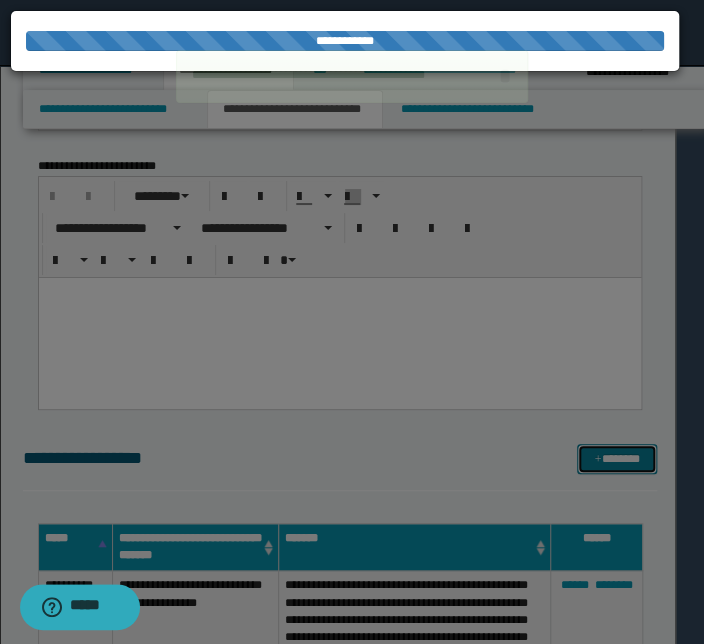 type 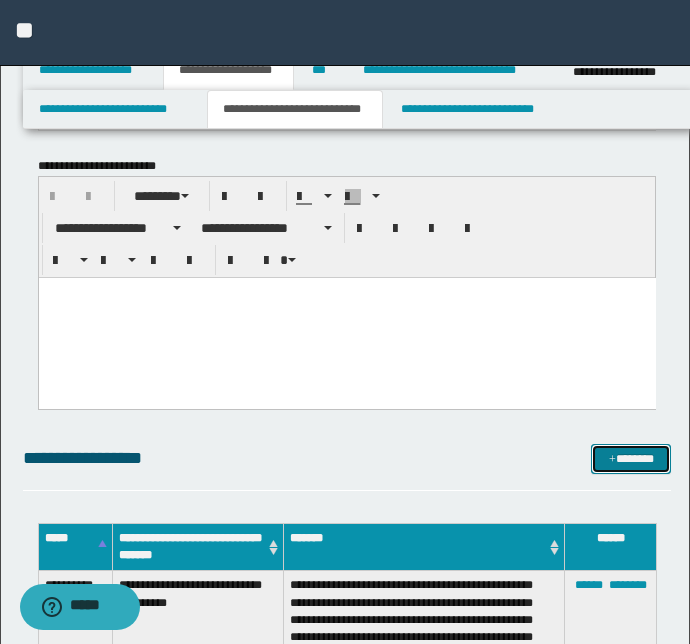 click on "*******" at bounding box center (631, 459) 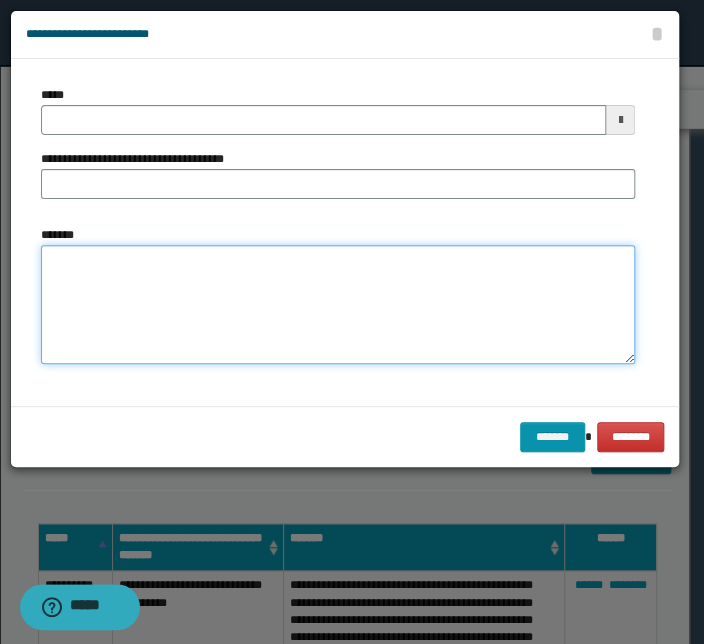 click on "*******" at bounding box center (338, 305) 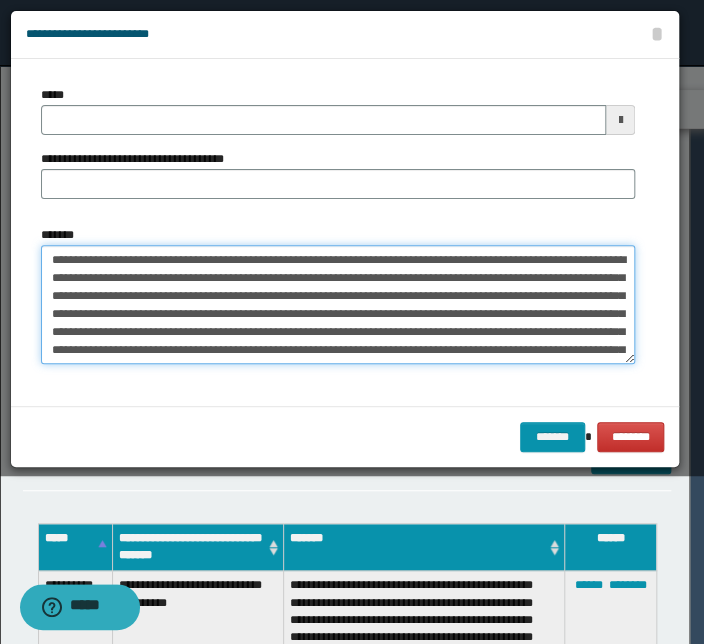 scroll, scrollTop: 65, scrollLeft: 0, axis: vertical 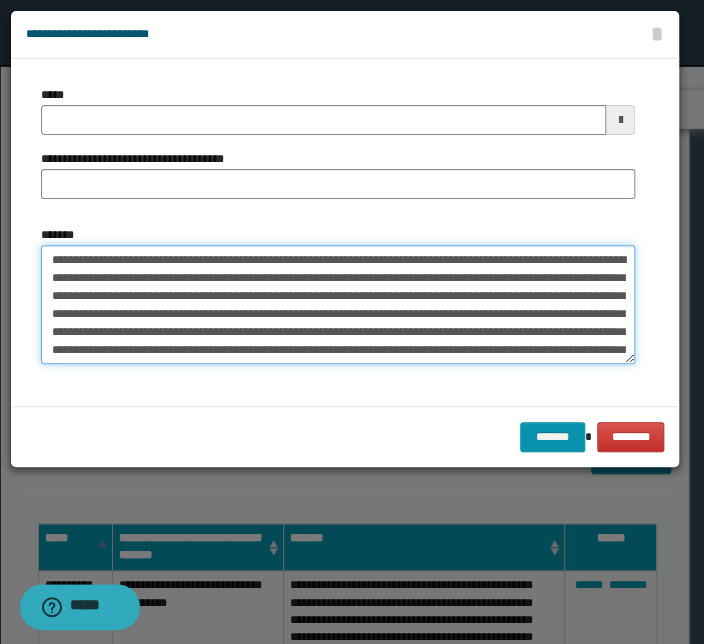 drag, startPoint x: 278, startPoint y: 261, endPoint x: 22, endPoint y: 255, distance: 256.0703 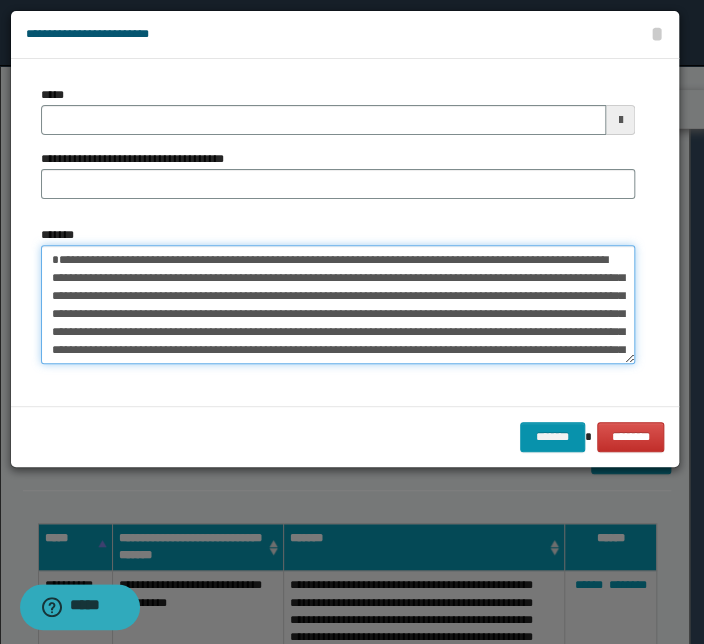 type 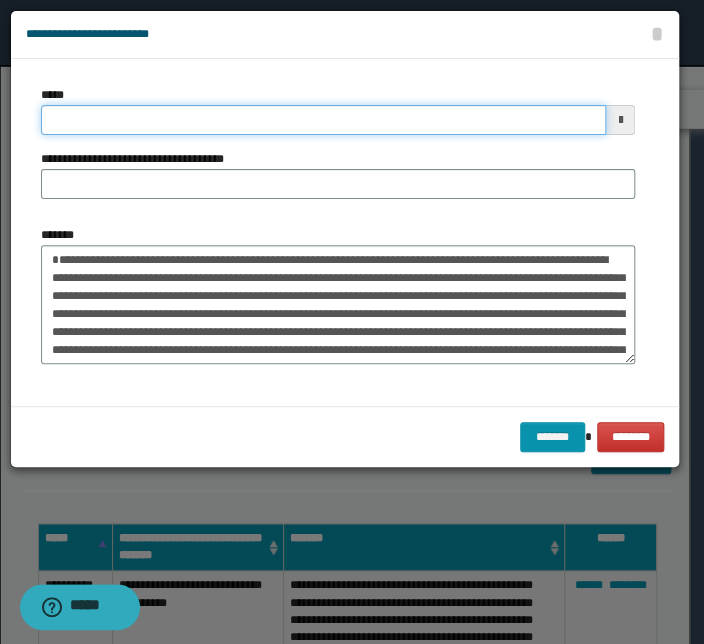 click on "*****" at bounding box center (323, 120) 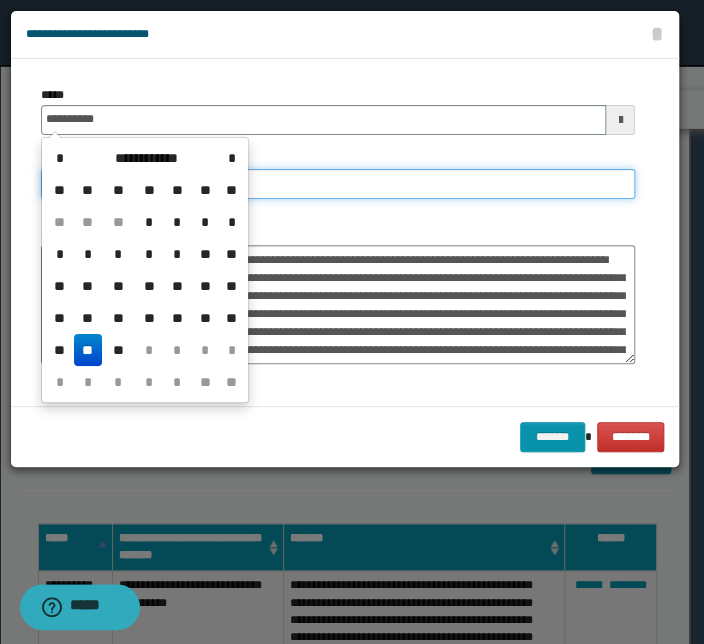 type on "**********" 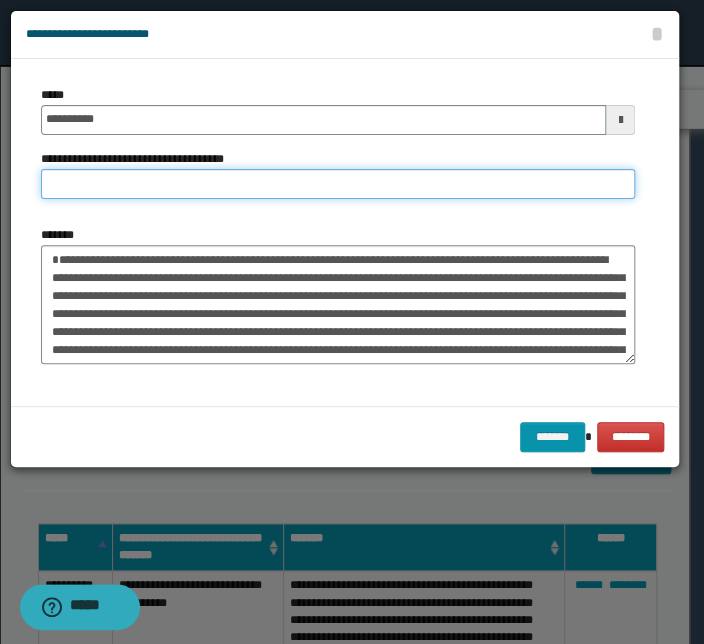 click on "**********" at bounding box center [338, 184] 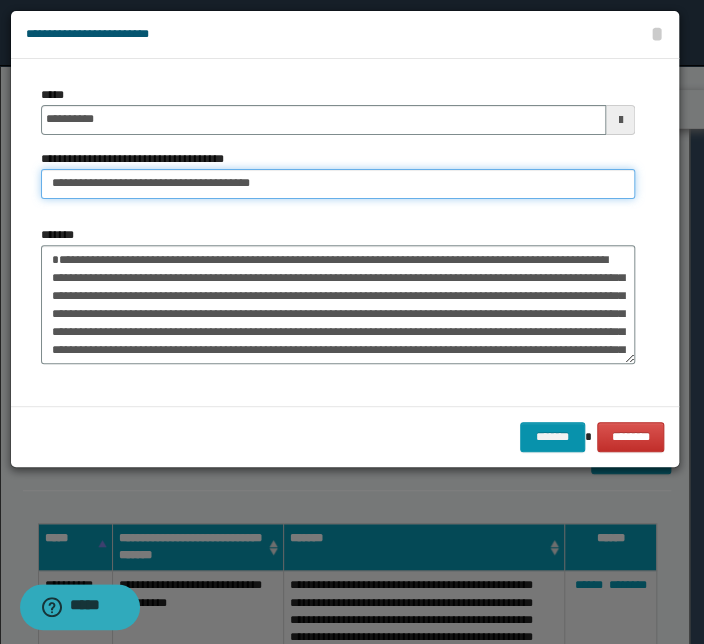 drag, startPoint x: 112, startPoint y: 187, endPoint x: -66, endPoint y: 173, distance: 178.54971 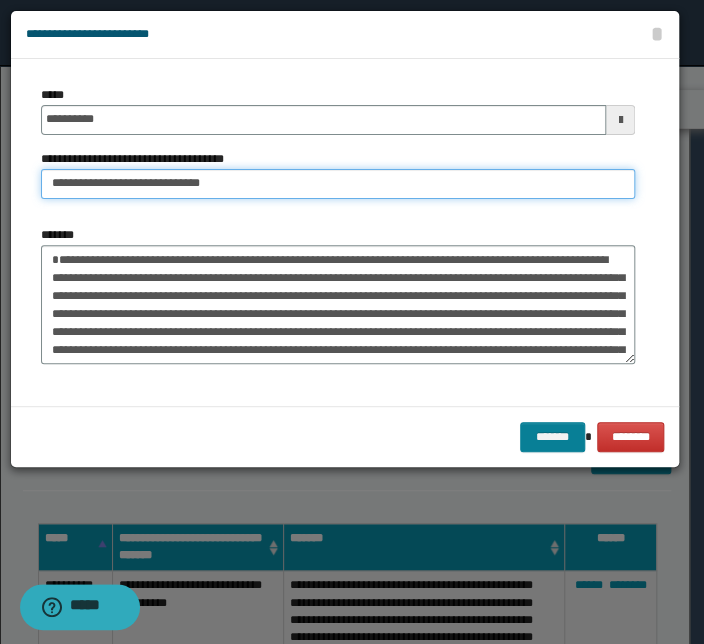 type on "**********" 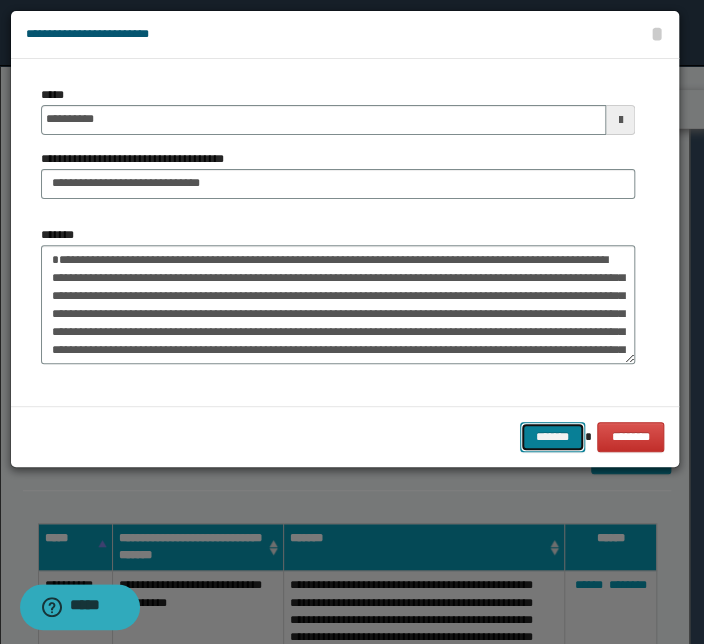 click on "*******" at bounding box center [552, 437] 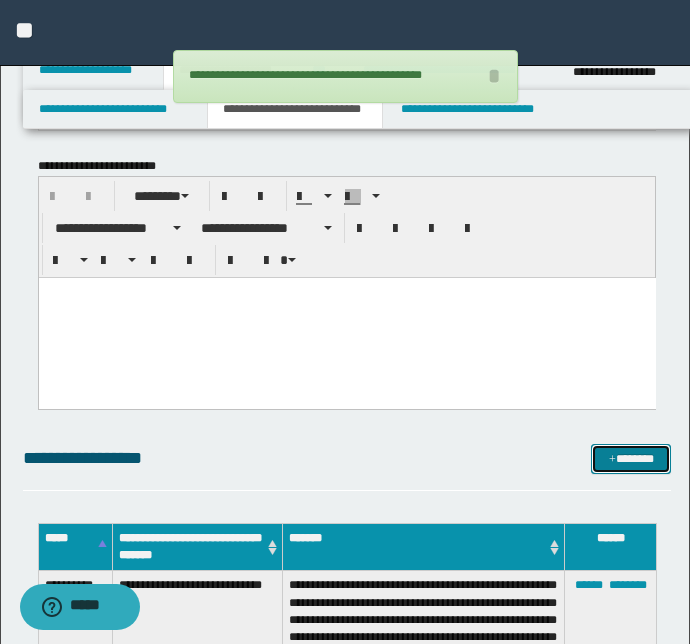 drag, startPoint x: 630, startPoint y: 466, endPoint x: 594, endPoint y: 464, distance: 36.05551 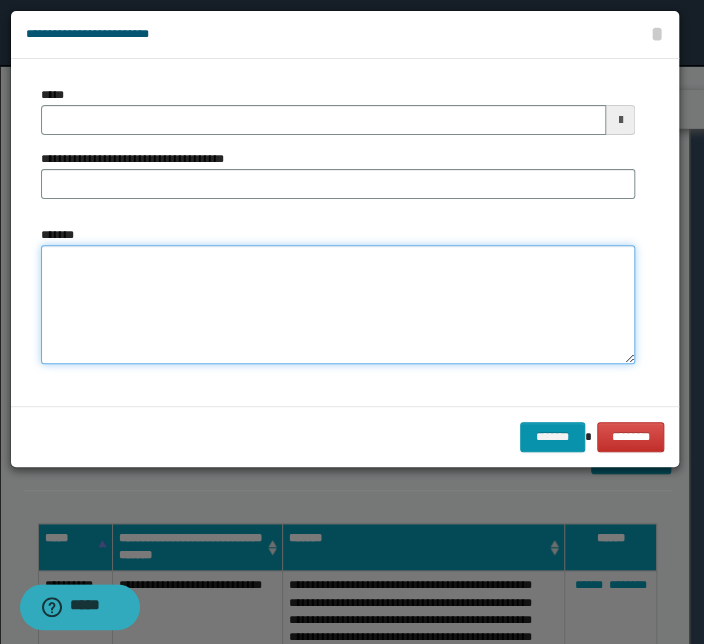click on "*******" at bounding box center [338, 305] 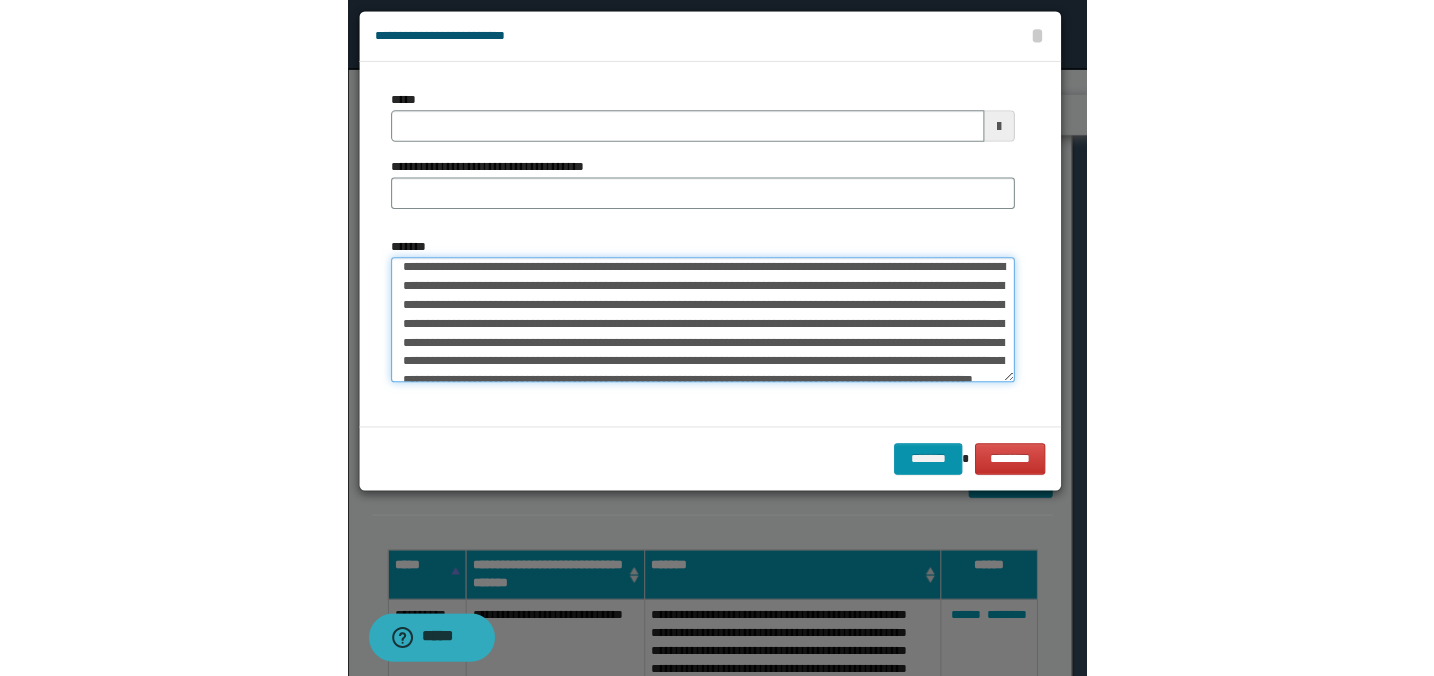 scroll, scrollTop: 0, scrollLeft: 0, axis: both 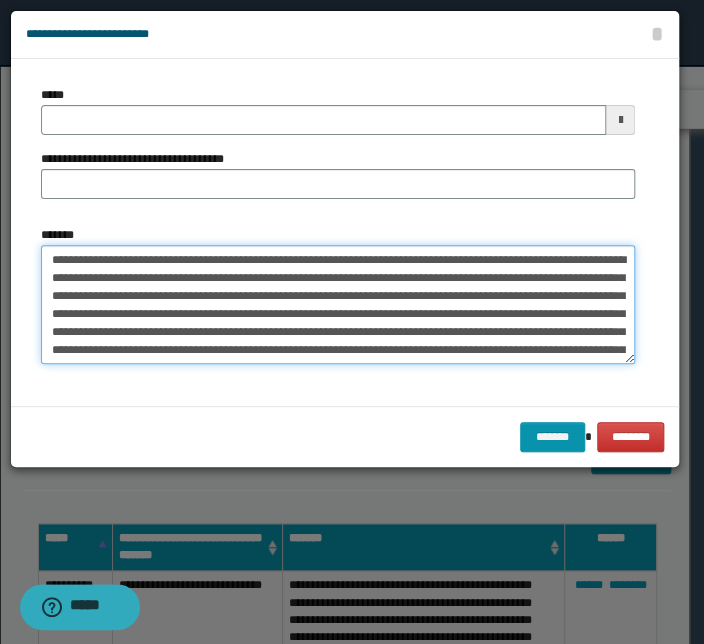 drag, startPoint x: 239, startPoint y: 260, endPoint x: -16, endPoint y: 249, distance: 255.23715 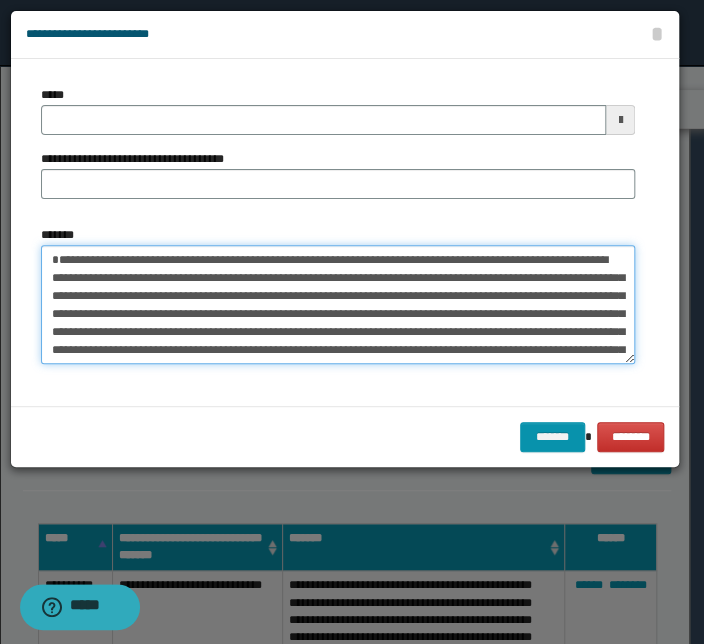 type 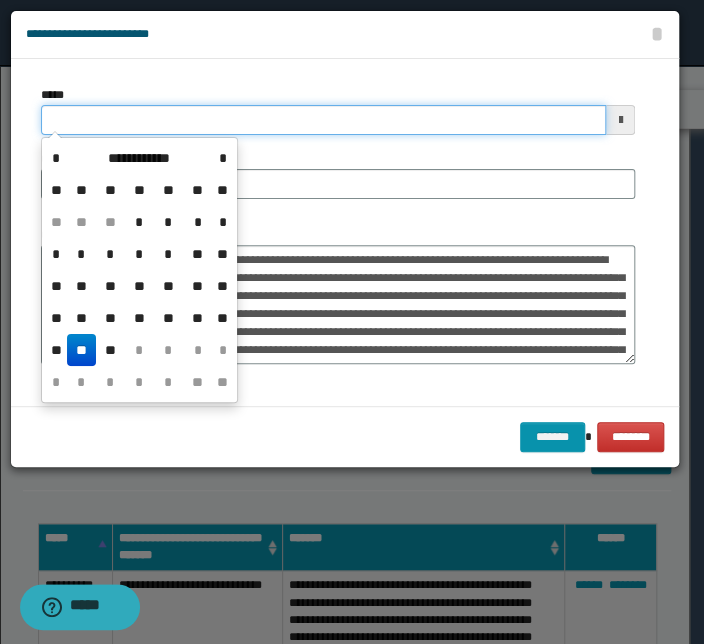 click on "*****" at bounding box center (323, 120) 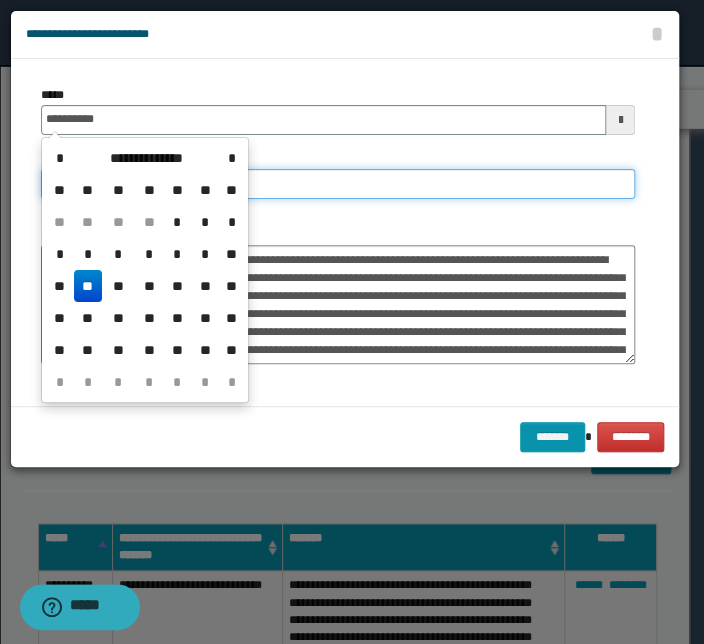 type on "**********" 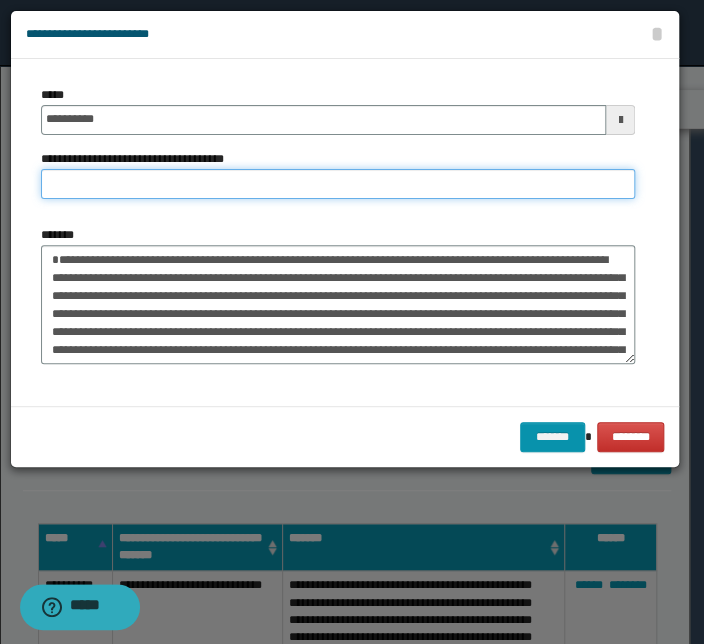 click on "**********" at bounding box center [338, 184] 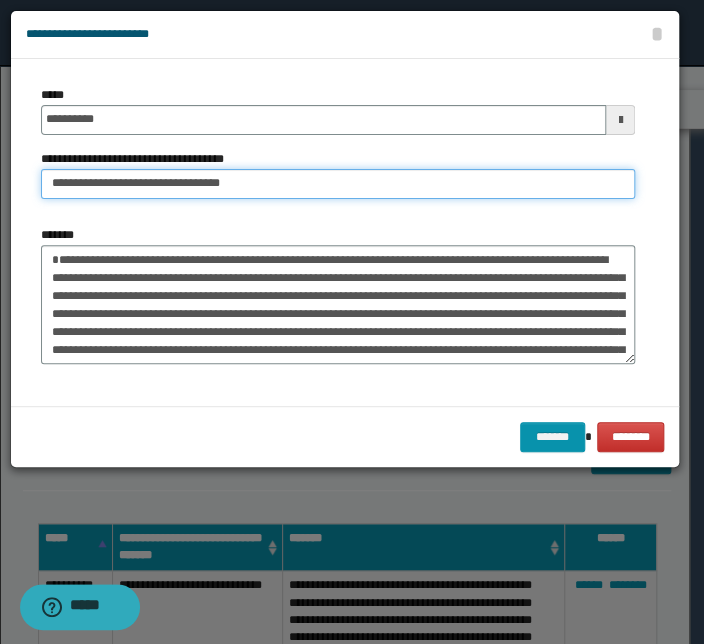drag, startPoint x: 108, startPoint y: 183, endPoint x: -144, endPoint y: 170, distance: 252.3351 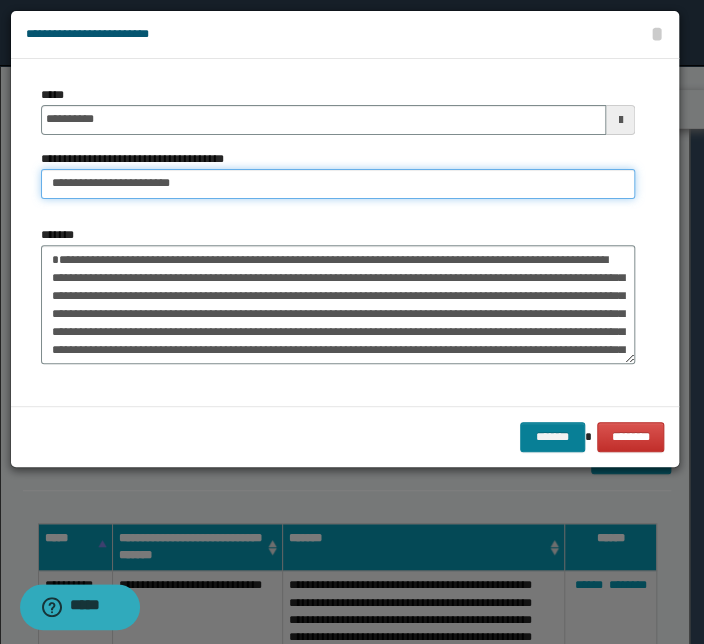 type on "**********" 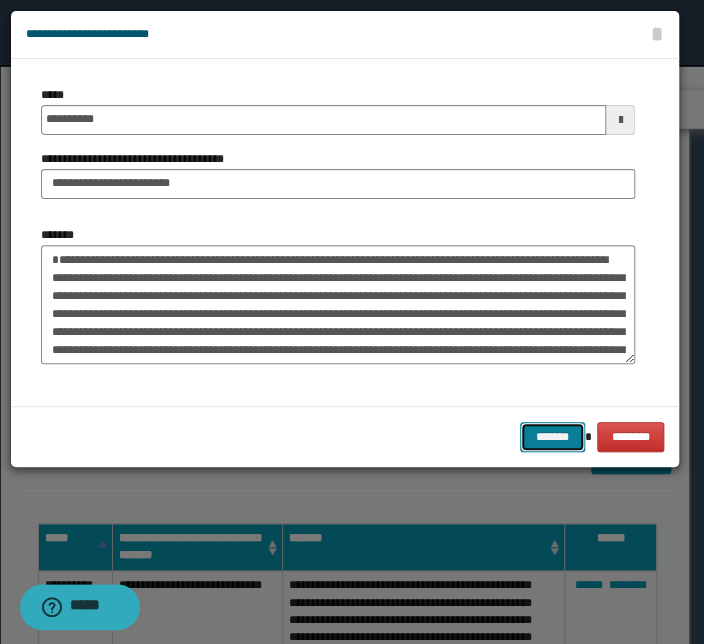 click on "*******" at bounding box center [552, 437] 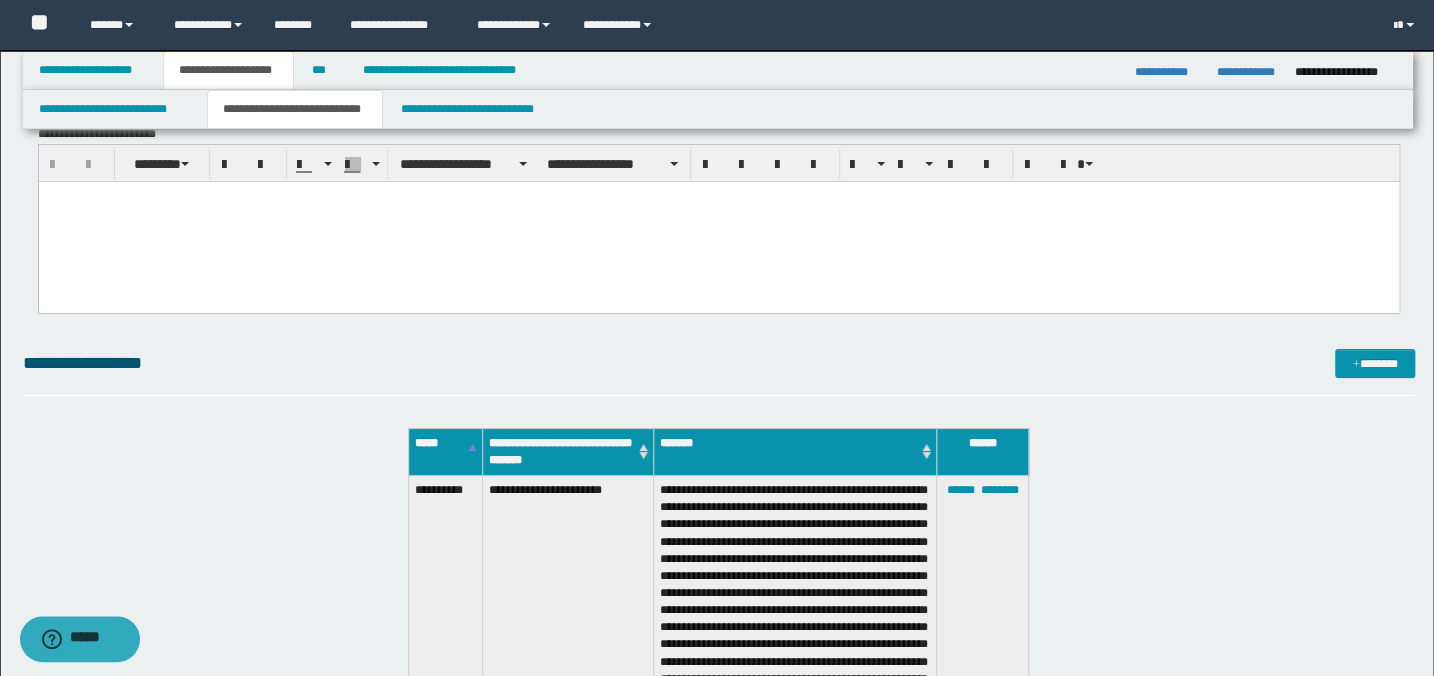 click on "**********" at bounding box center [719, 403] 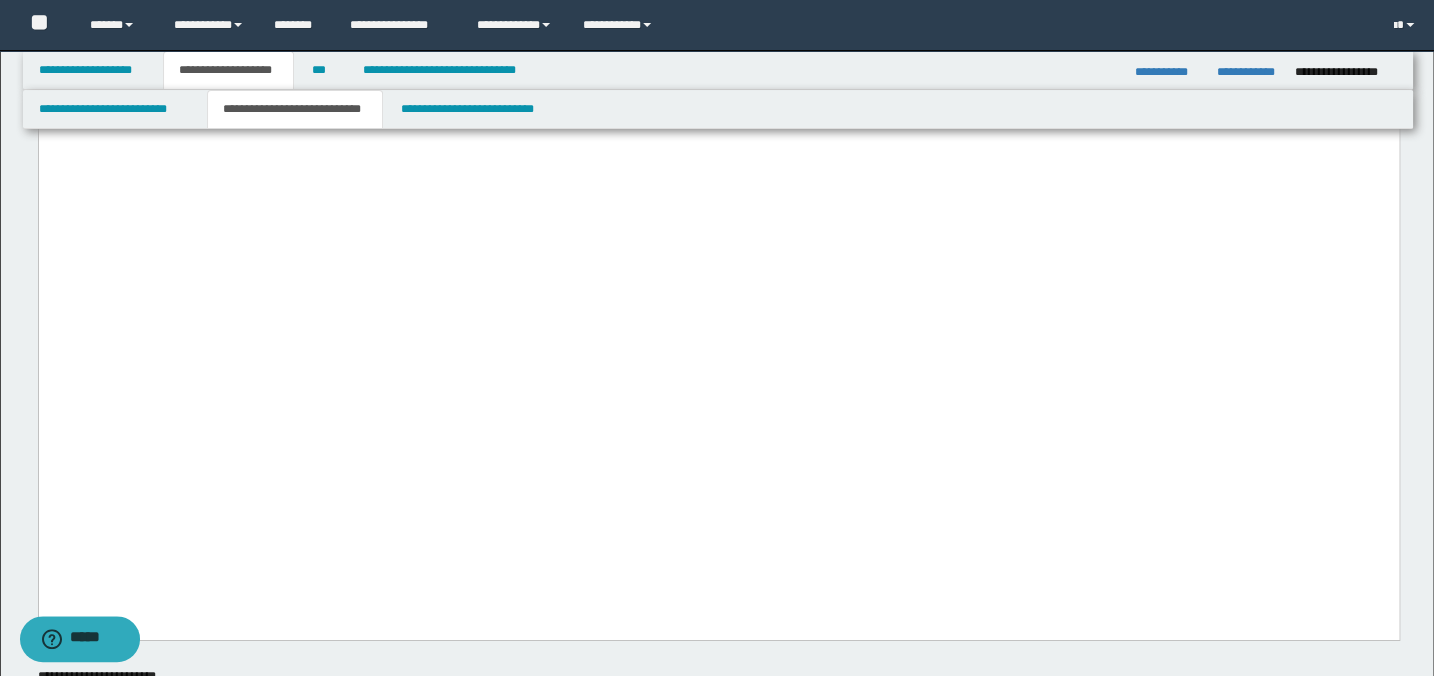 scroll, scrollTop: 2837, scrollLeft: 0, axis: vertical 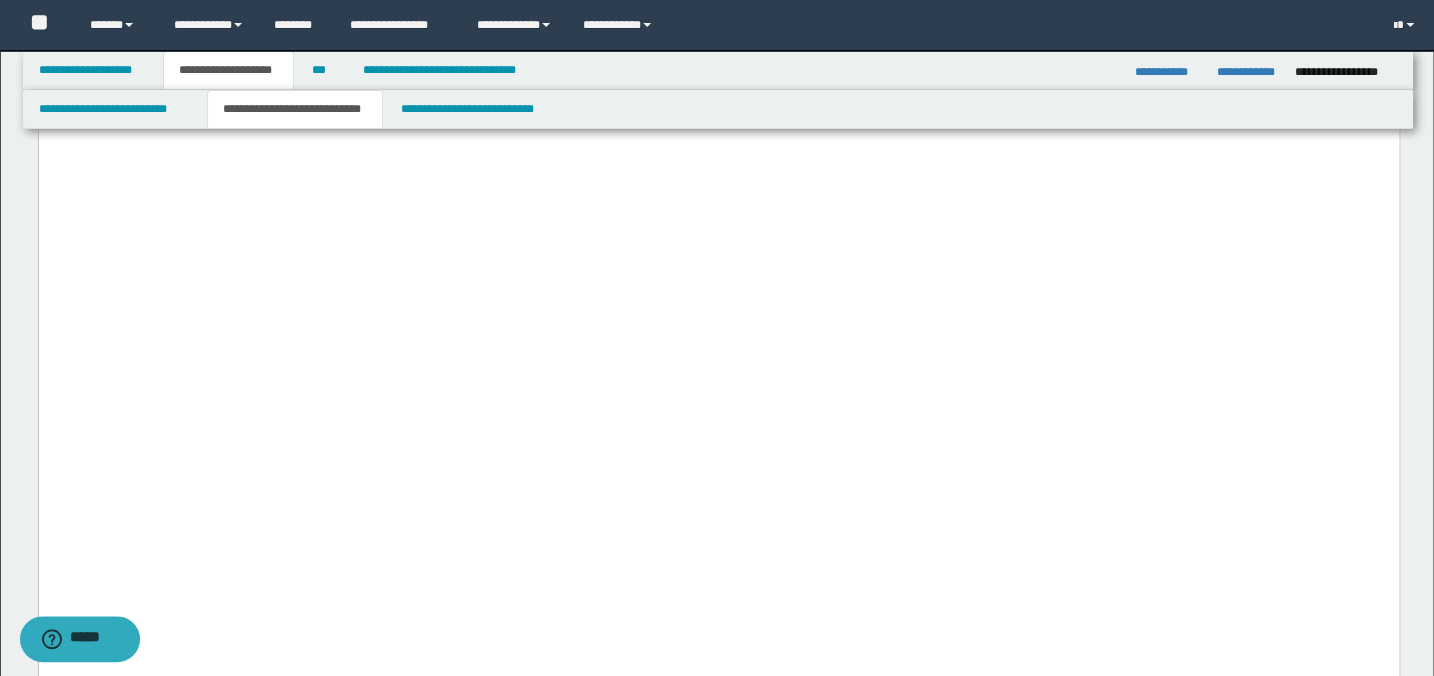 click on "**********" at bounding box center (718, -1536) 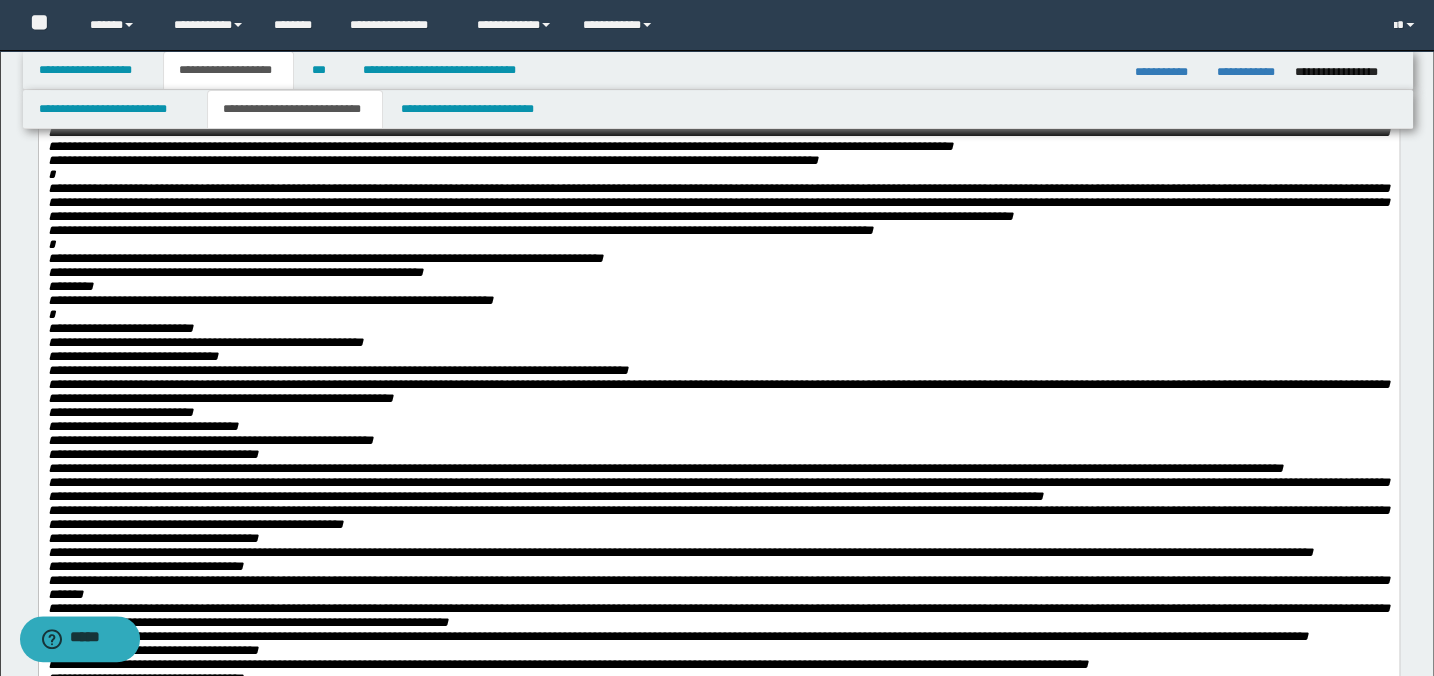 scroll, scrollTop: 1110, scrollLeft: 0, axis: vertical 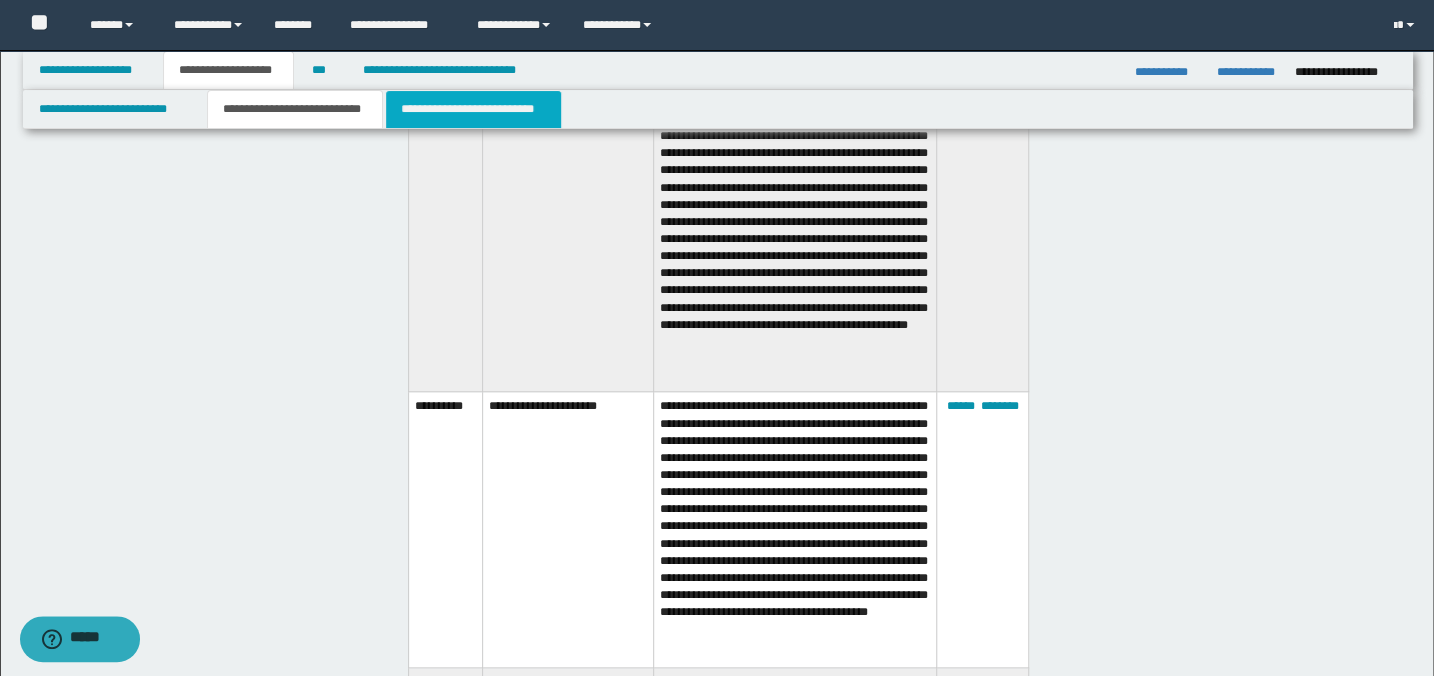 click on "**********" at bounding box center [473, 109] 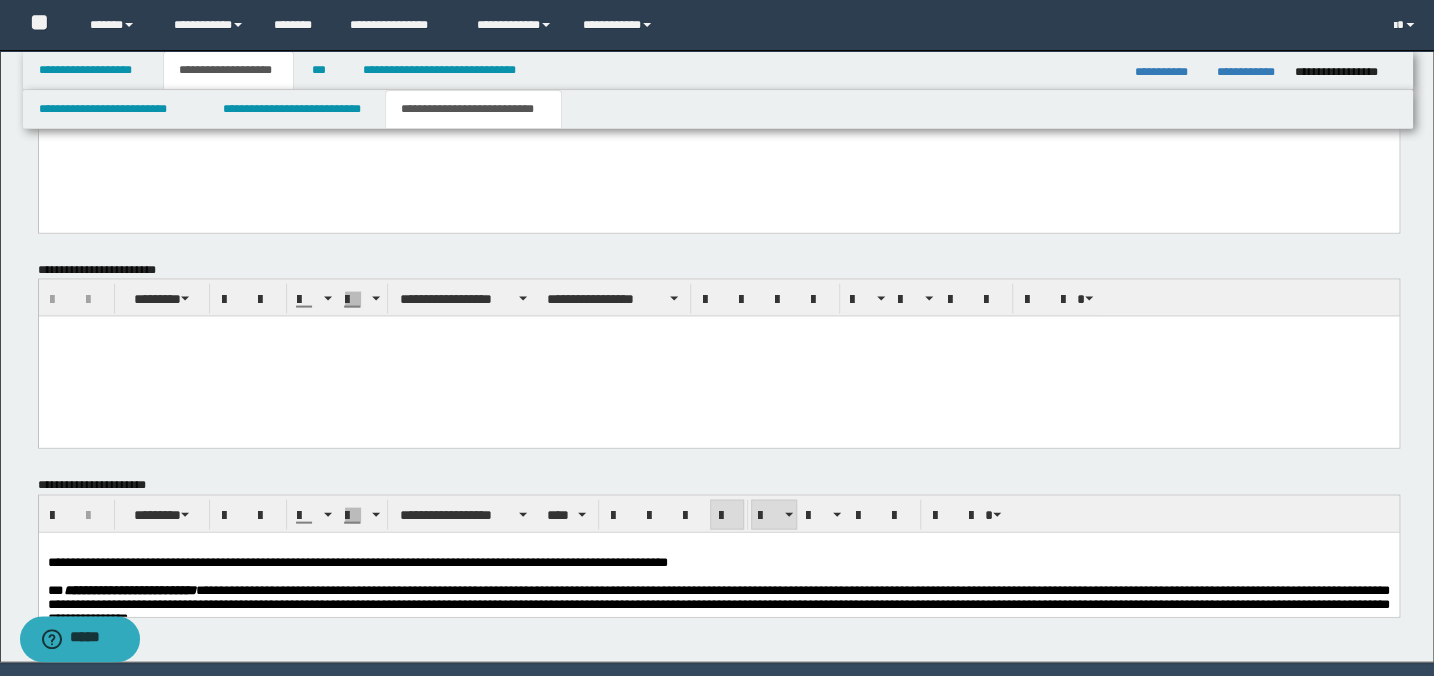 scroll, scrollTop: 2030, scrollLeft: 0, axis: vertical 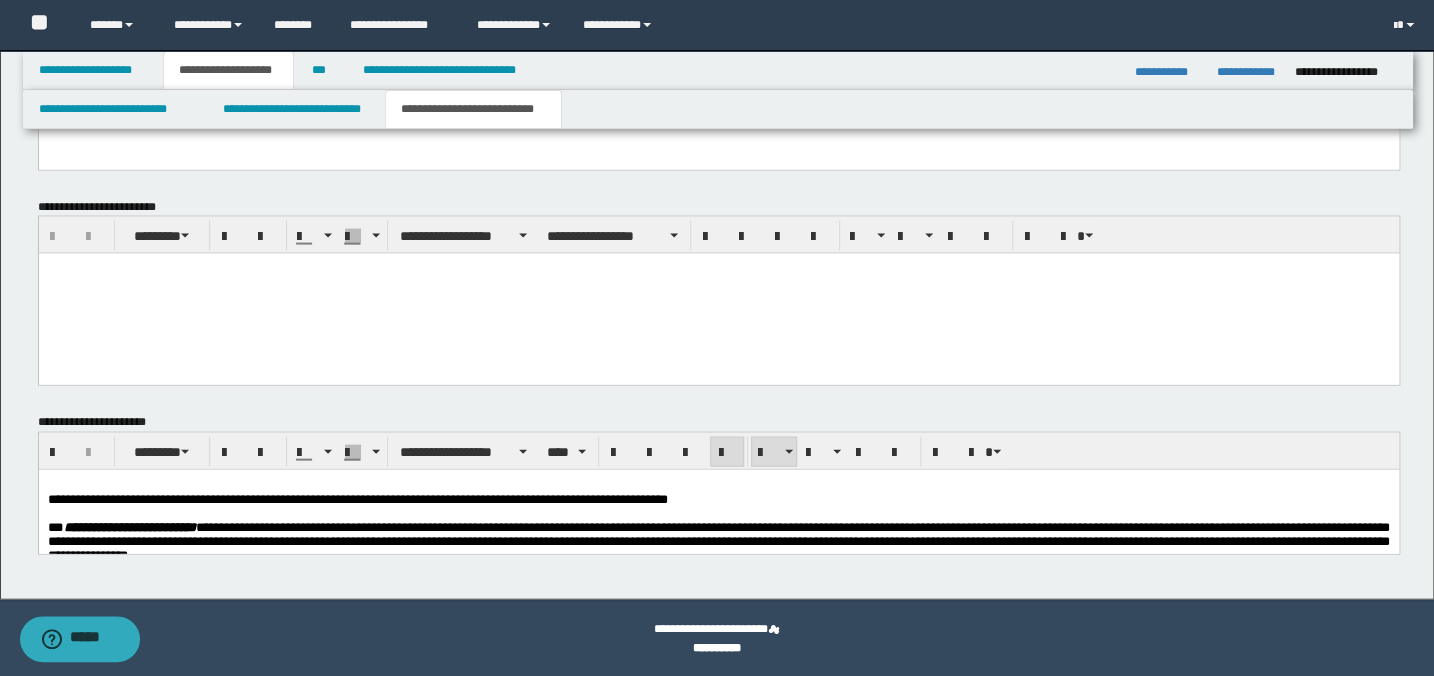 click at bounding box center (718, 294) 